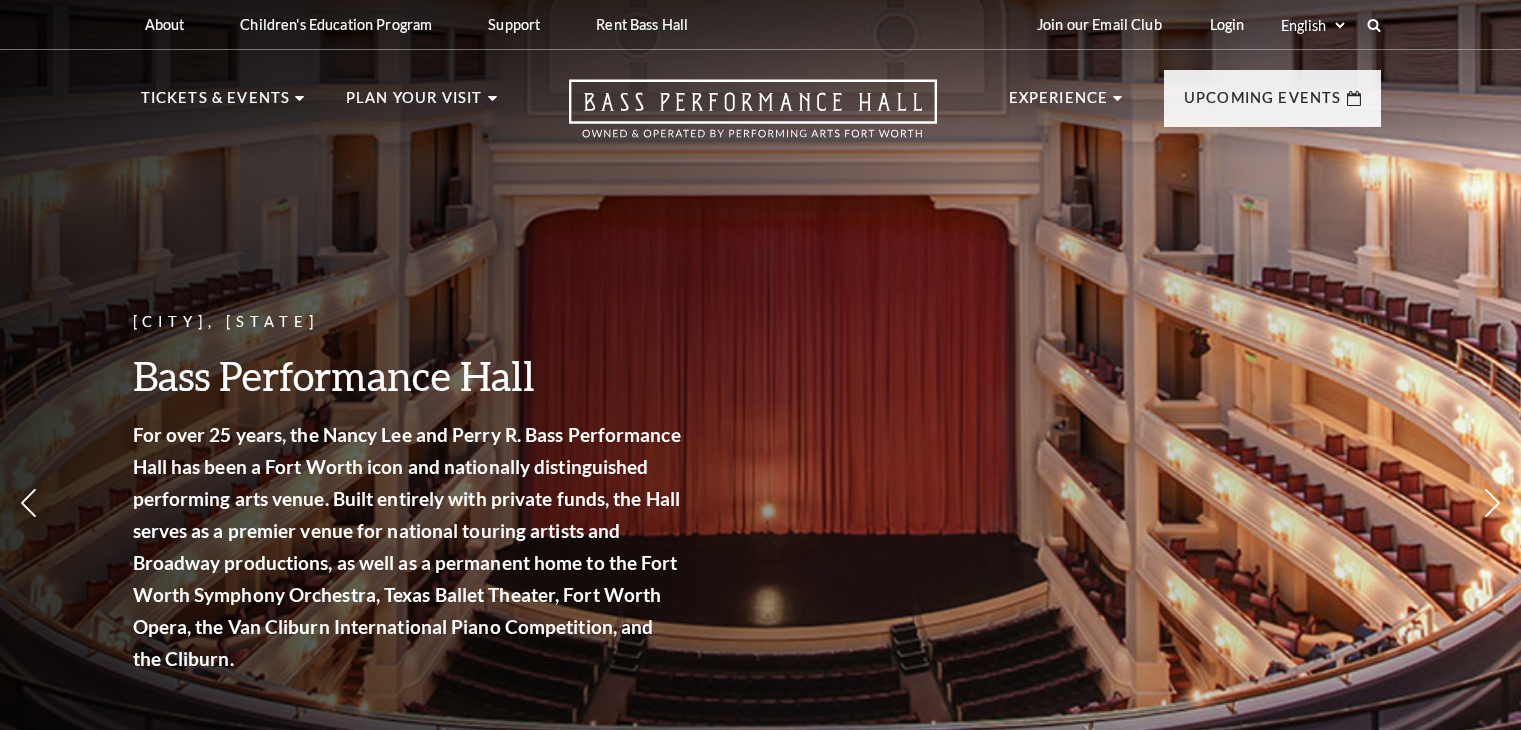scroll, scrollTop: 0, scrollLeft: 0, axis: both 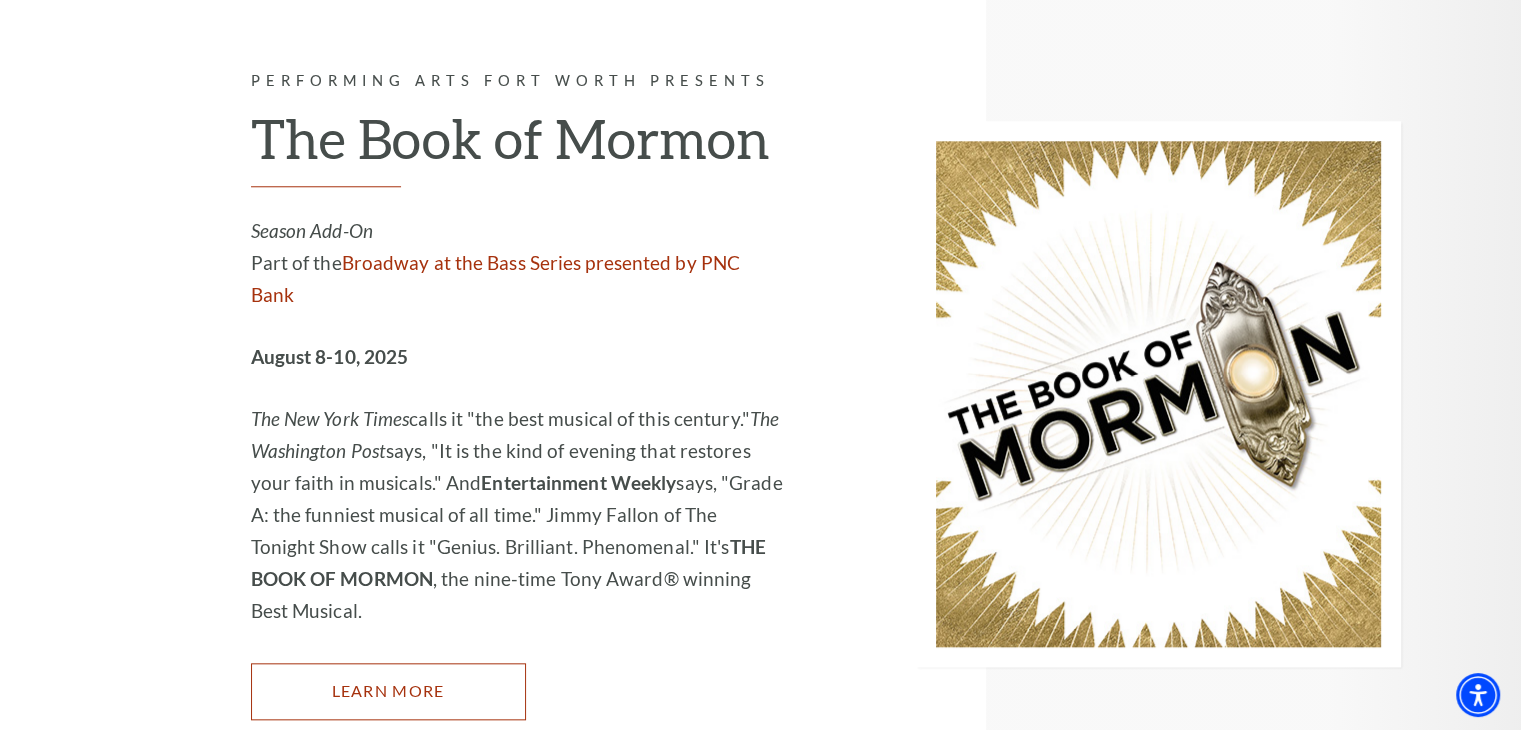 click on "Learn More" at bounding box center [388, 691] 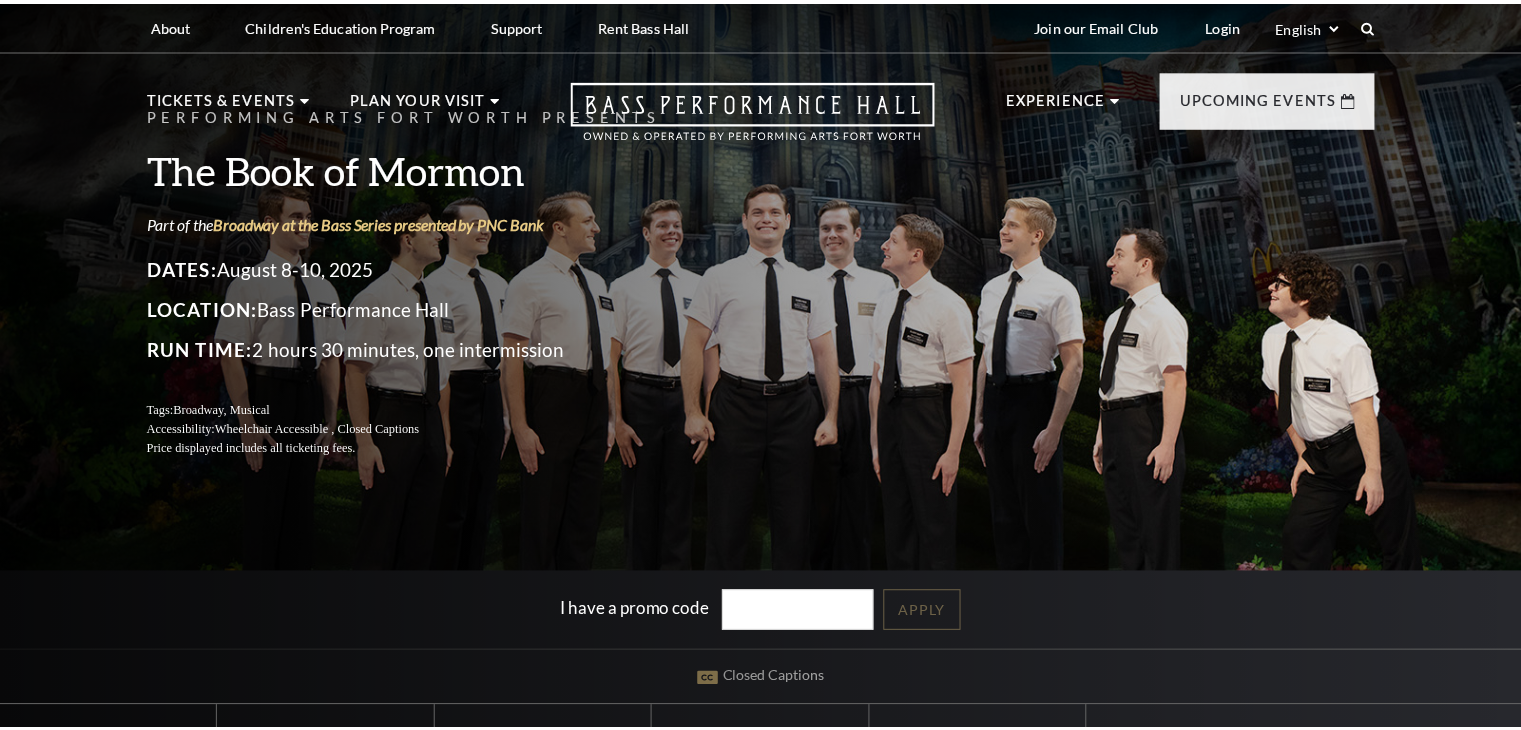 scroll, scrollTop: 0, scrollLeft: 0, axis: both 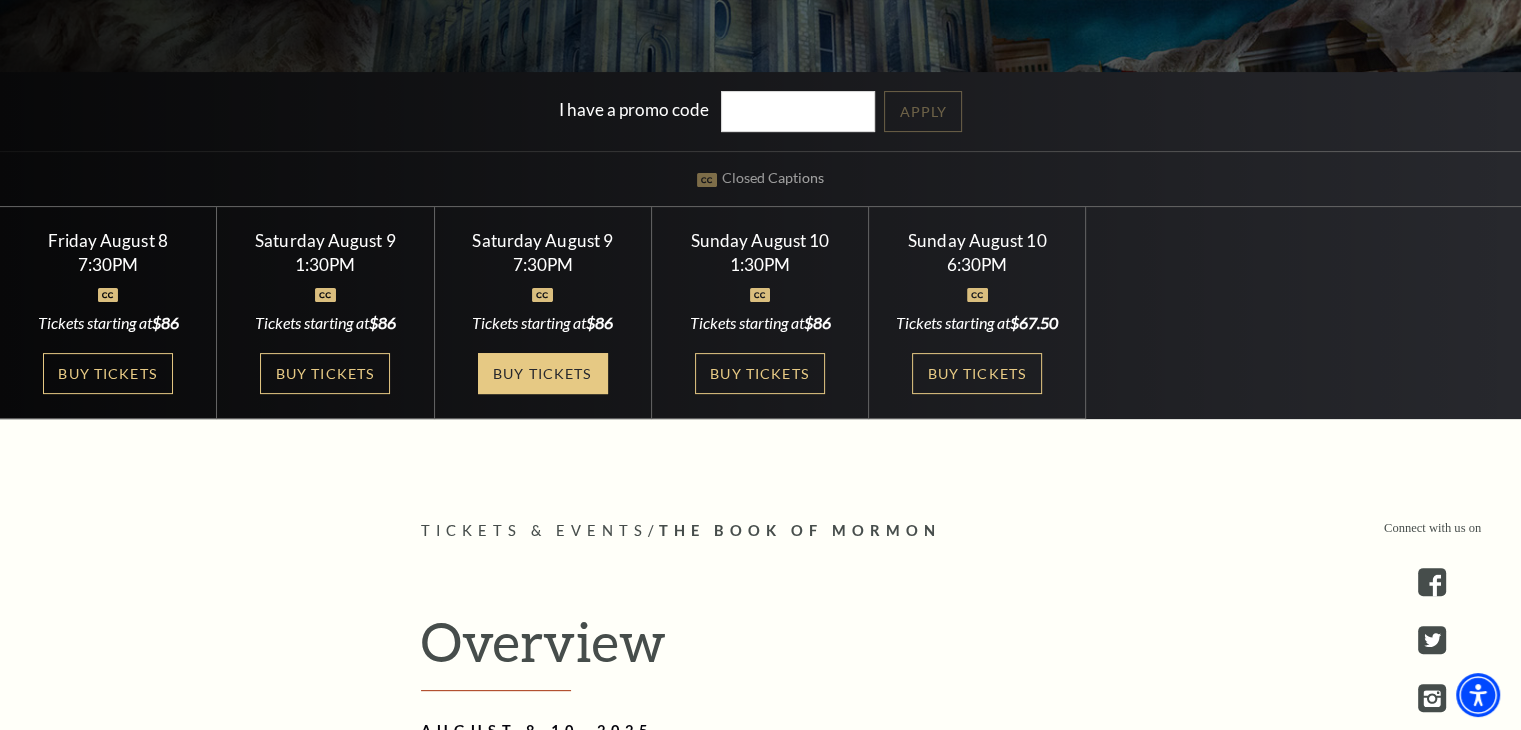 click on "Buy Tickets" at bounding box center [543, 373] 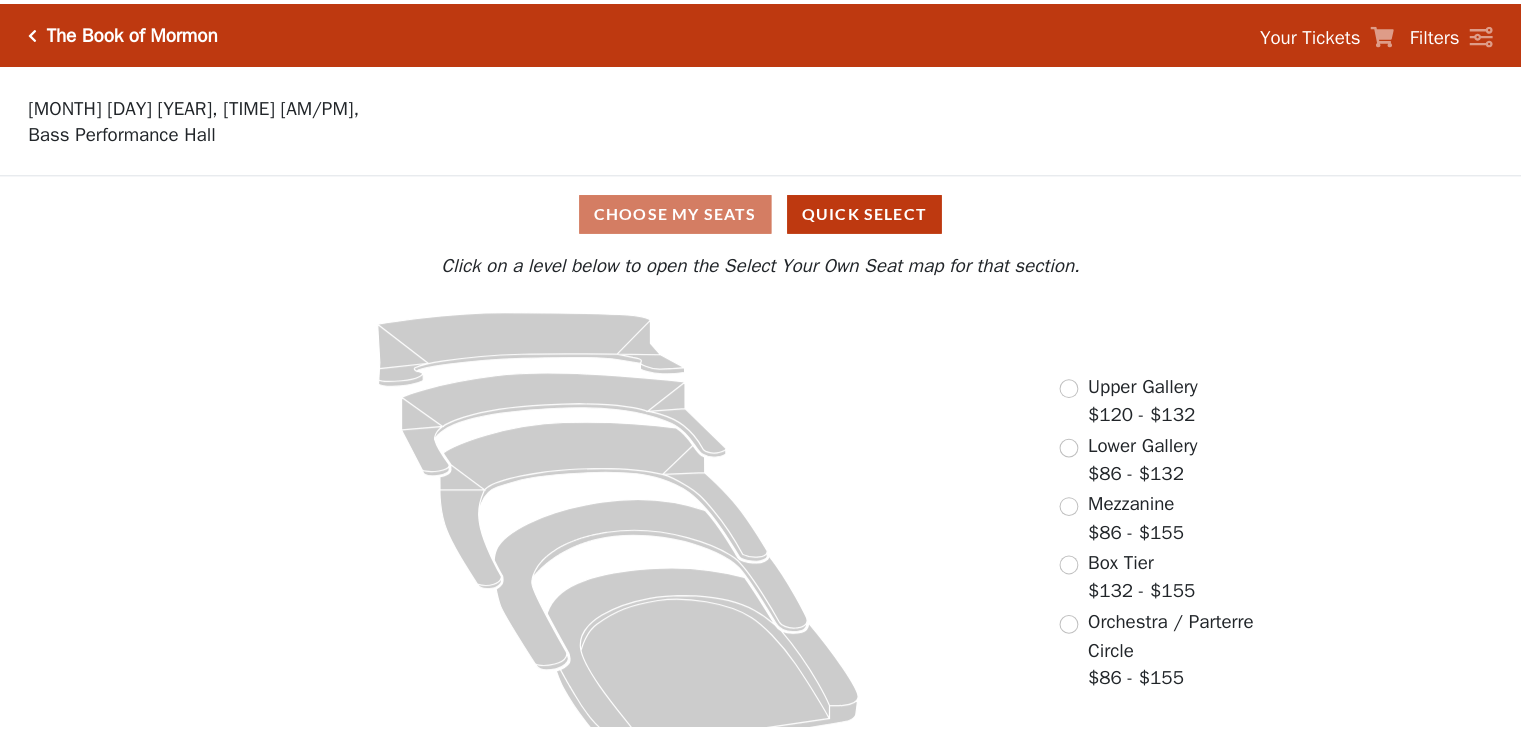 scroll, scrollTop: 0, scrollLeft: 0, axis: both 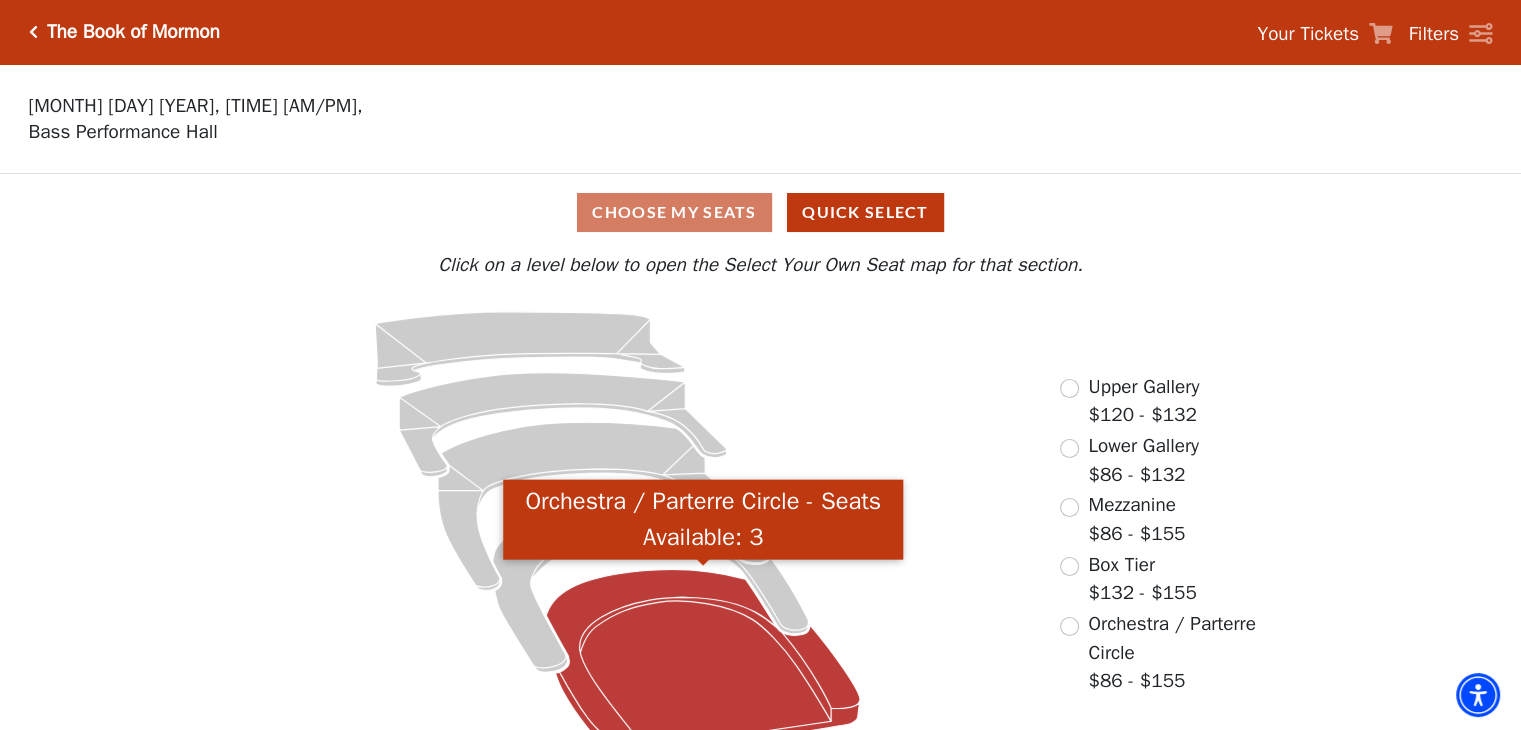 click 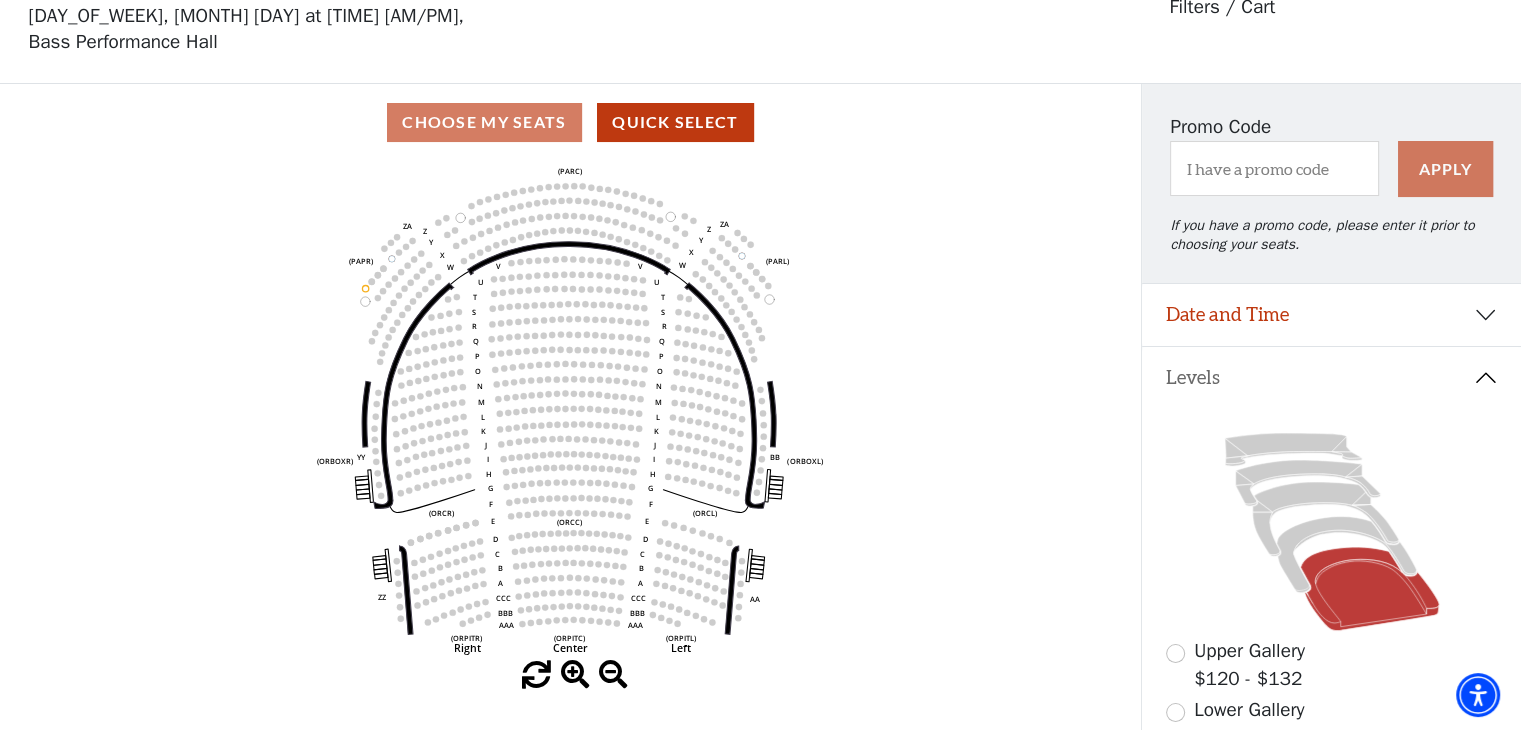 scroll, scrollTop: 92, scrollLeft: 0, axis: vertical 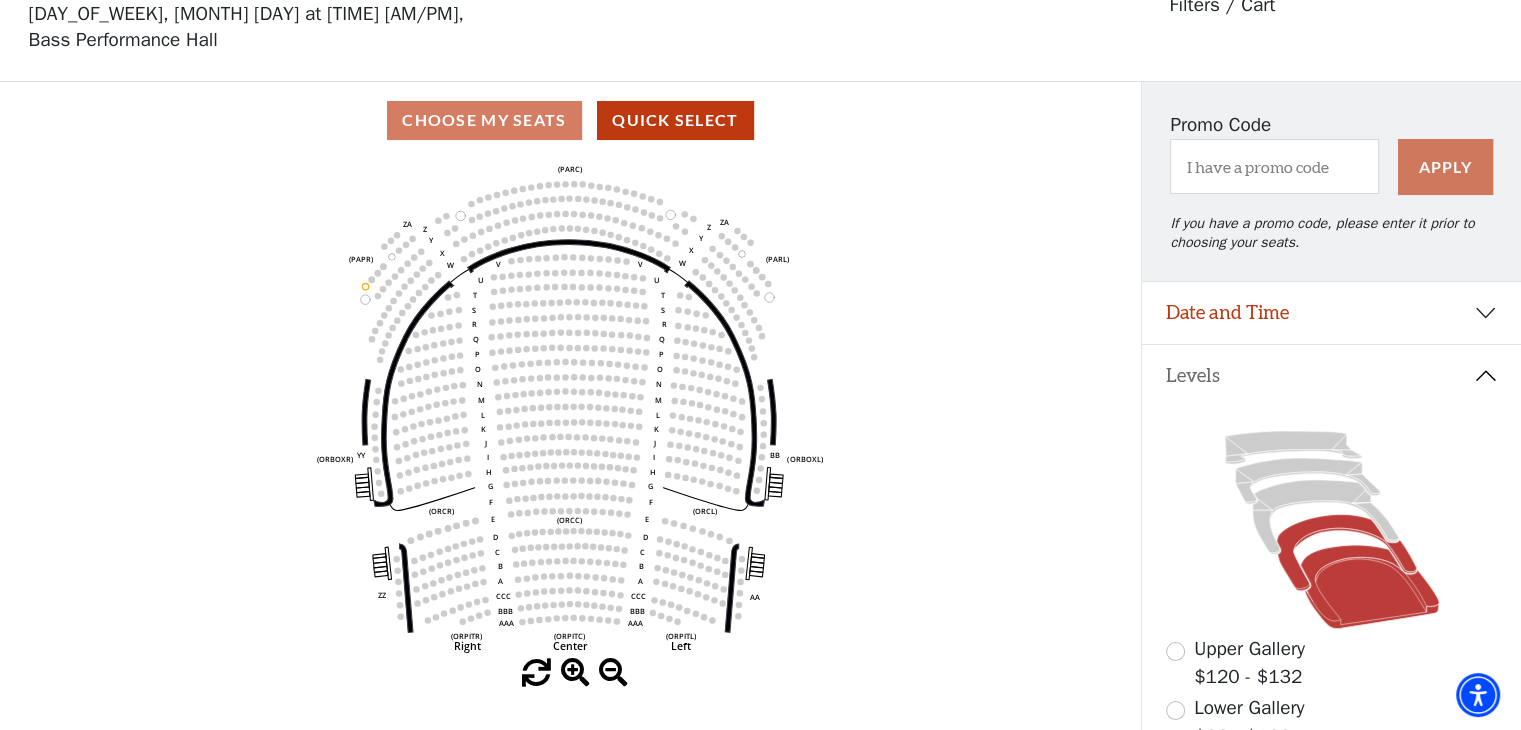 click 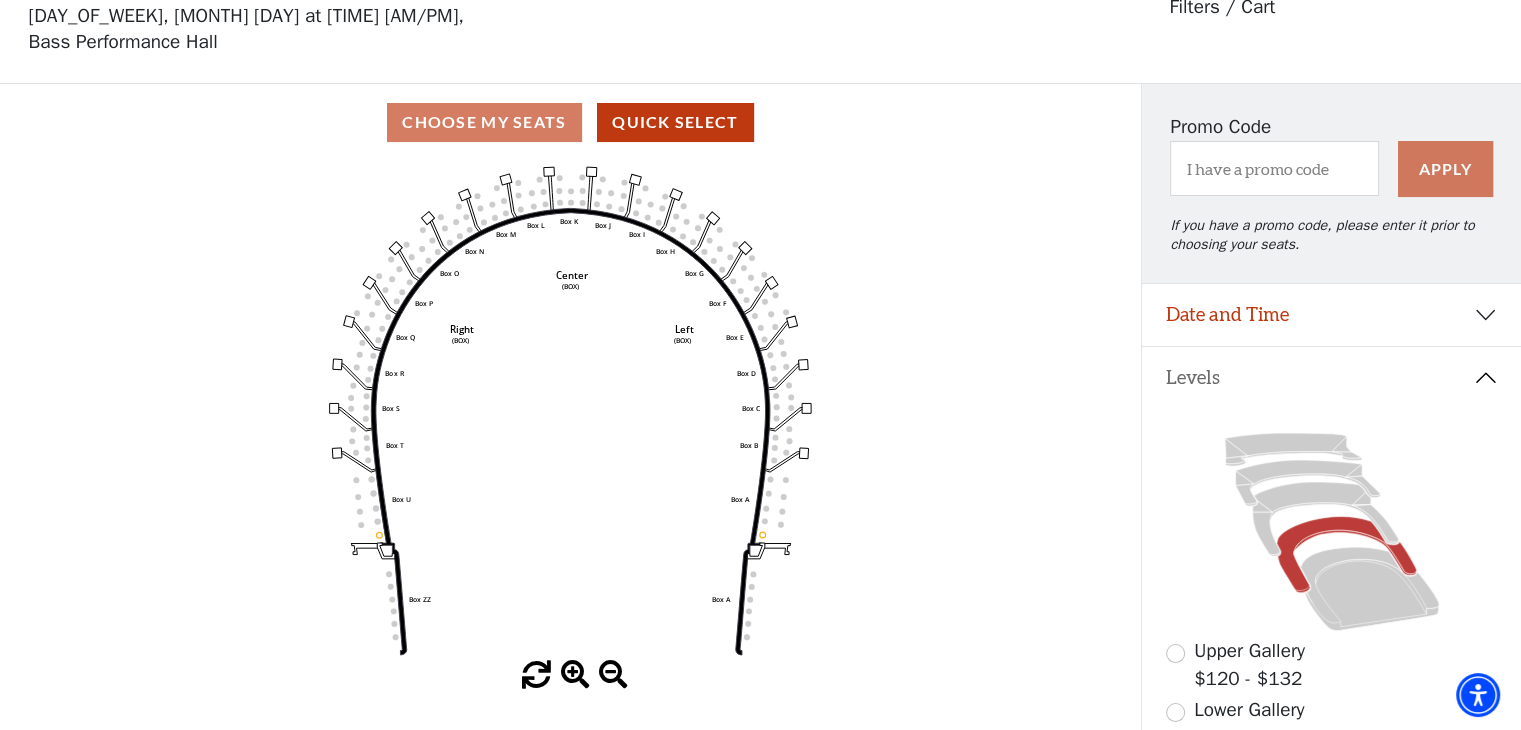 scroll, scrollTop: 92, scrollLeft: 0, axis: vertical 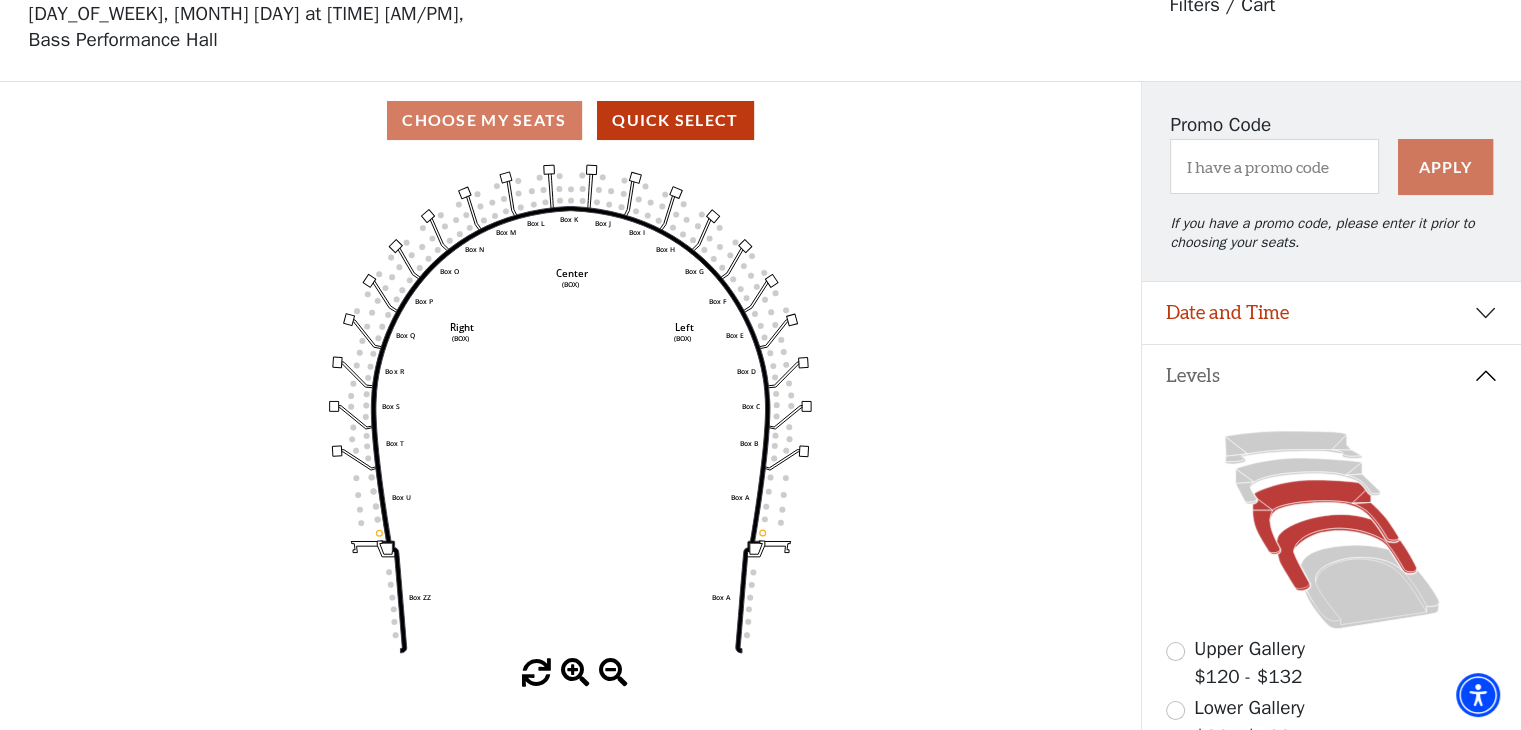 click 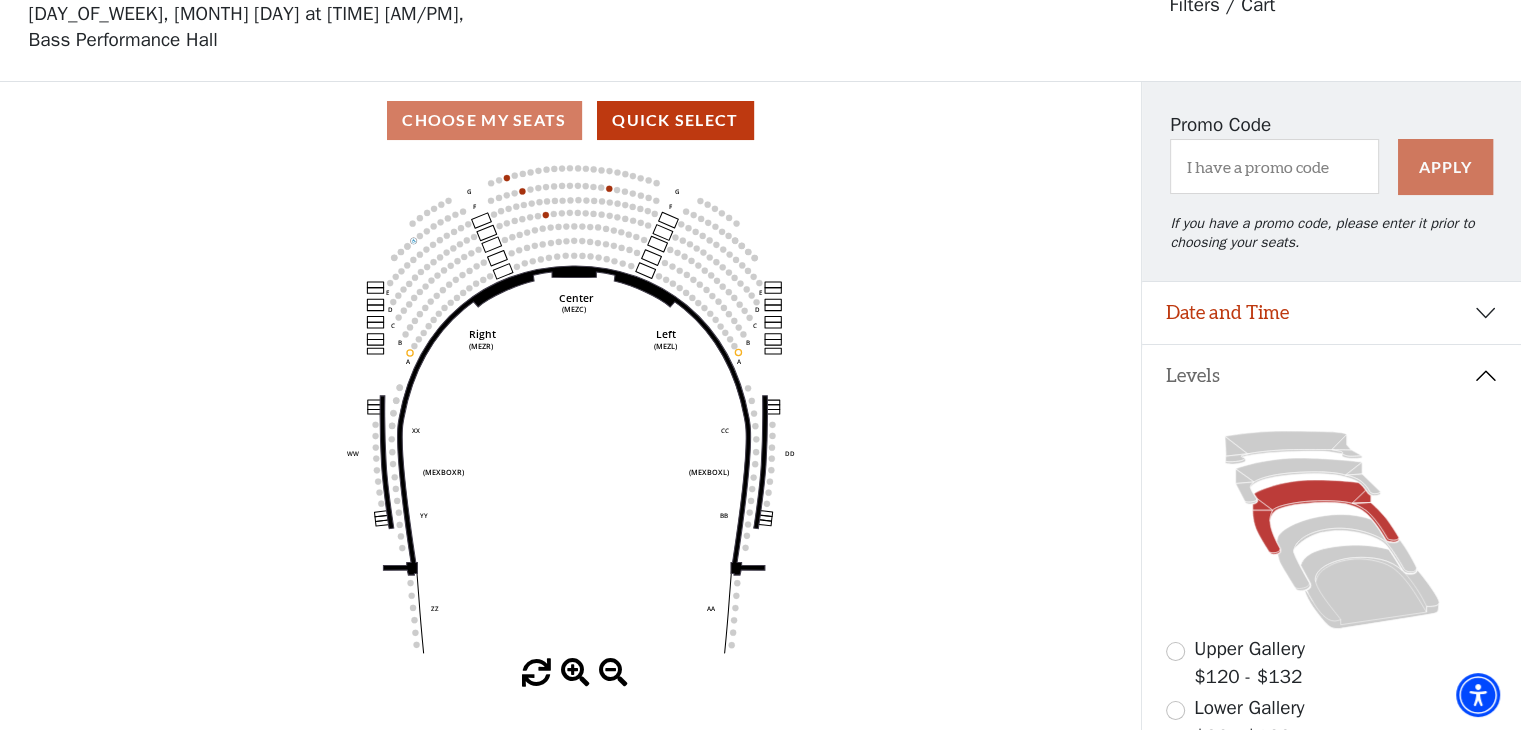 scroll, scrollTop: 92, scrollLeft: 0, axis: vertical 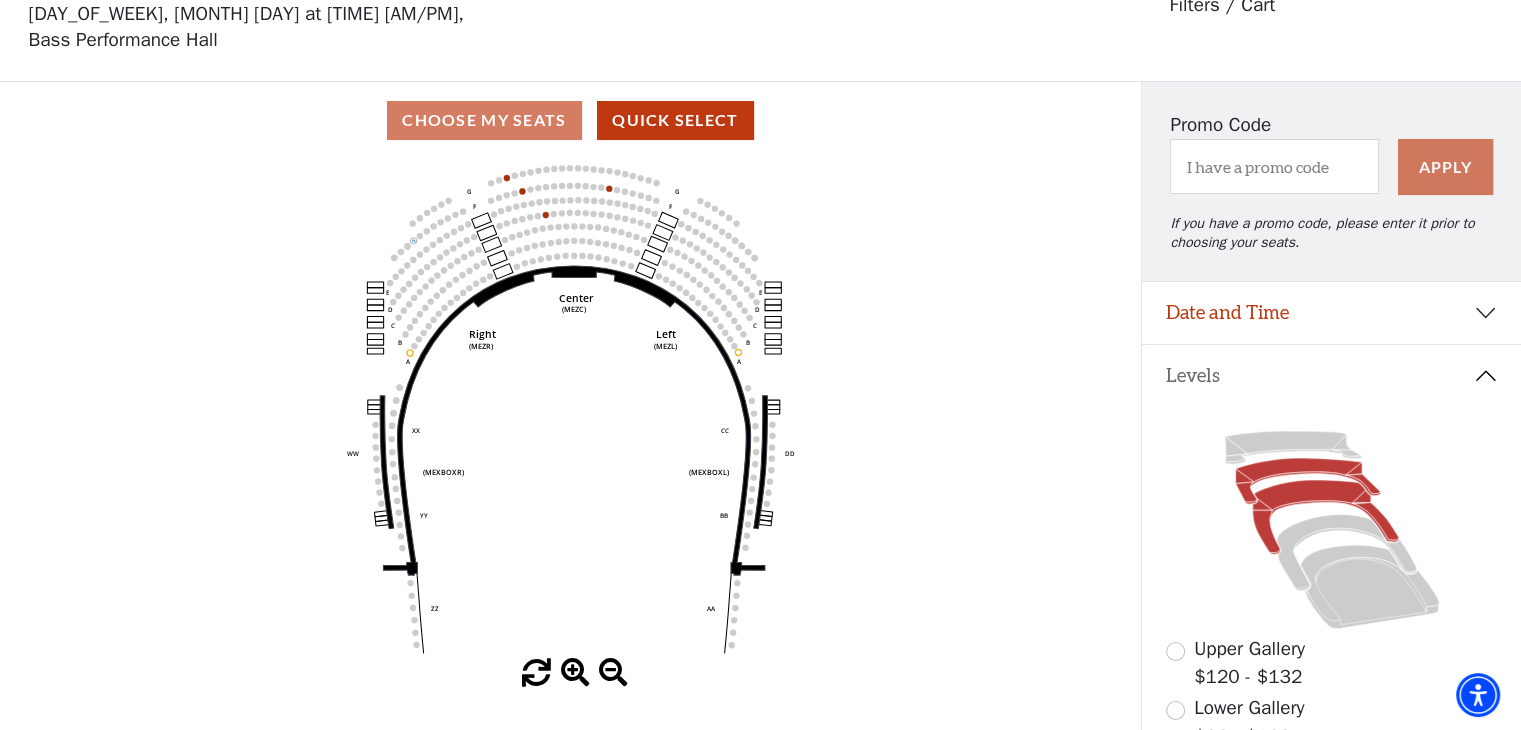 click 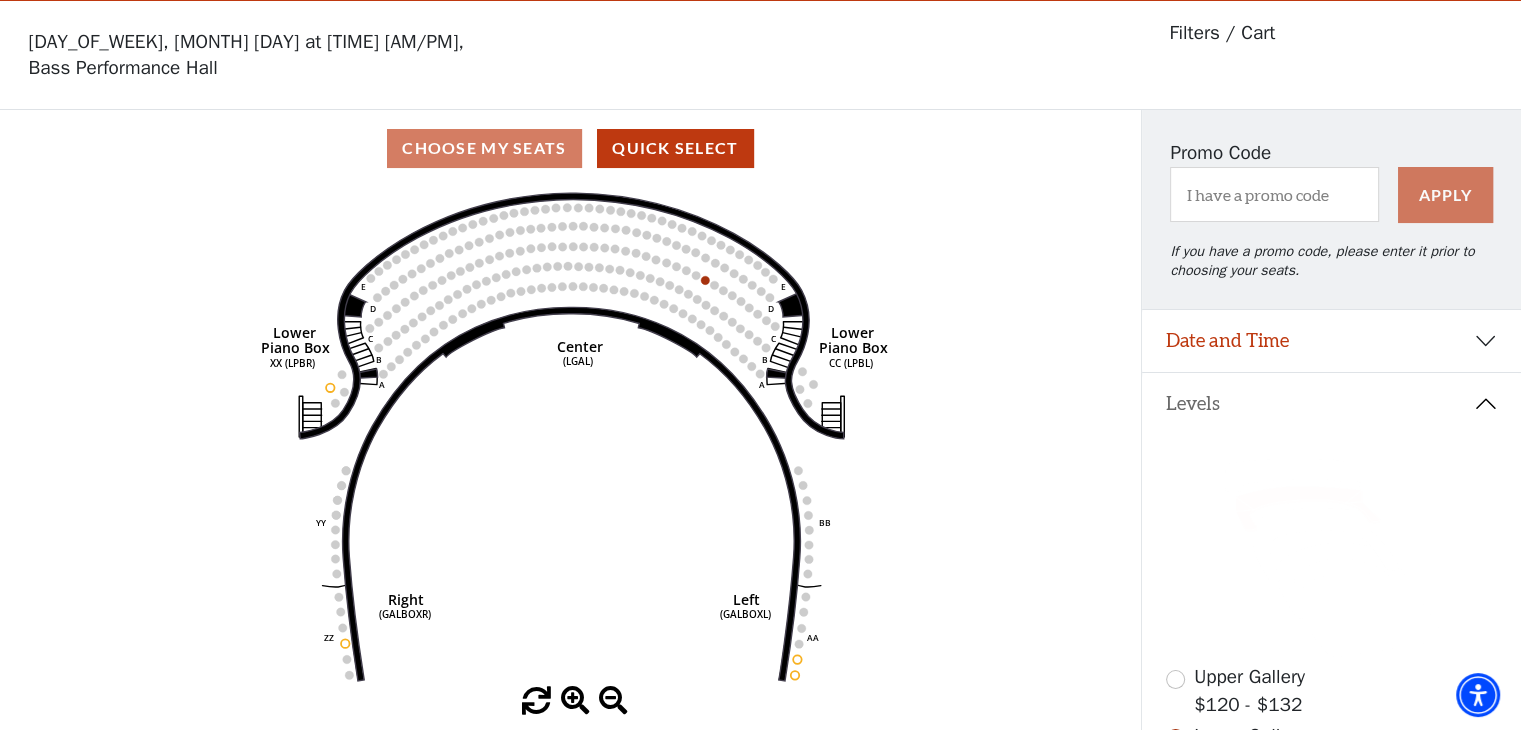 scroll, scrollTop: 92, scrollLeft: 0, axis: vertical 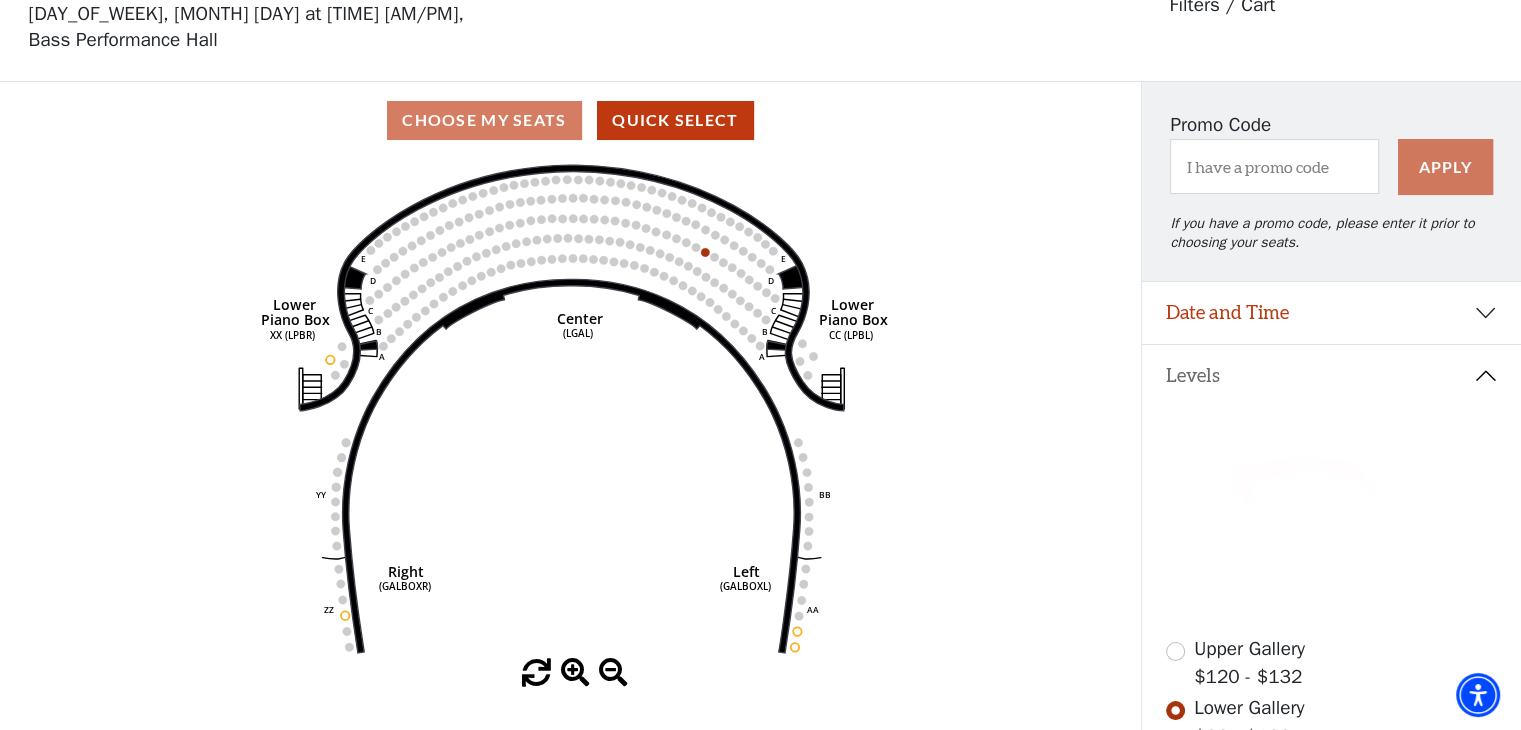click 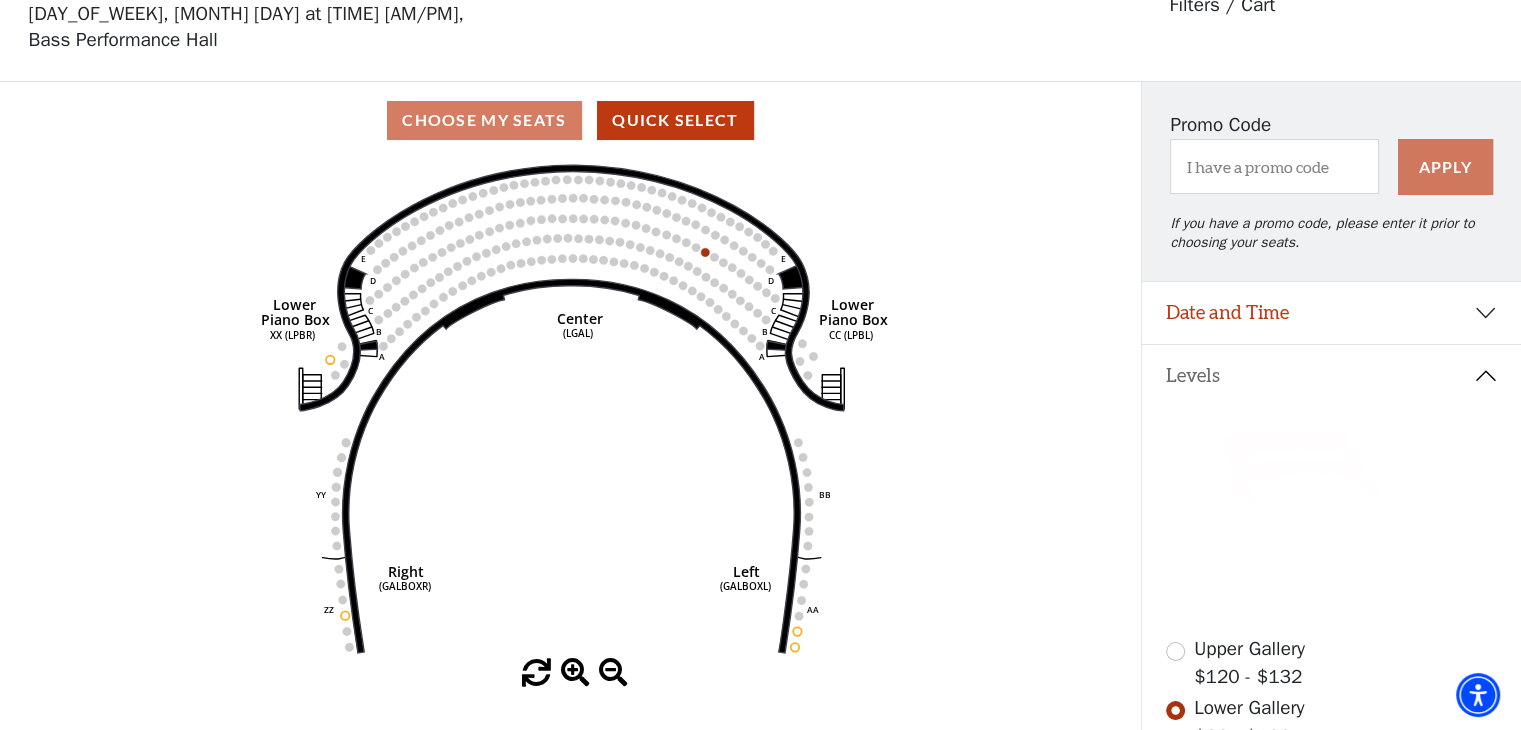 click 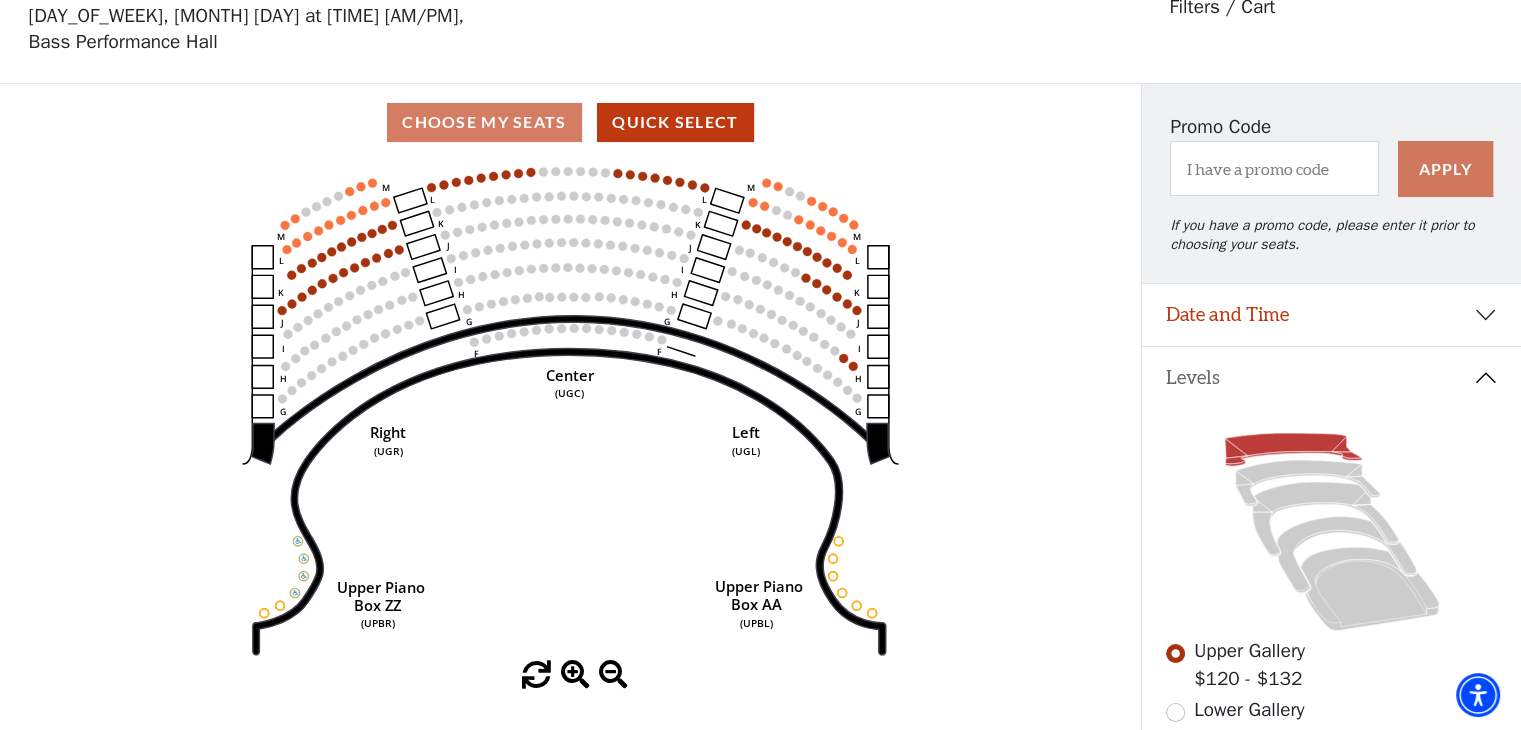 scroll, scrollTop: 92, scrollLeft: 0, axis: vertical 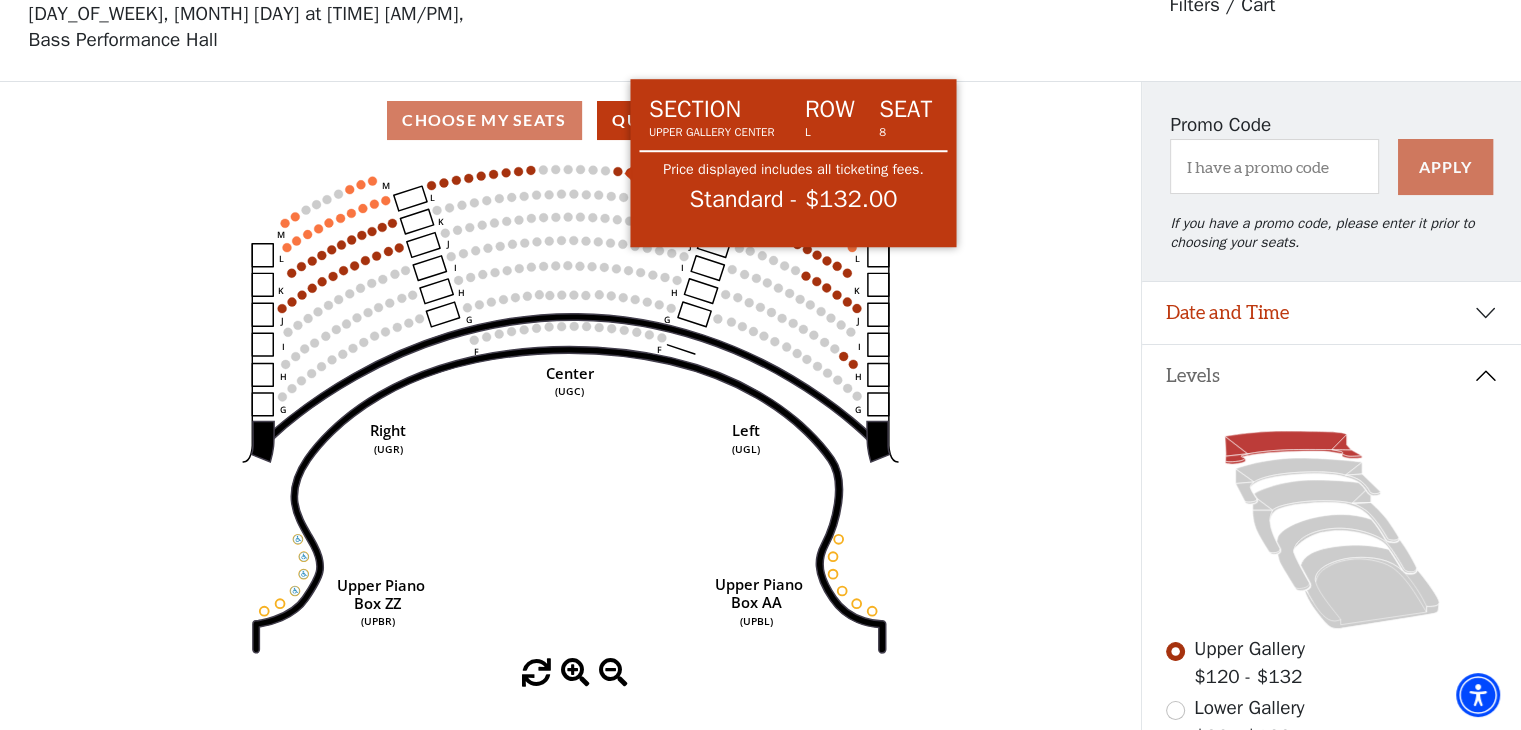click 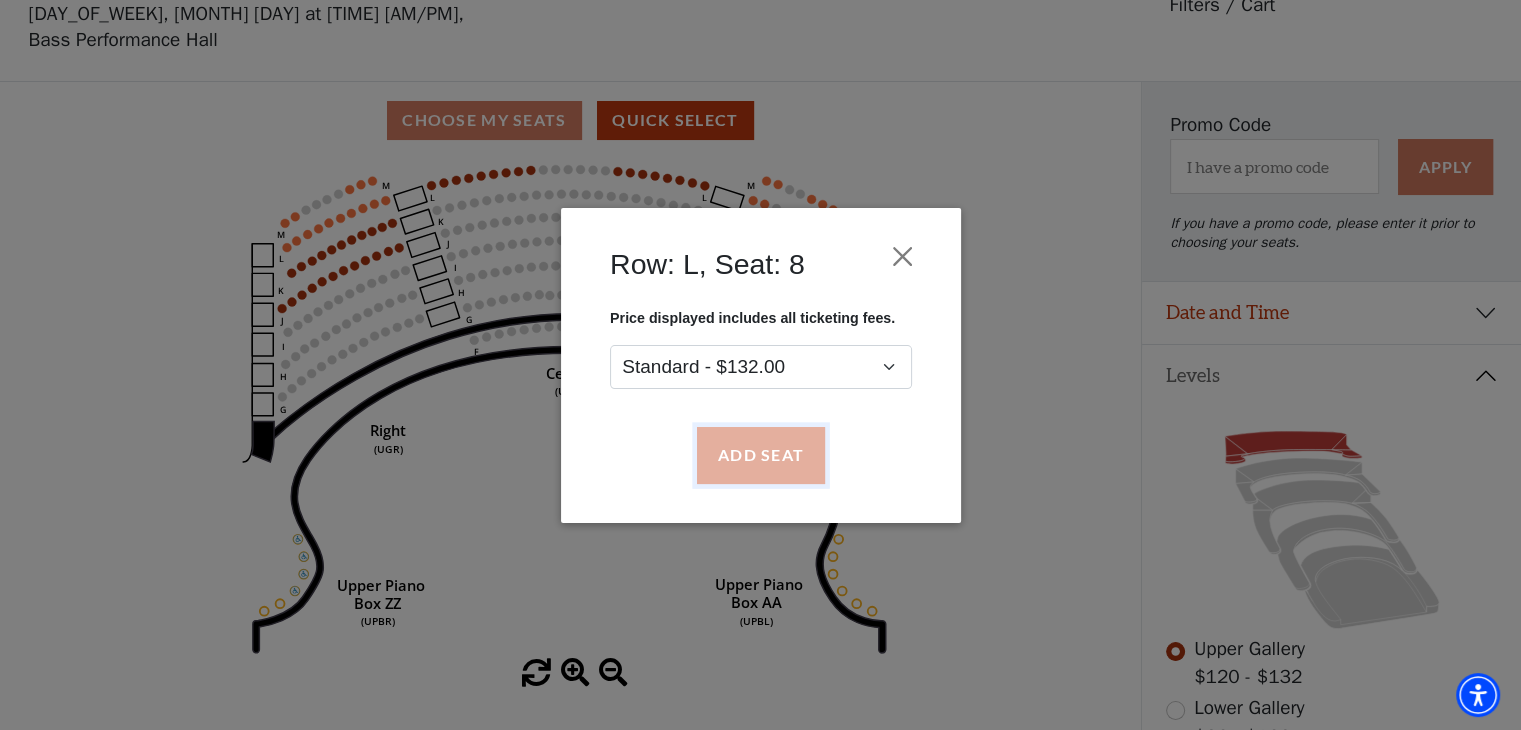 click on "Add Seat" at bounding box center (760, 455) 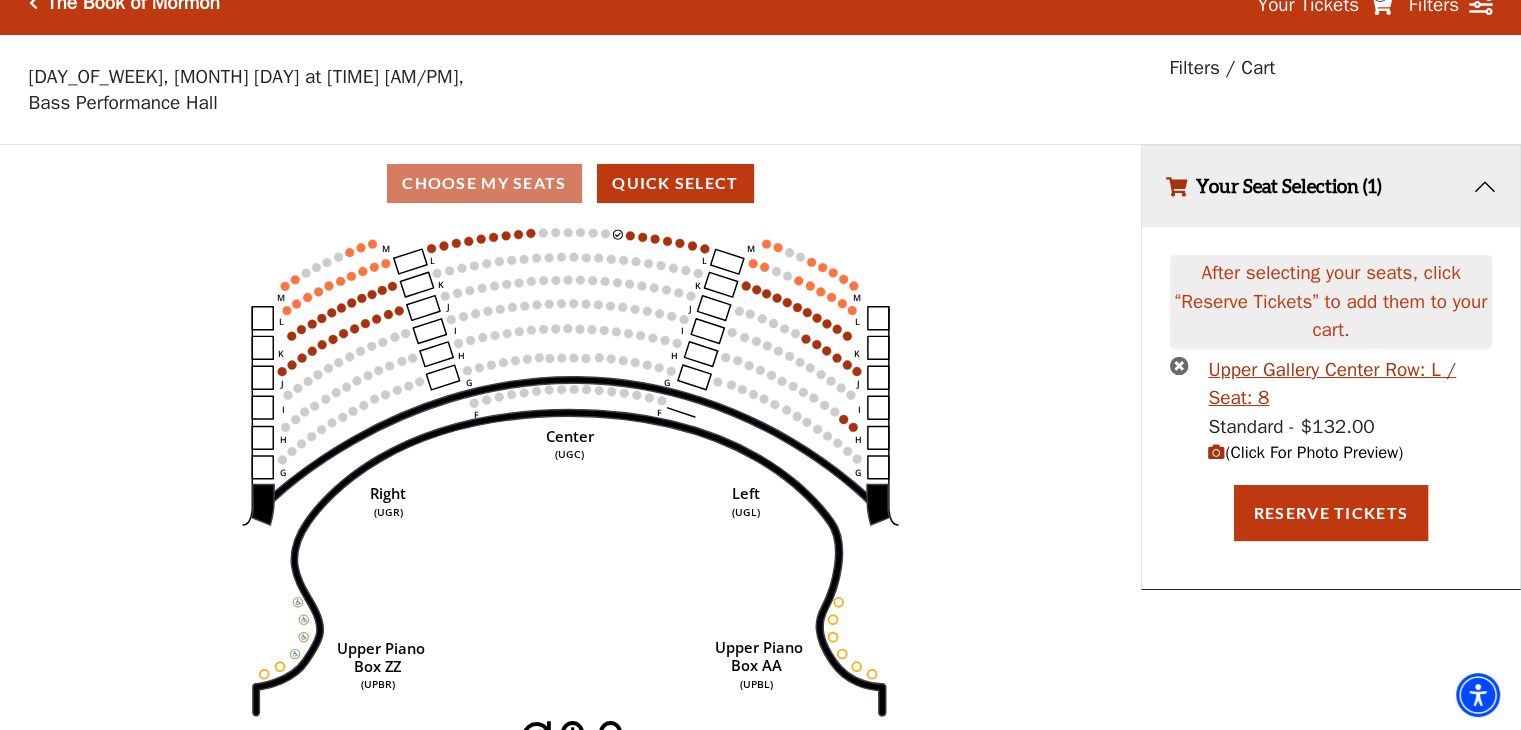 scroll, scrollTop: 0, scrollLeft: 0, axis: both 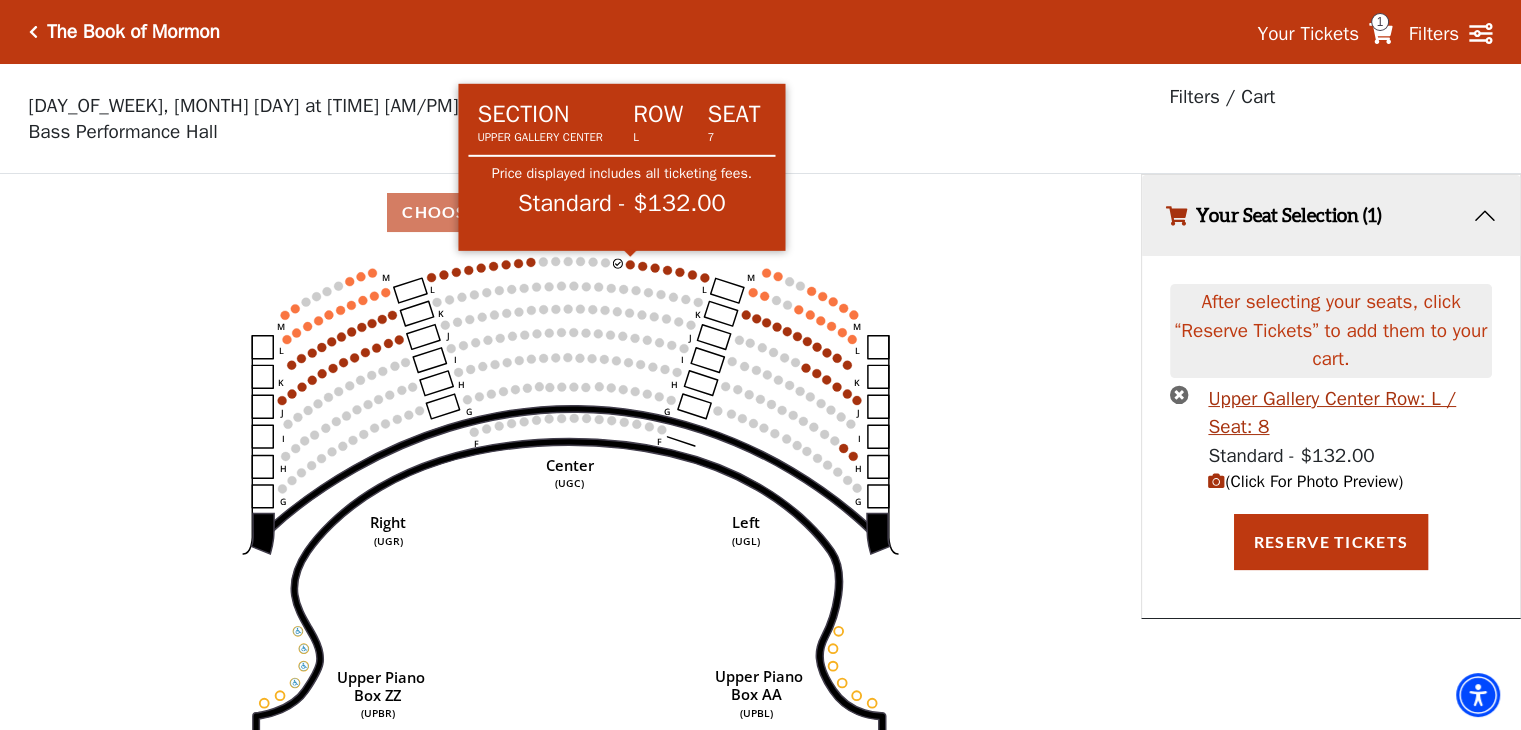 click 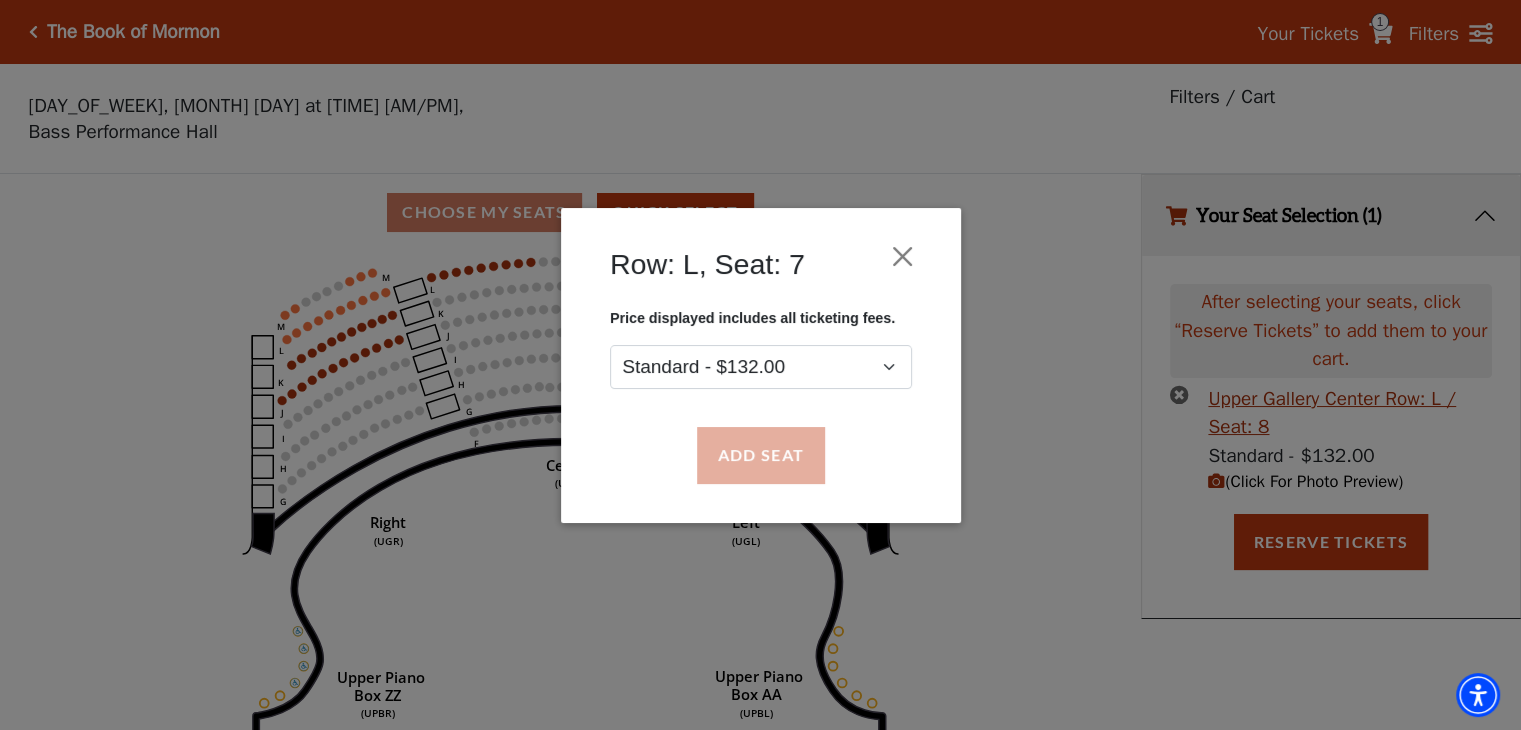 click on "Add Seat" at bounding box center [761, 455] 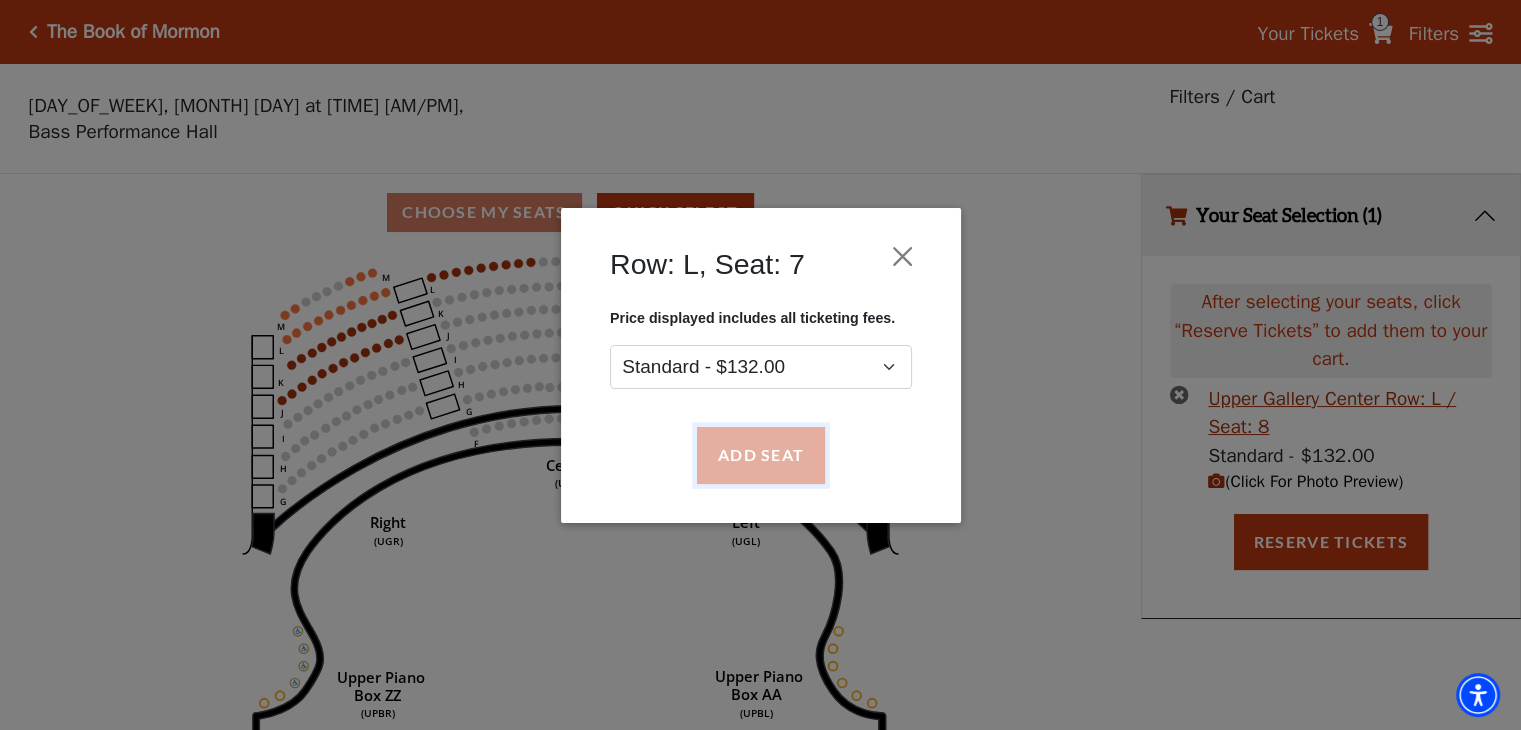 click on "Add Seat" at bounding box center (760, 455) 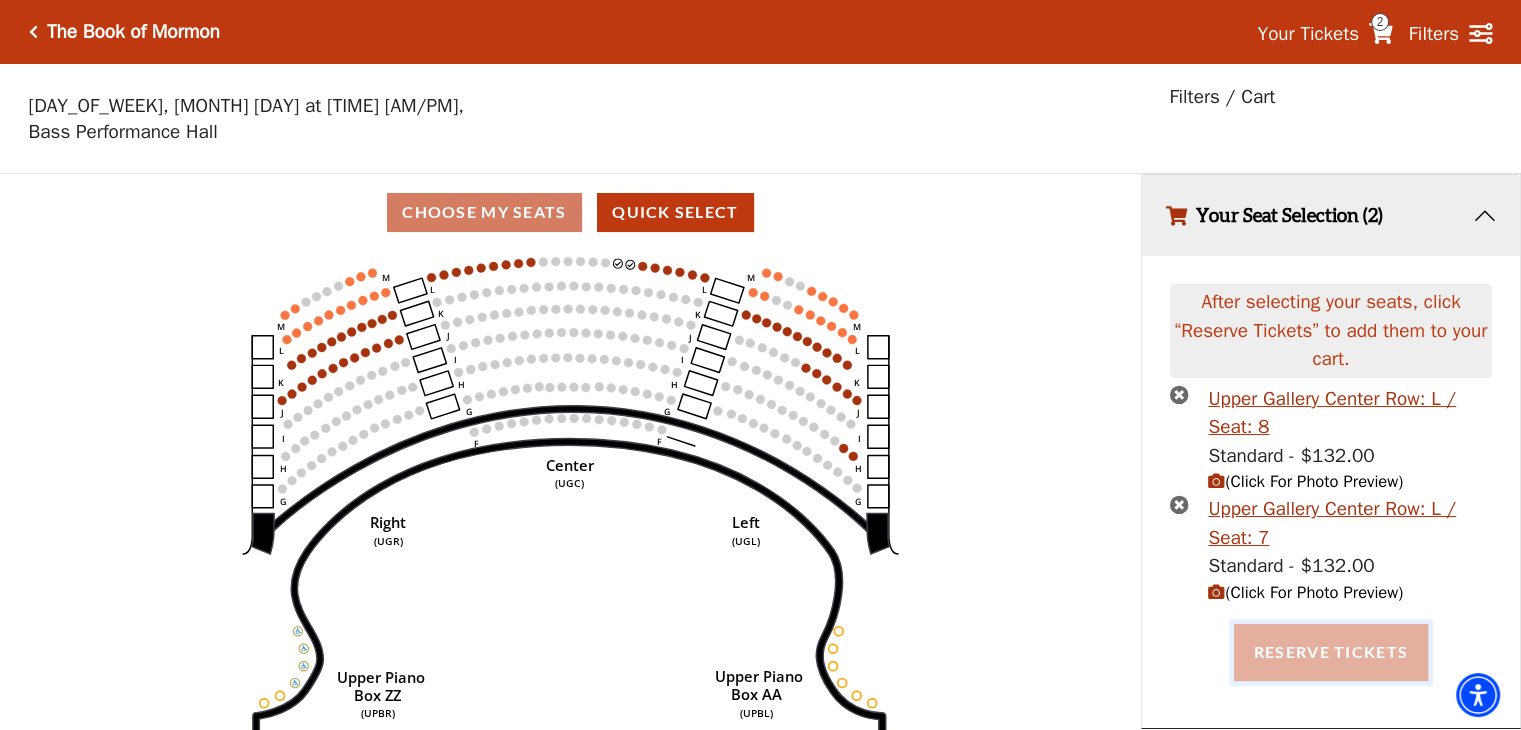 click on "Reserve Tickets" at bounding box center [1331, 652] 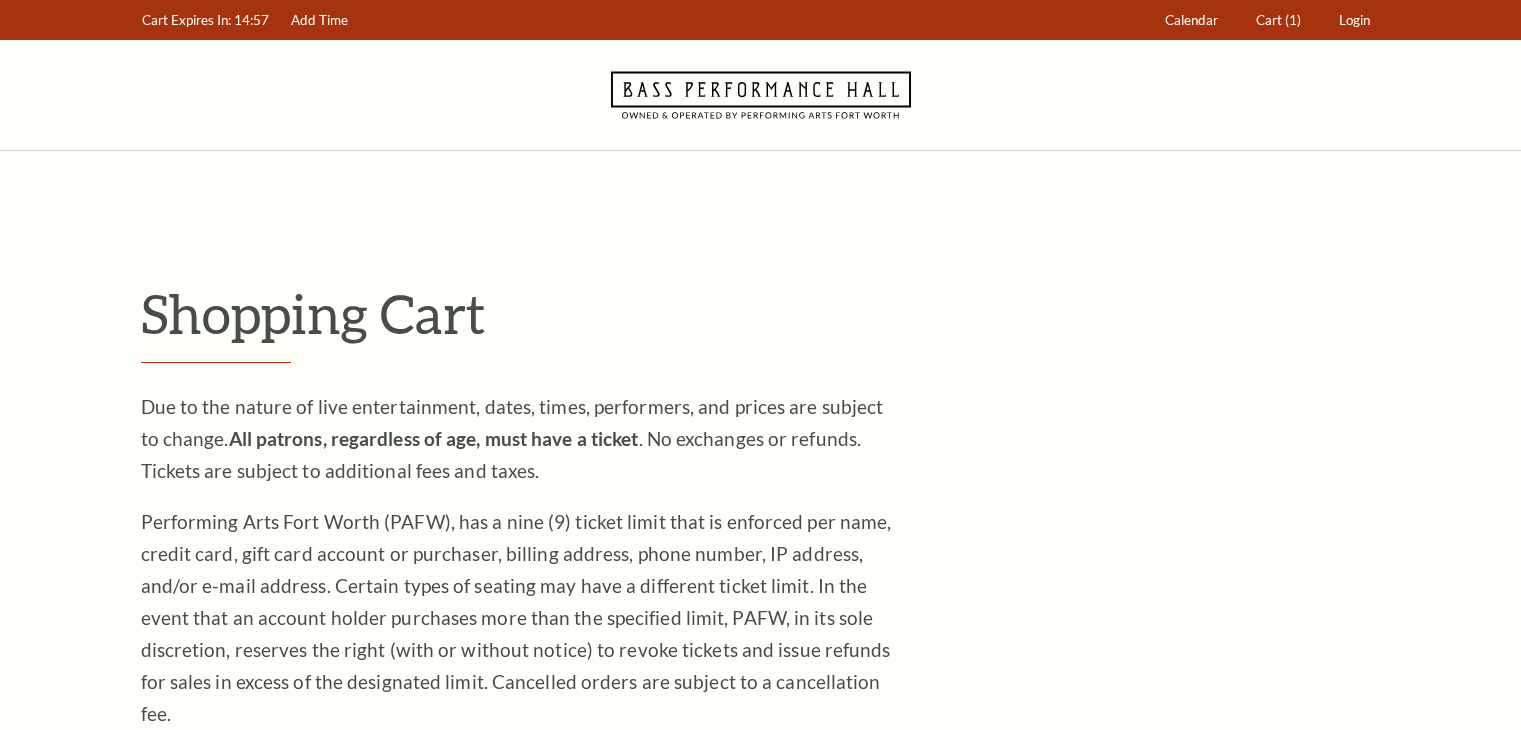 scroll, scrollTop: 0, scrollLeft: 0, axis: both 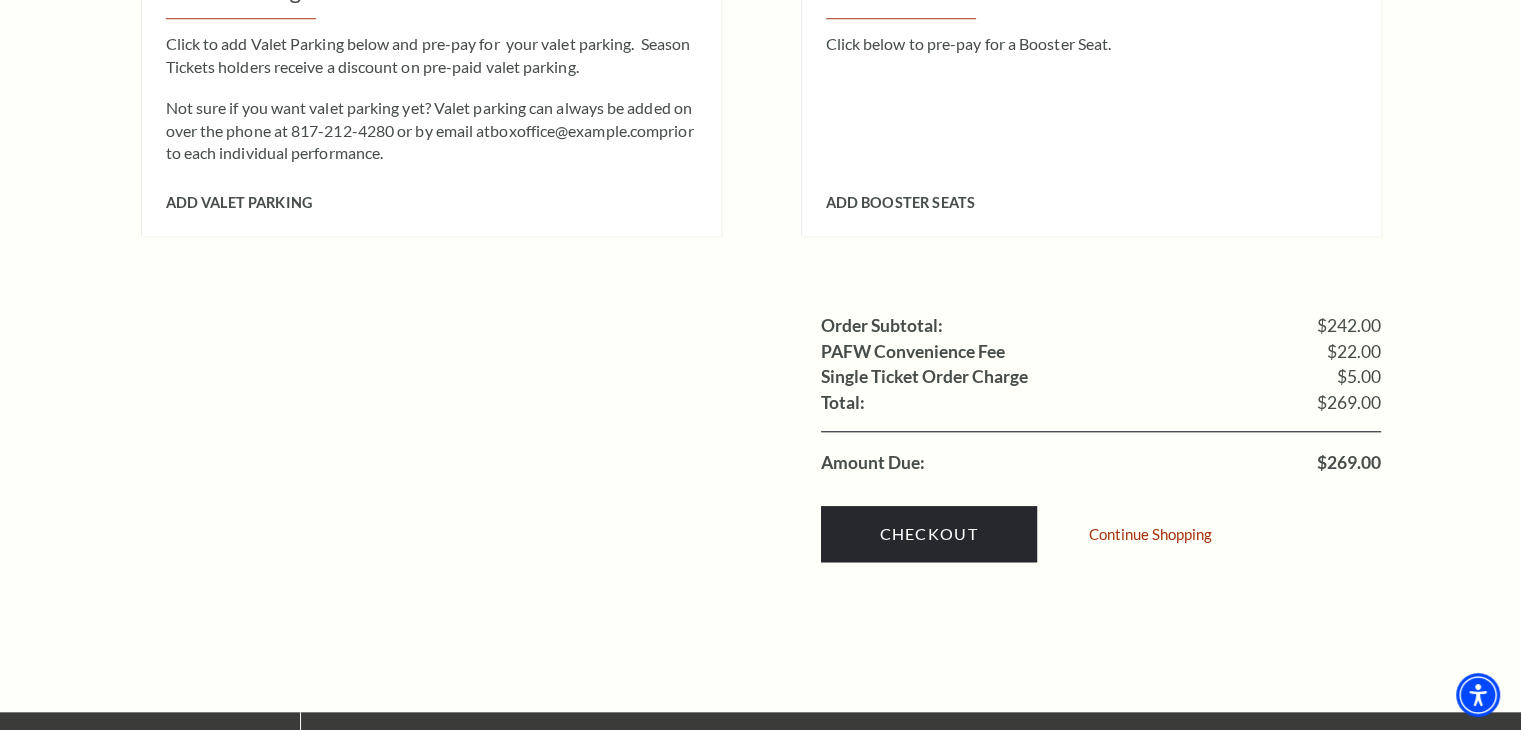 click on "Checkout
Continue Shopping" at bounding box center (1101, 529) 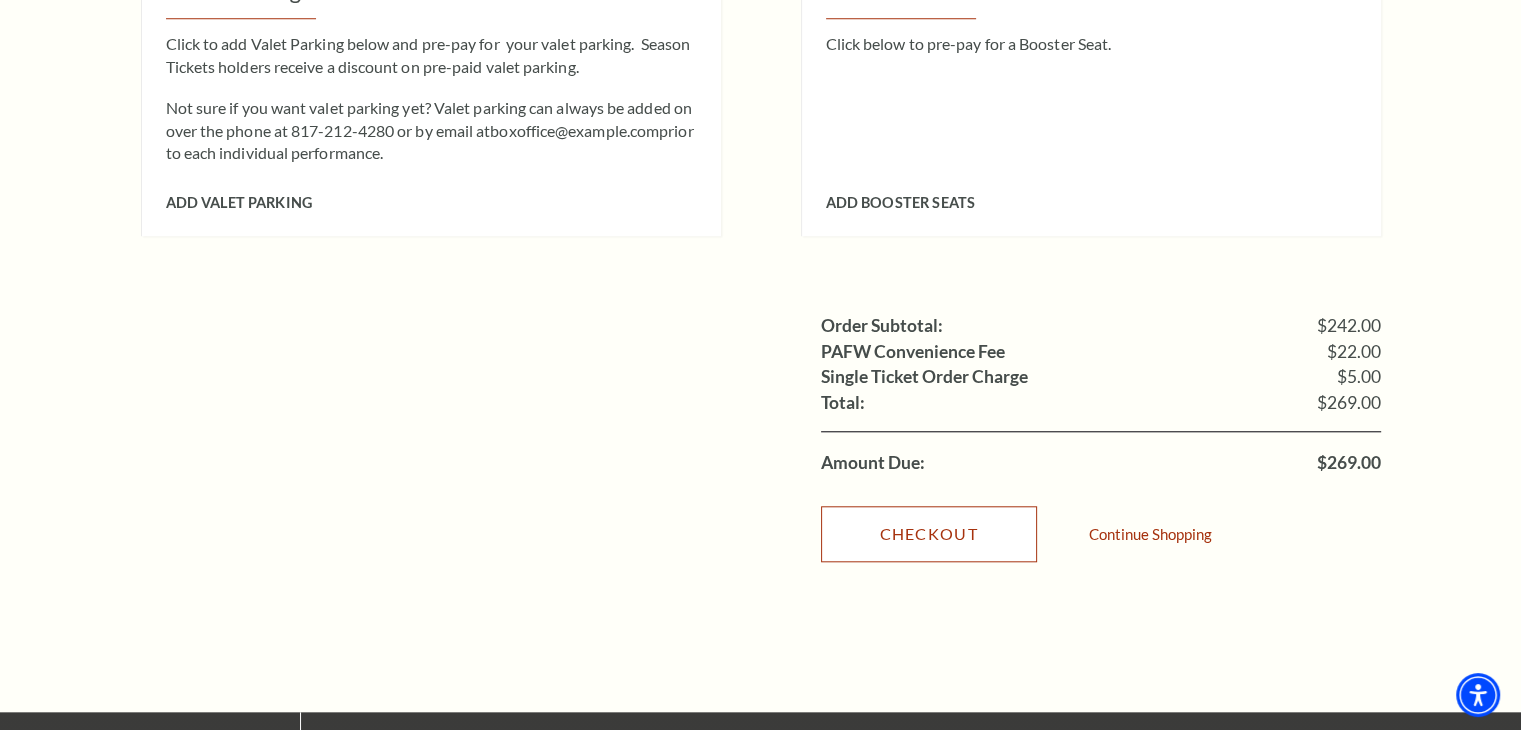 click on "Checkout" at bounding box center (929, 534) 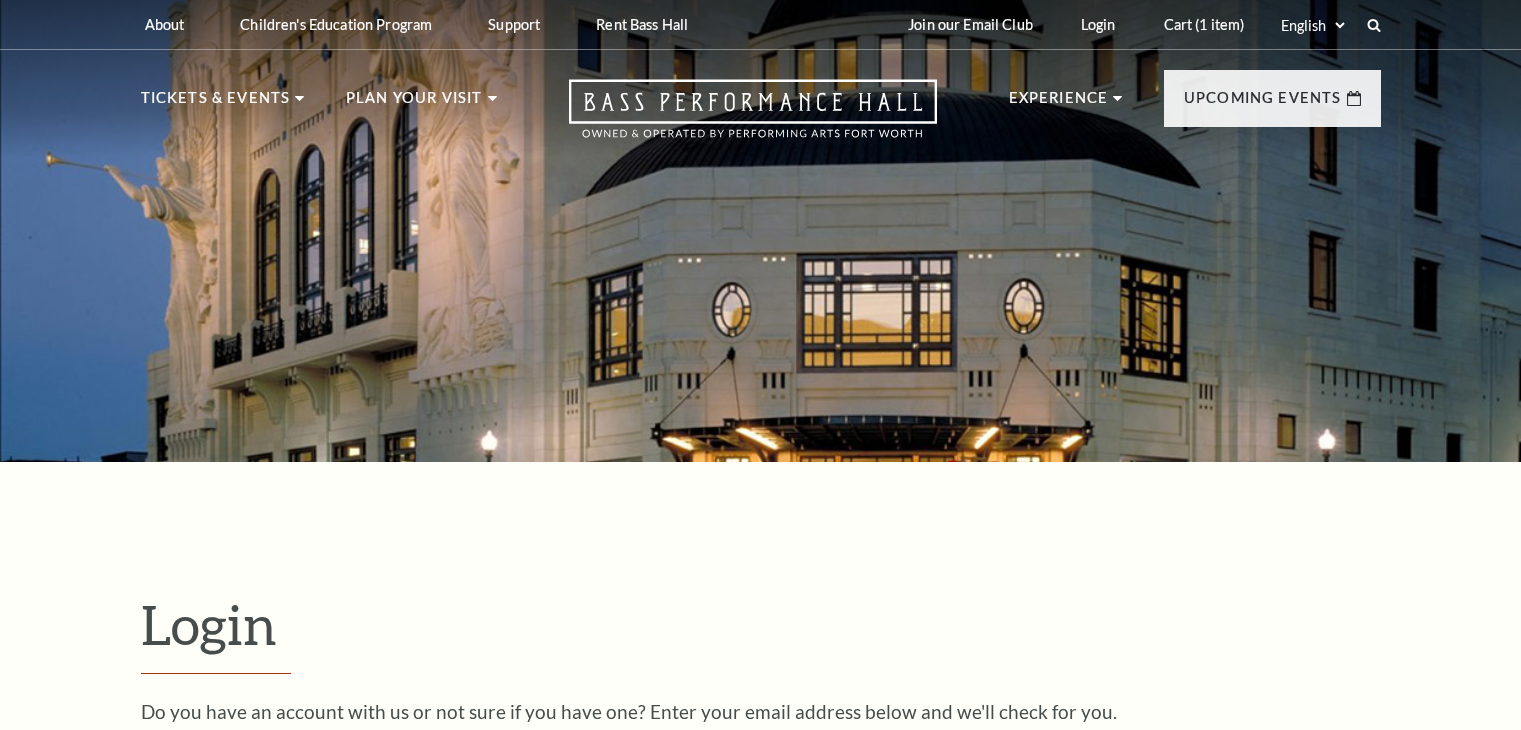 scroll, scrollTop: 592, scrollLeft: 0, axis: vertical 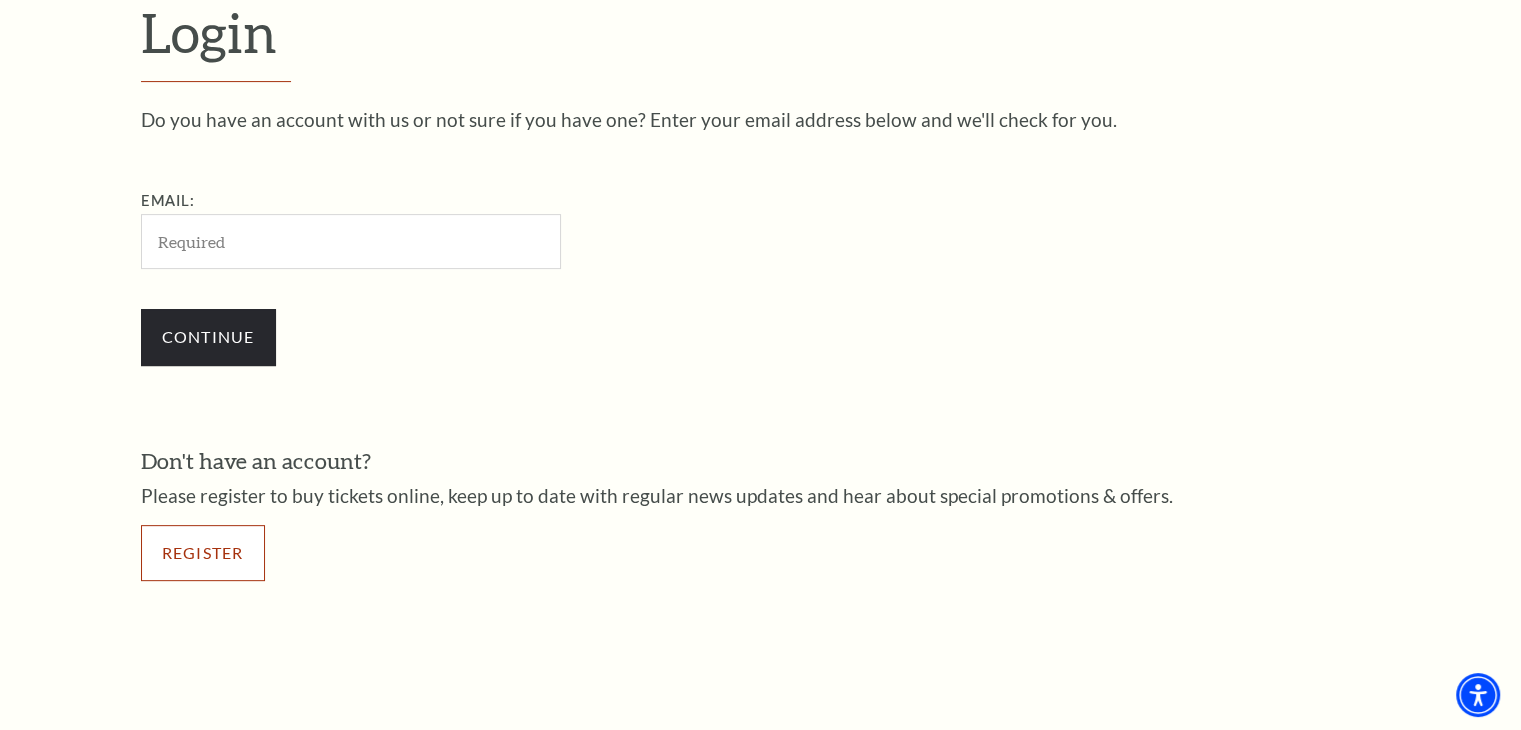 click on "Register" at bounding box center (203, 553) 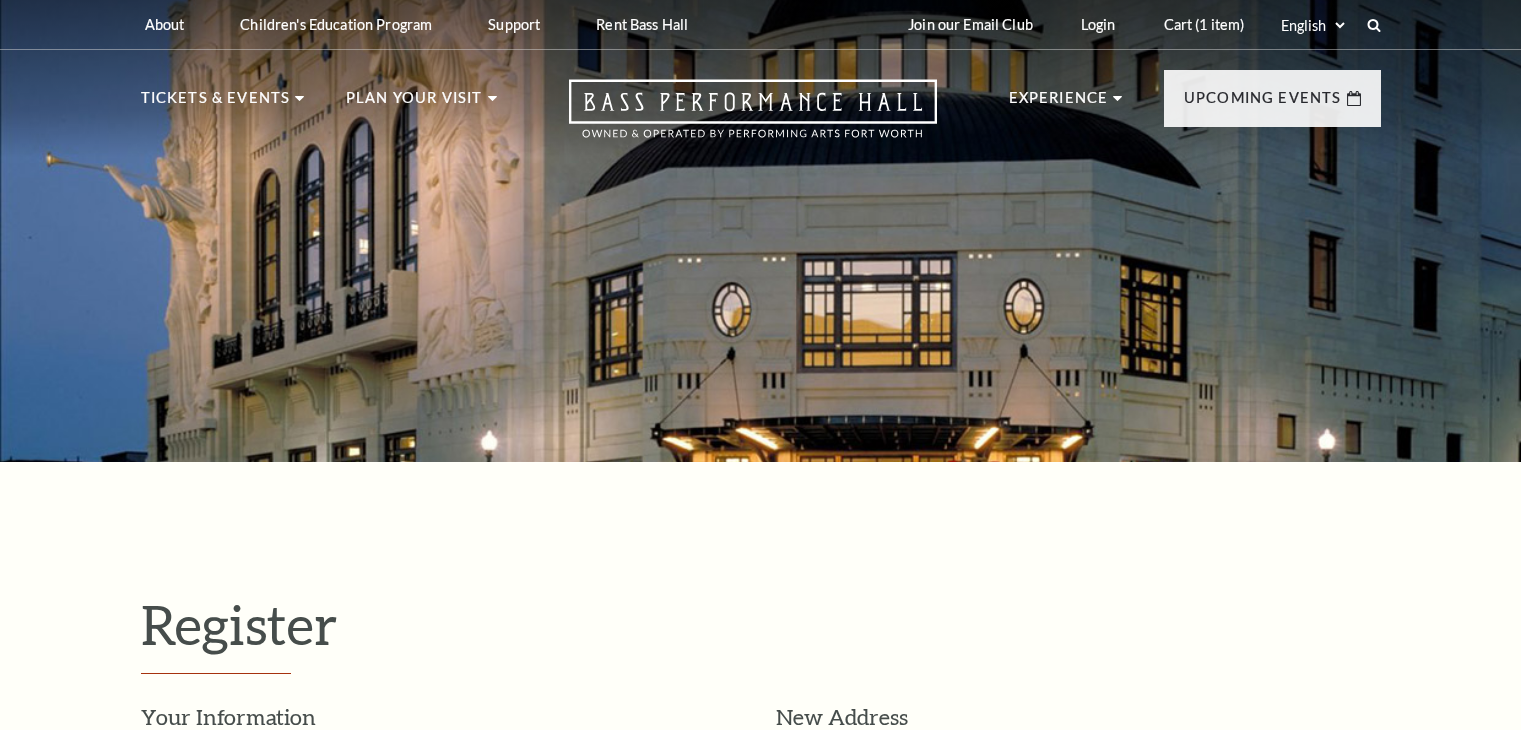 select on "1" 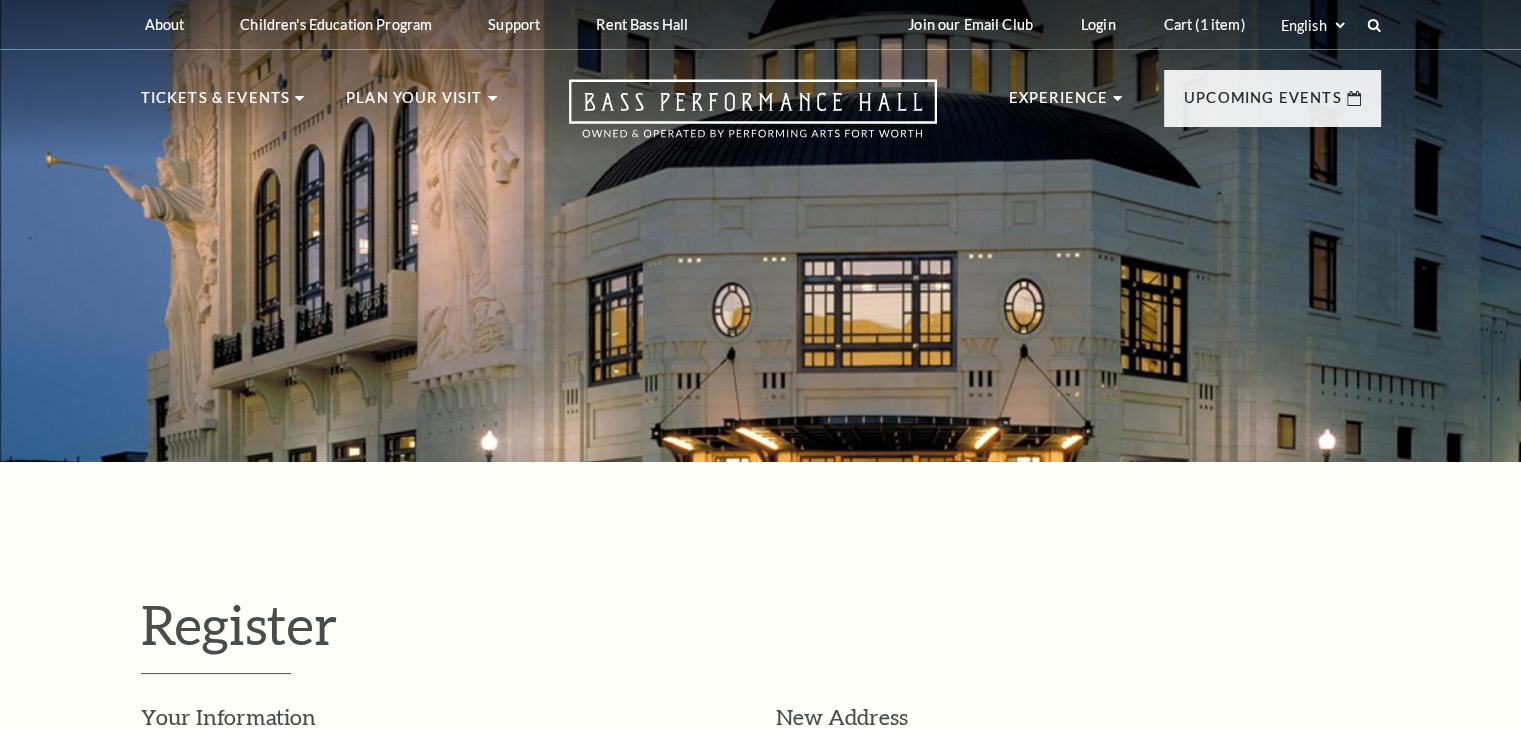 scroll, scrollTop: 0, scrollLeft: 0, axis: both 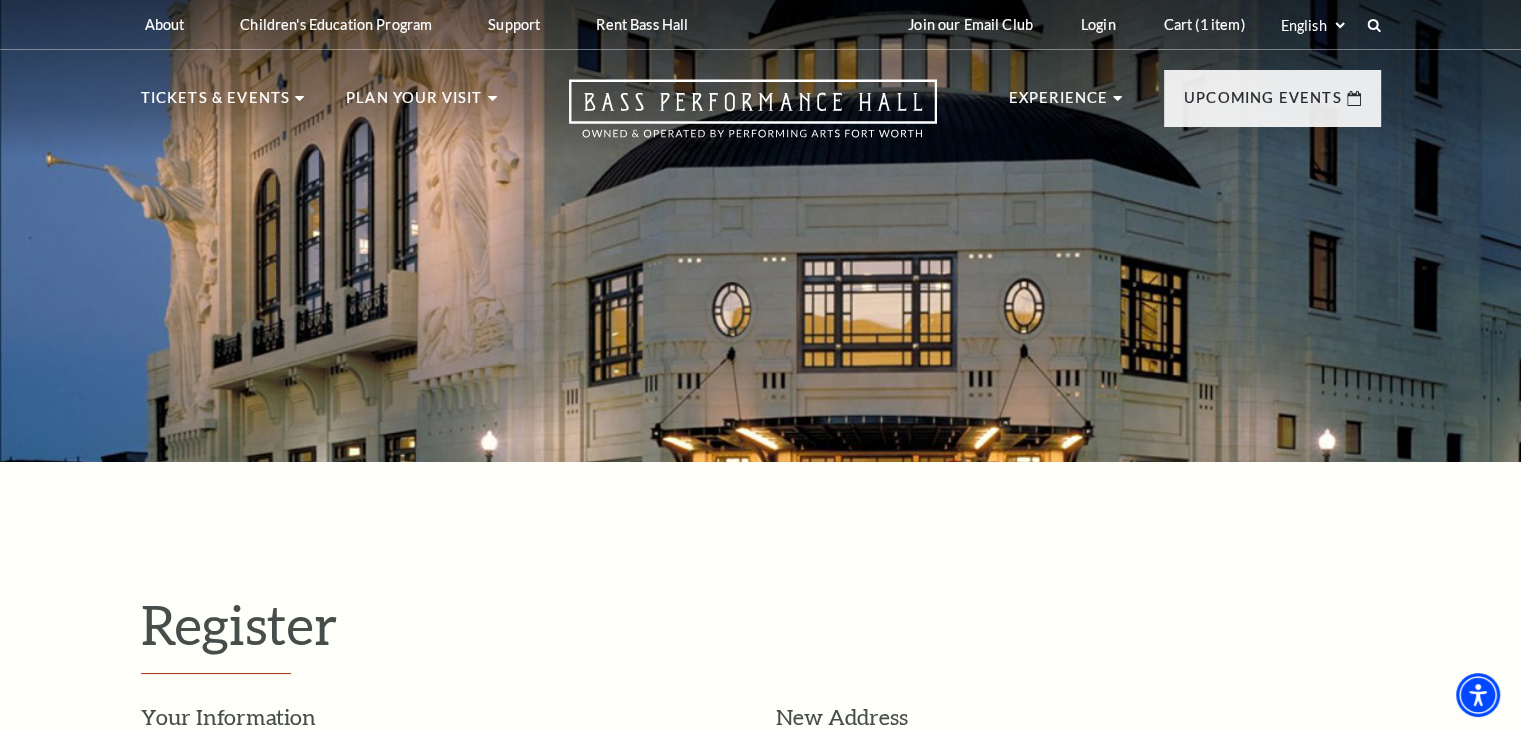 drag, startPoint x: 10, startPoint y: 658, endPoint x: 147, endPoint y: 613, distance: 144.20125 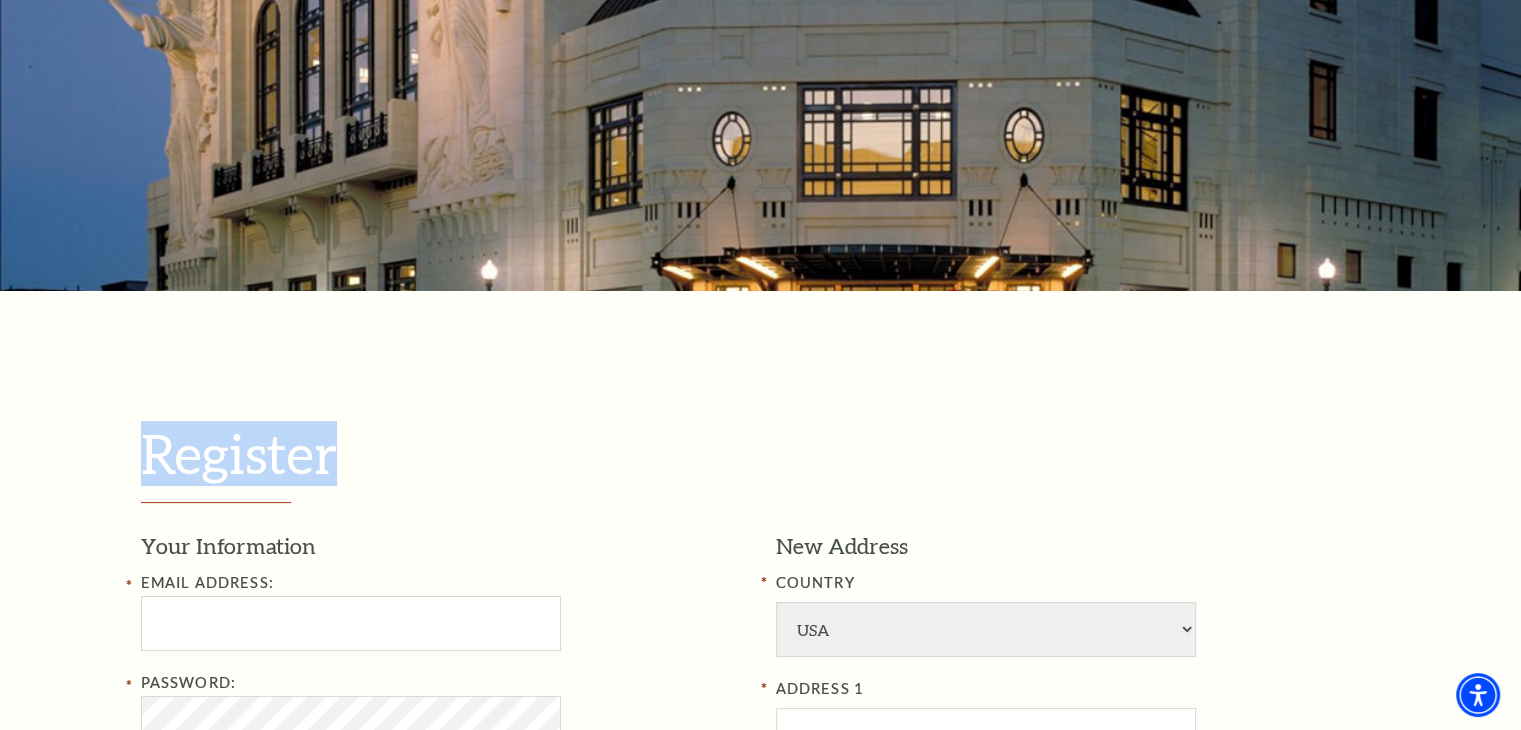 scroll, scrollTop: 500, scrollLeft: 0, axis: vertical 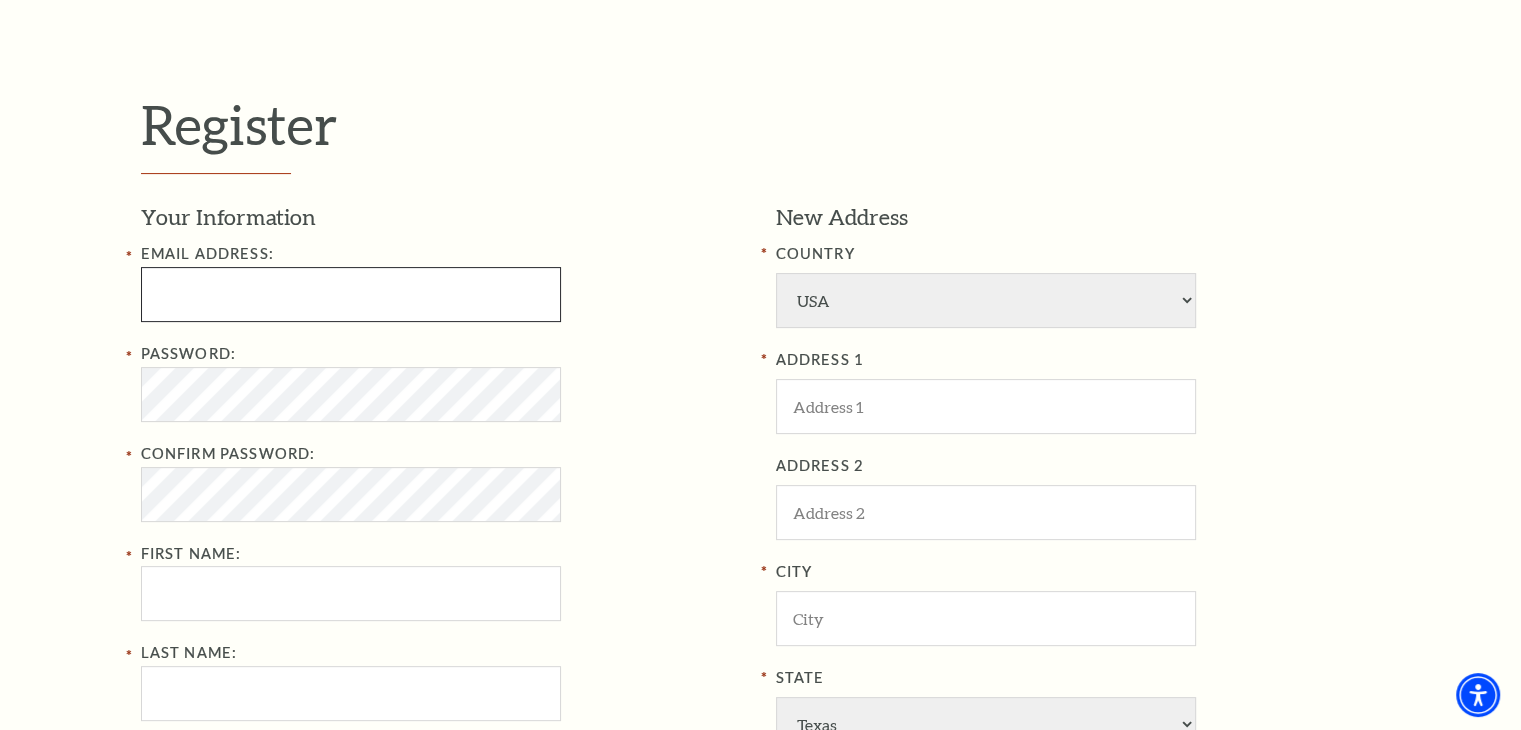 click at bounding box center (351, 294) 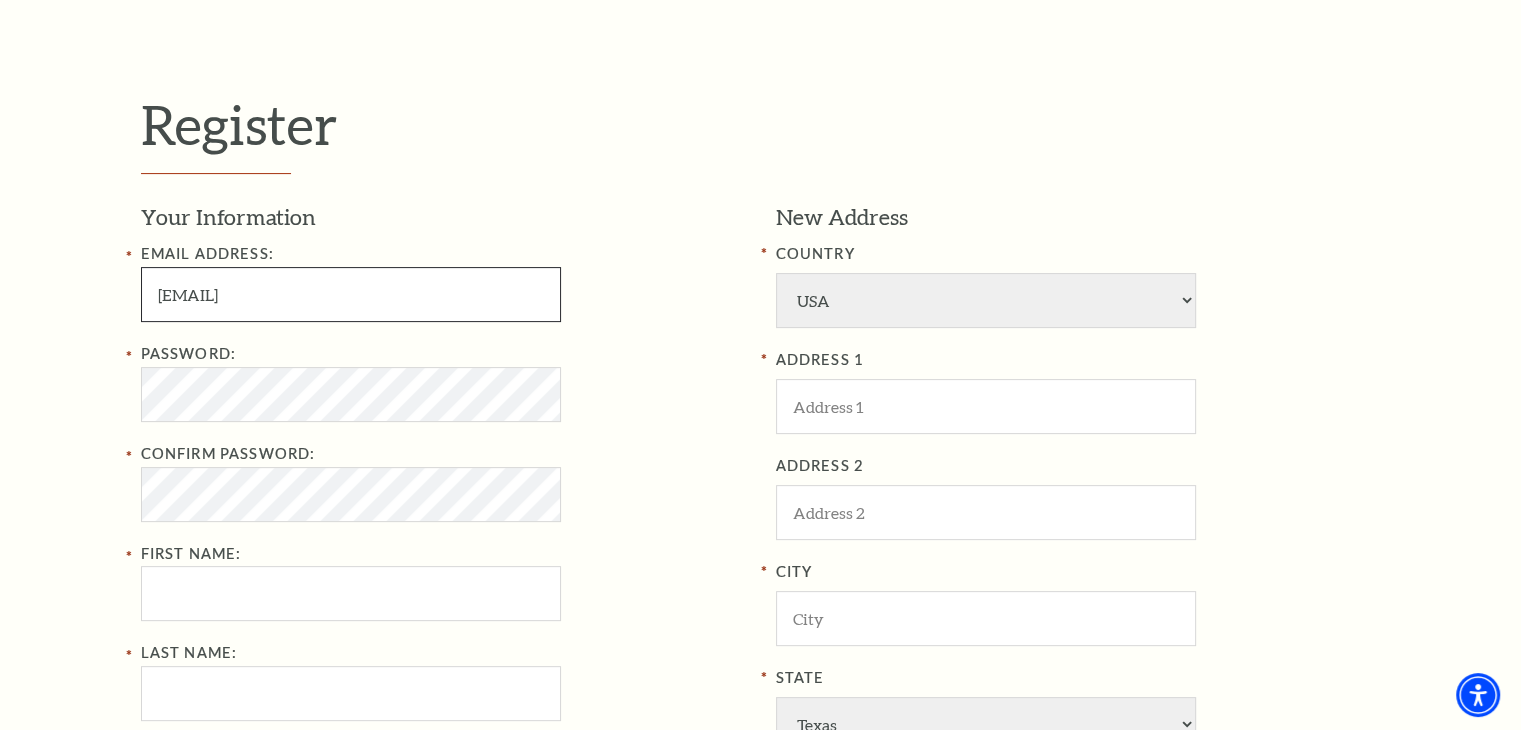 type on "brandon_busch2013@yahoo.com" 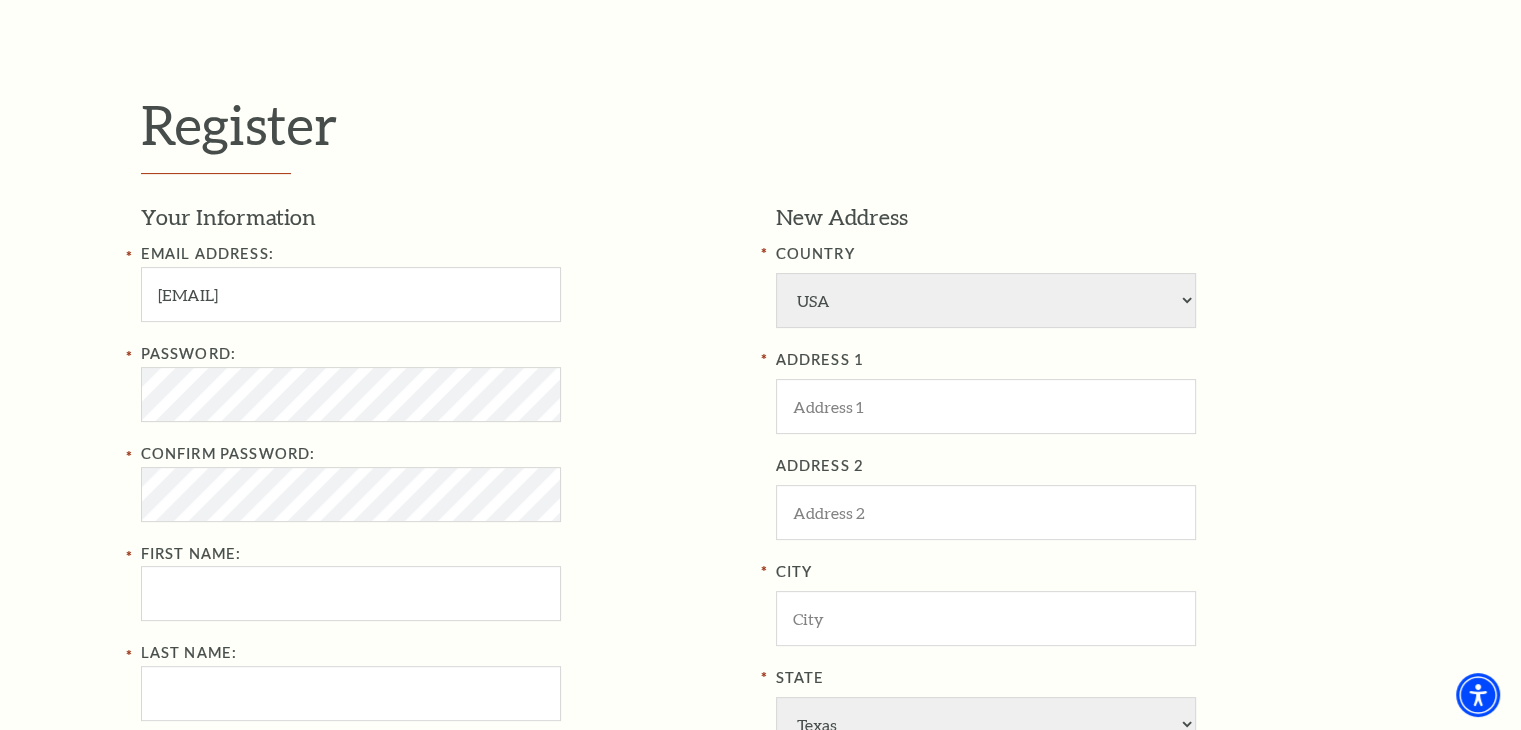 drag, startPoint x: 39, startPoint y: 377, endPoint x: 69, endPoint y: 367, distance: 31.622776 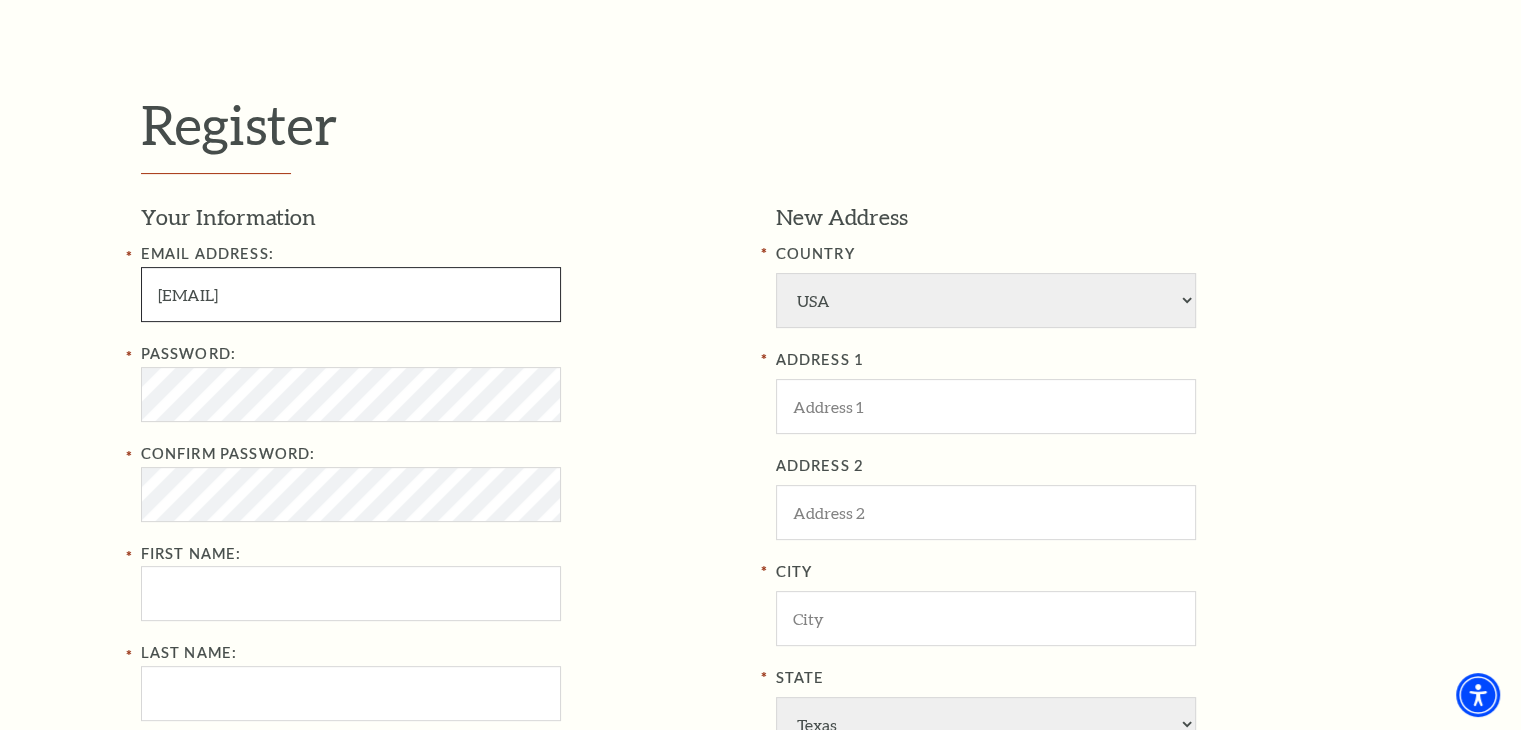 drag, startPoint x: 382, startPoint y: 289, endPoint x: 36, endPoint y: 283, distance: 346.05203 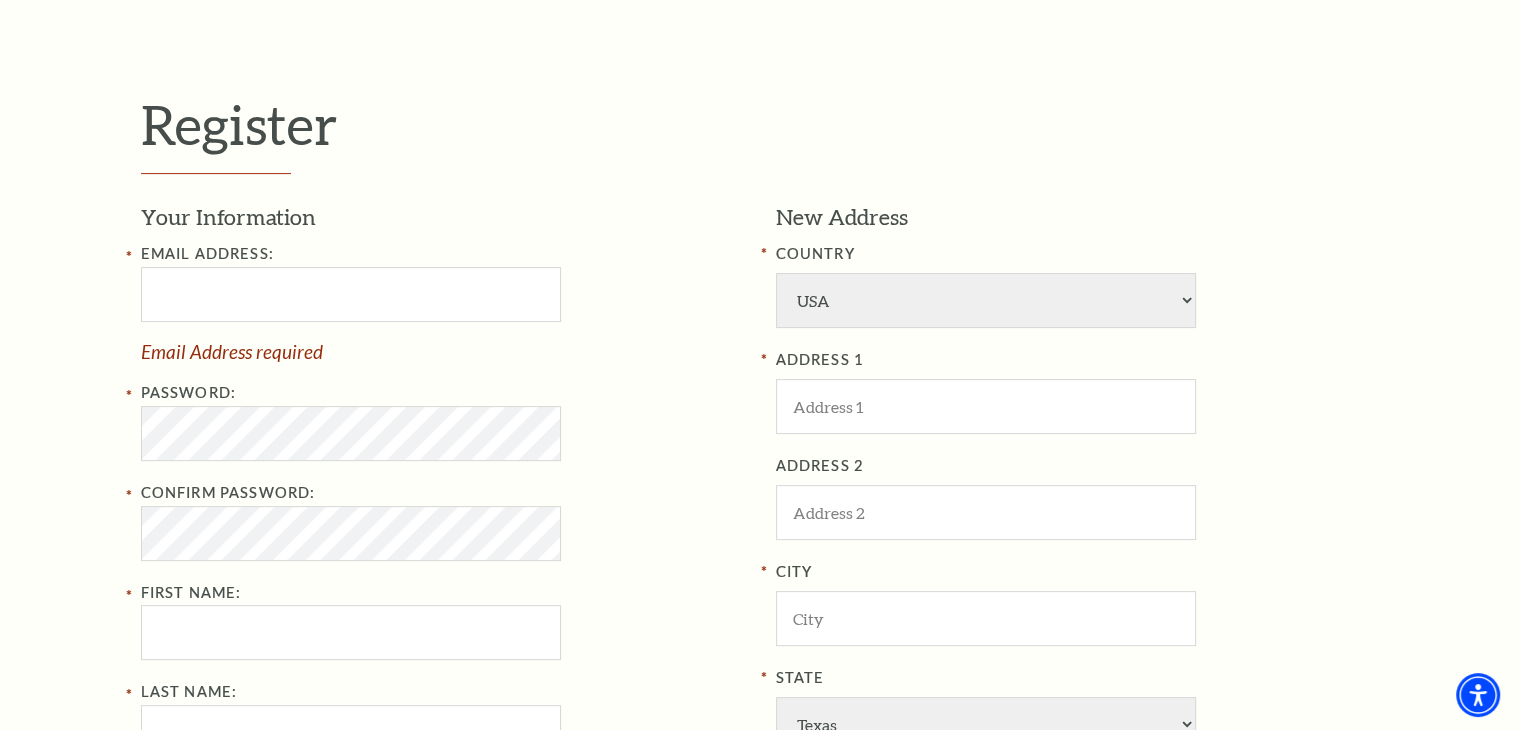 click on "Register
Your Information
Email Address:     Email Address required   Password:       Confirm Password:       First Name:       Last Name:       Phone
New Address
COUNTRY   Afghanistan Albania Algeria Andorra Angola Antigua and Barbuda Argentina Aruba Australia Austria Azores Bahamas Bahrain Bangladesh Barbados Belgium Belize Benin Bermuda Bhutan Bolivia Botswana Brazil British Virgin Islnd Brunei Darussalam Bulgaria Burkina Faso Burma Burundi Cameroon Canada Canal Zone Canary Islands Cape Verde Cayman Islands Central African Rep Chad Channel Islands Chile Colombia Comoros Confed of Senegambia Congo Cook Islands Costa Rica Croatia Cuba Curacao Cyprus Czechoslovakia Dahomey Denmark Djibouti Dm People's Rp Korea Dominica Ecuador Egypt" at bounding box center (760, 572) 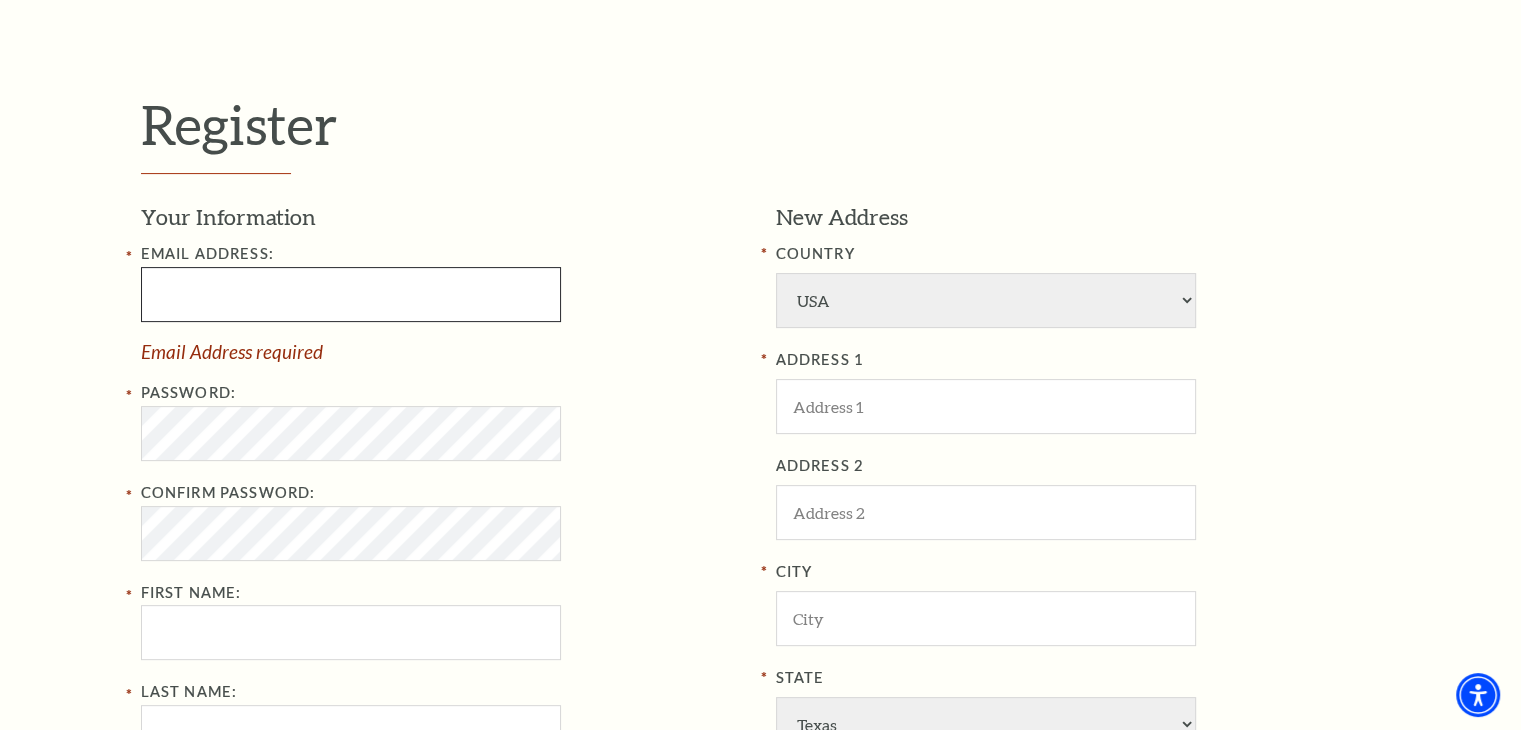 click at bounding box center (351, 294) 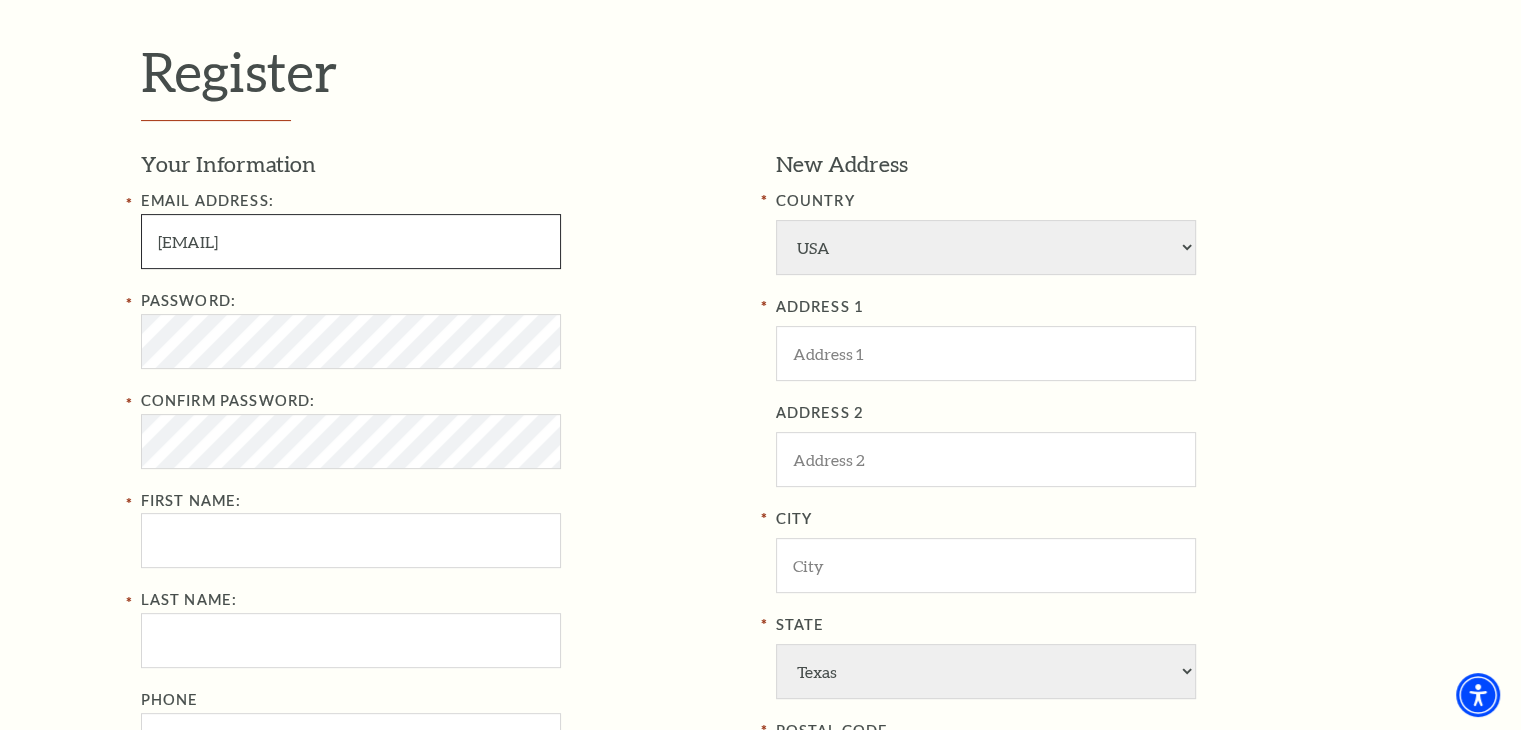 scroll, scrollTop: 800, scrollLeft: 0, axis: vertical 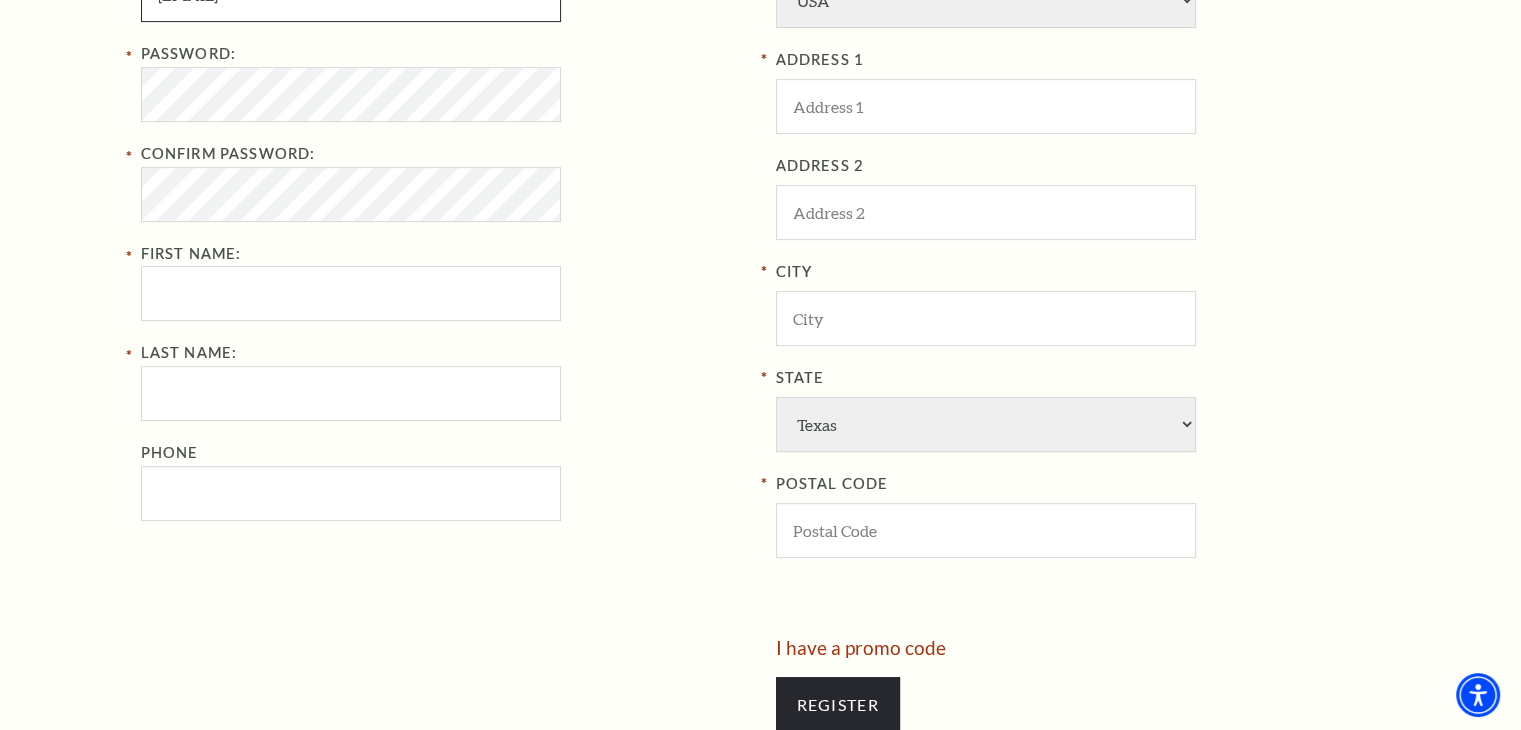 type on "[EMAIL]" 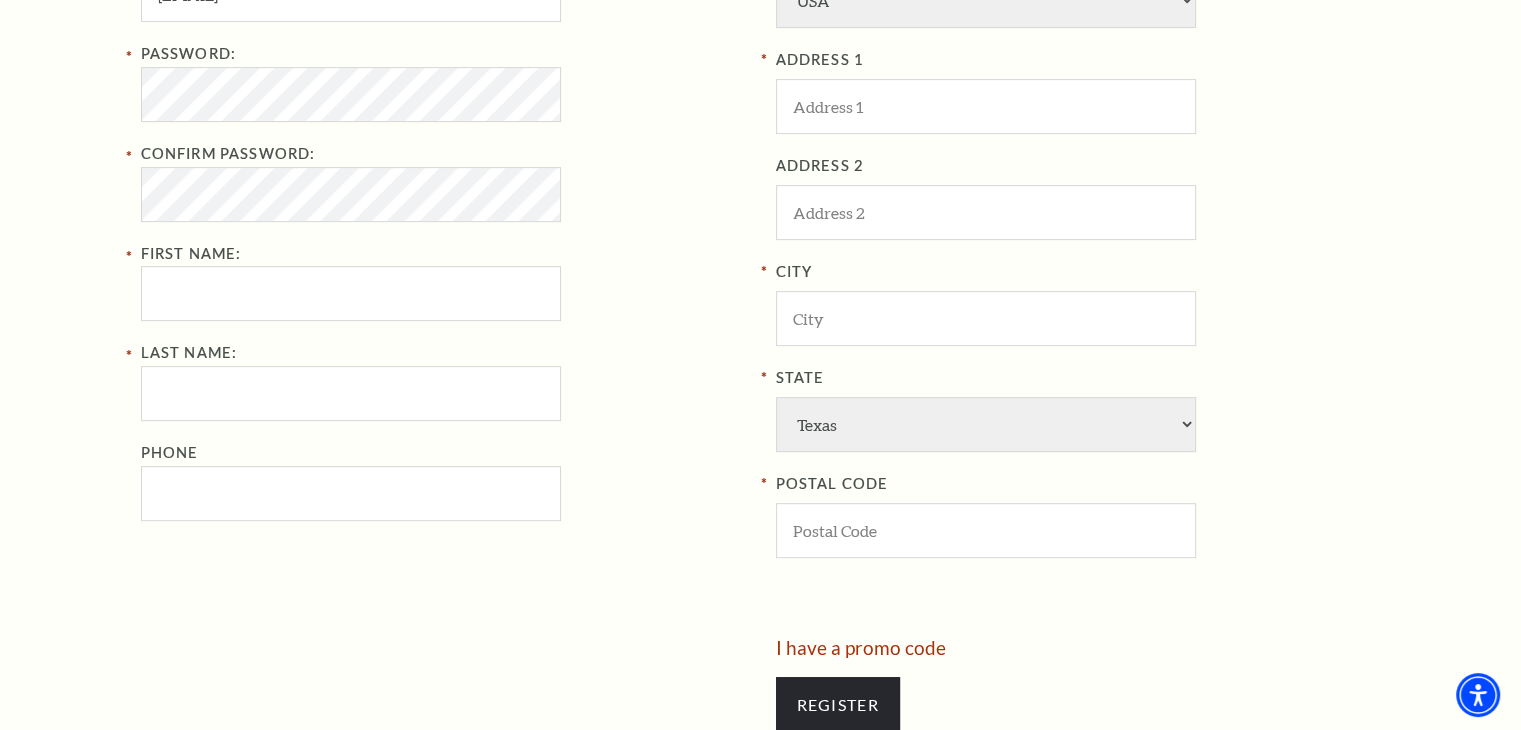 drag, startPoint x: 63, startPoint y: 373, endPoint x: 250, endPoint y: 312, distance: 196.69774 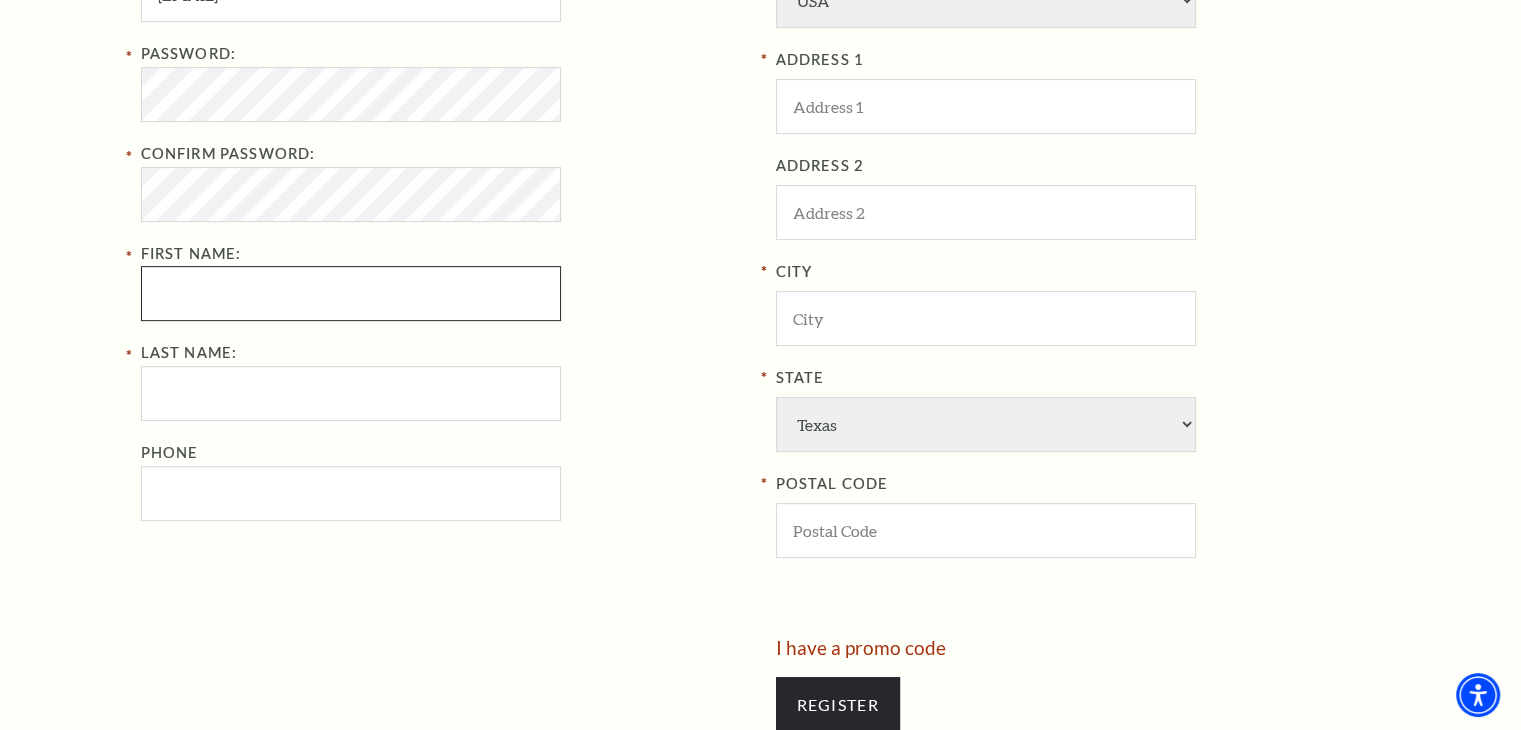 click on "First Name:" at bounding box center [351, 293] 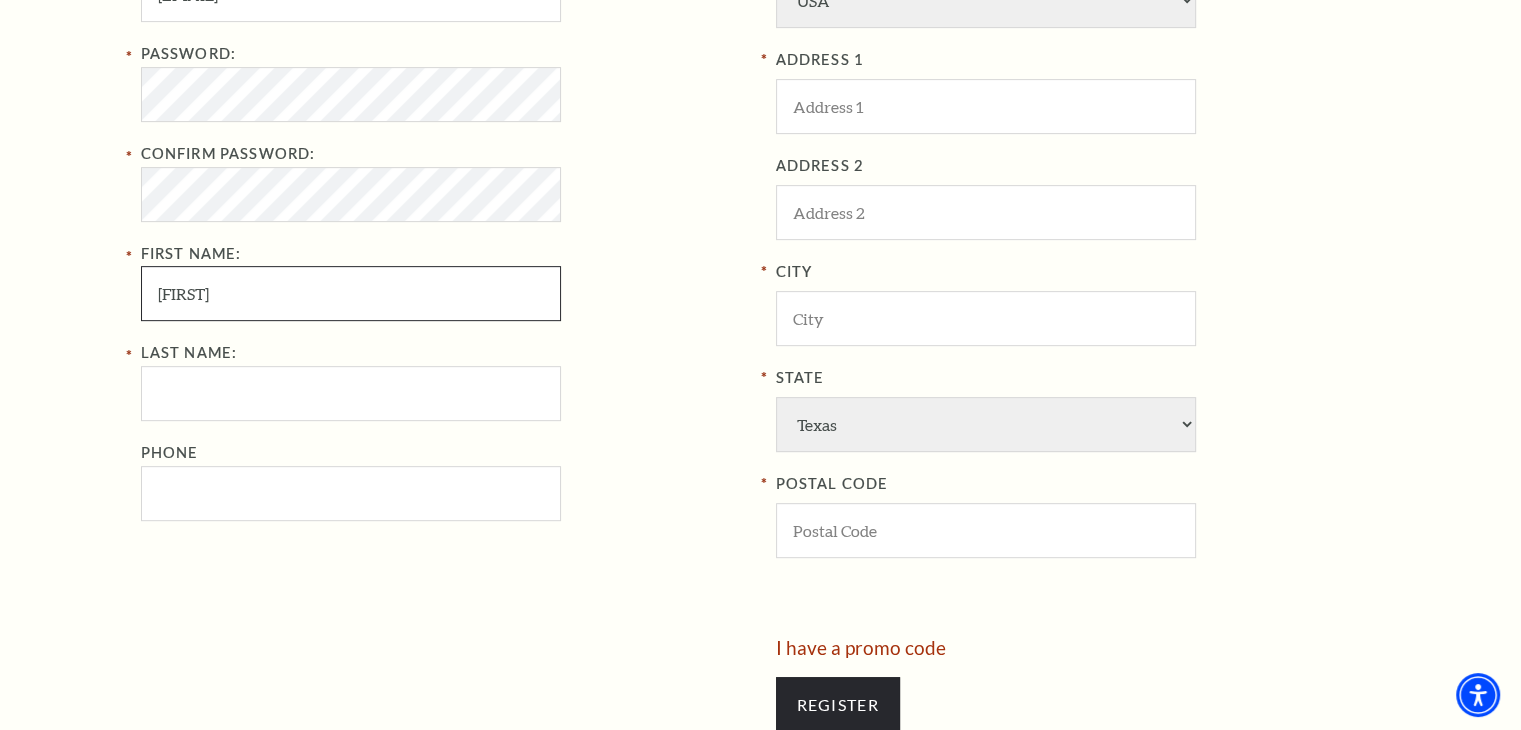 type on "Brandon" 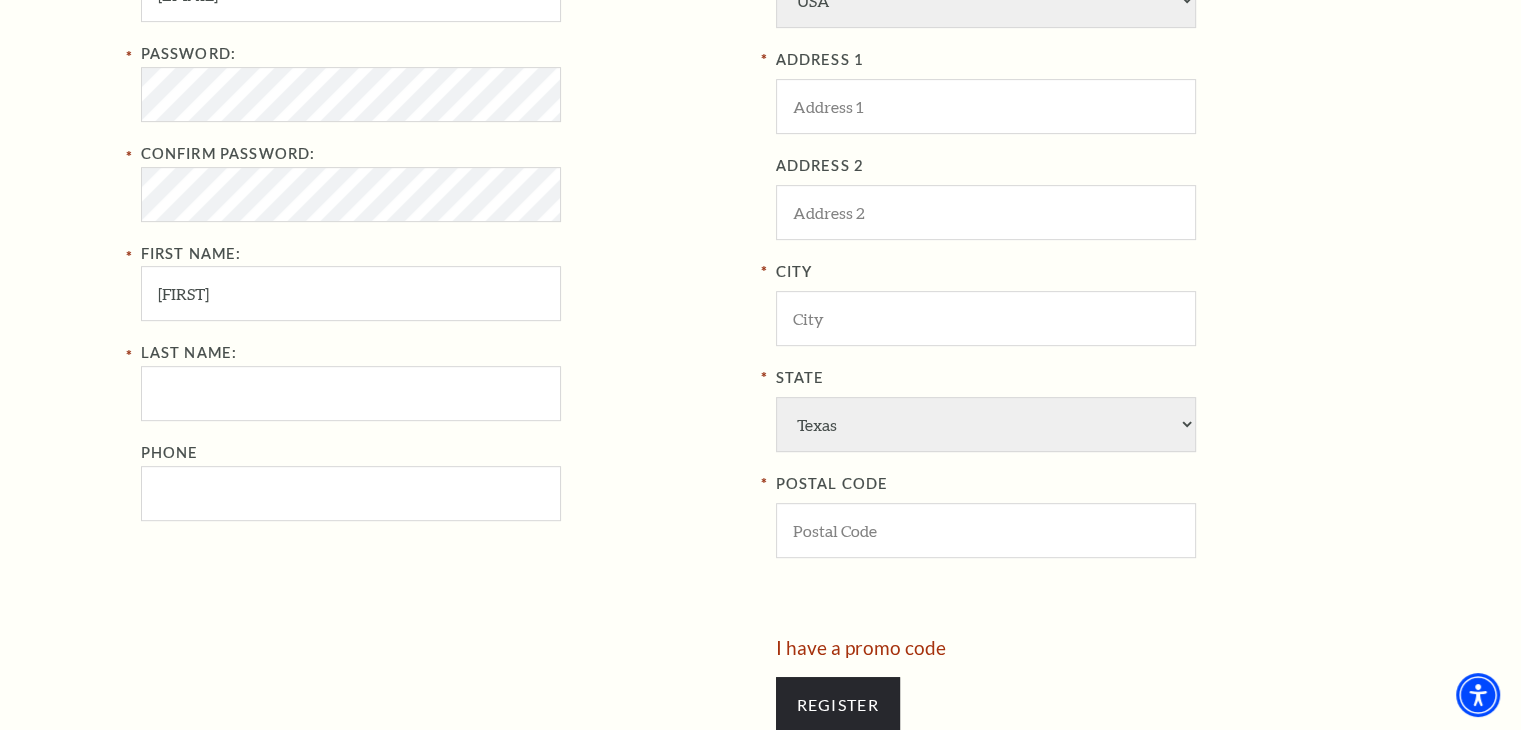 click on "Register
Your Information
Email Address:   brandonbashdd@outlook.com     Password:       Confirm Password:       First Name:   Brandon     Last Name:       Phone
New Address
COUNTRY   Afghanistan Albania Algeria Andorra Angola Antigua and Barbuda Argentina Aruba Australia Austria Azores Bahamas Bahrain Bangladesh Barbados Belgium Belize Benin Bermuda Bhutan Bolivia Botswana Brazil British Virgin Islnd Brunei Darussalam Bulgaria Burkina Faso Burma Burundi Cameroon Canada Canal Zone Canary Islands Cape Verde Cayman Islands Central African Rep Chad Channel Islands Chile Colombia Comoros Confed of Senegambia Congo Cook Islands Costa Rica Croatia Cuba Curacao Cyprus Czechoslovakia Dahomey Denmark Djibouti Dm People's Rp Korea Dominica Fiji" at bounding box center (760, 272) 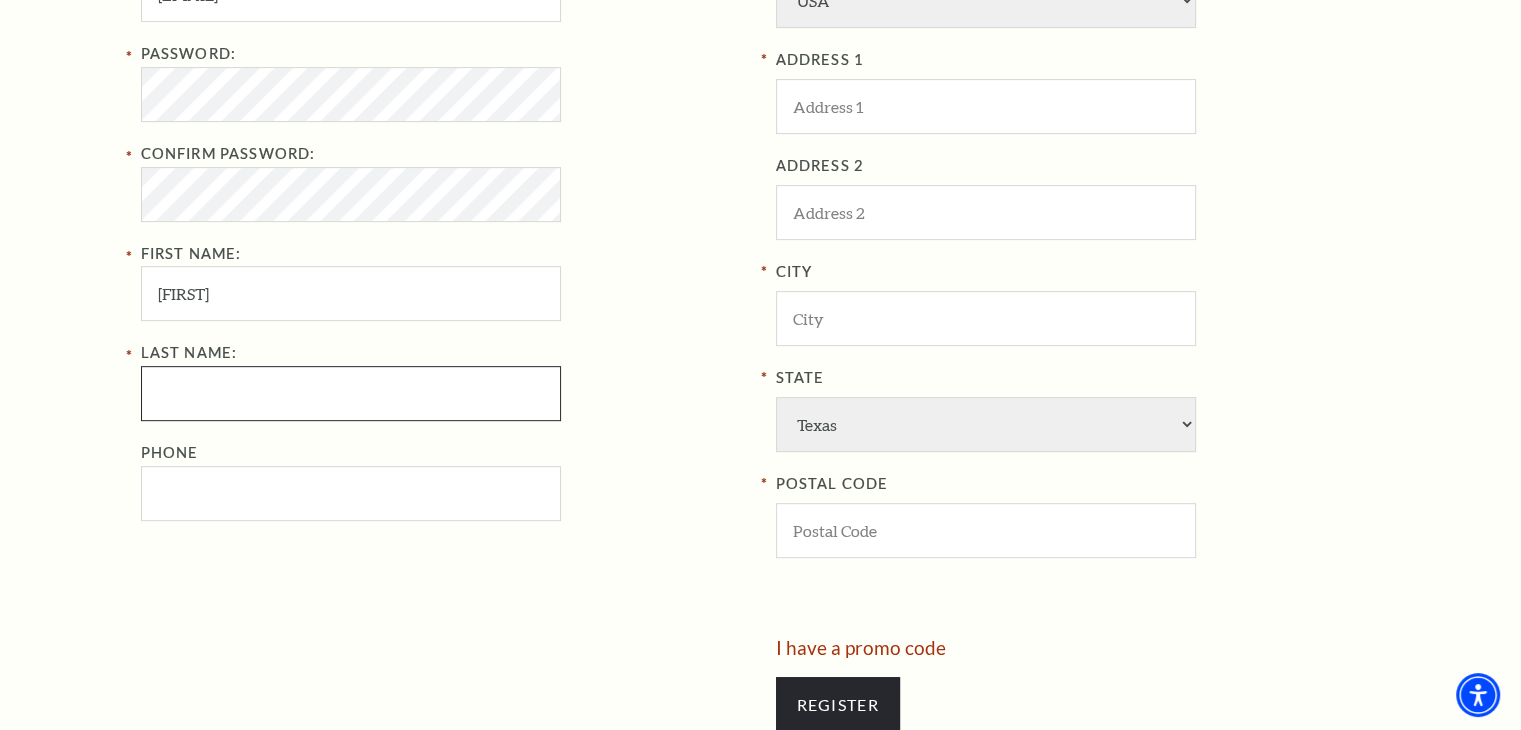 click on "Last Name:" at bounding box center [351, 393] 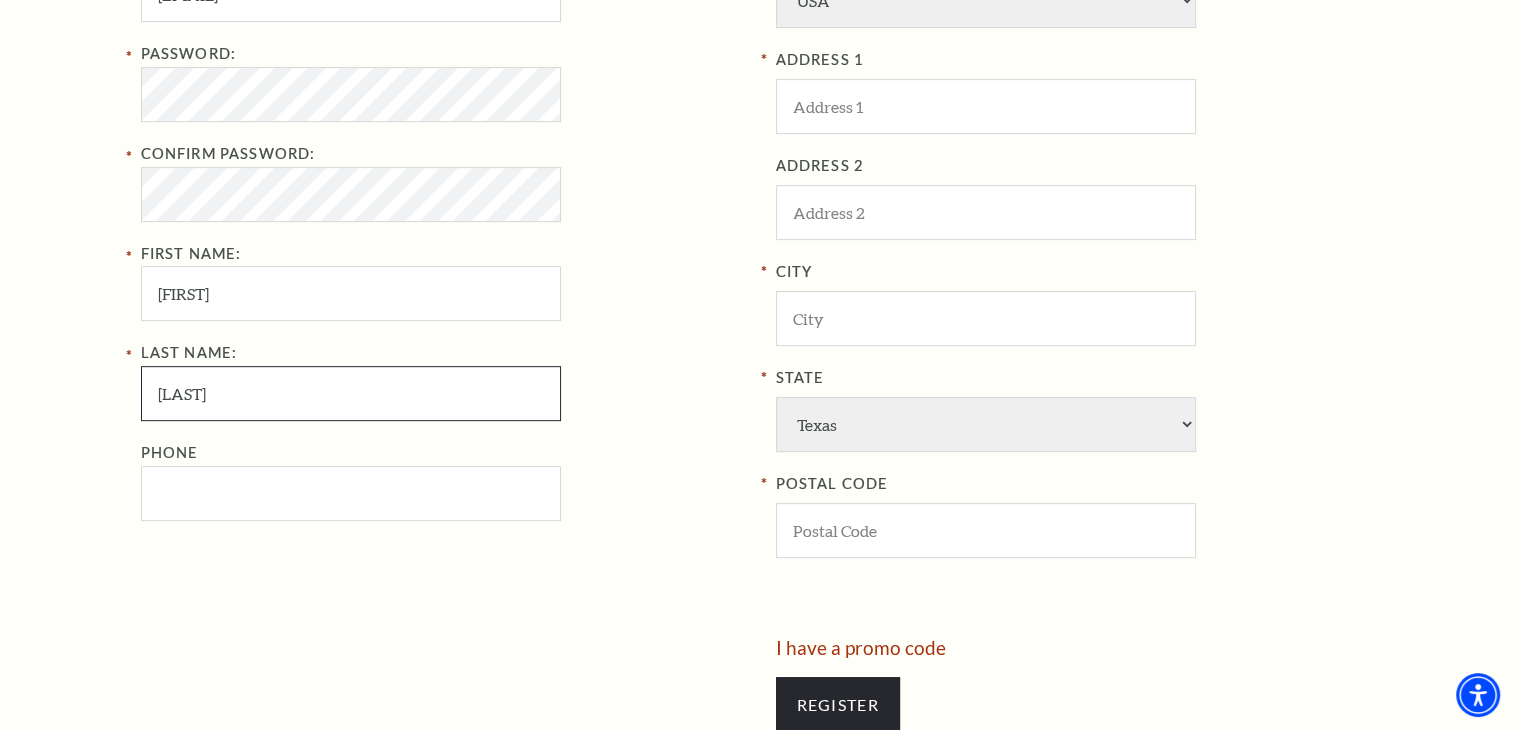 type on "Busch" 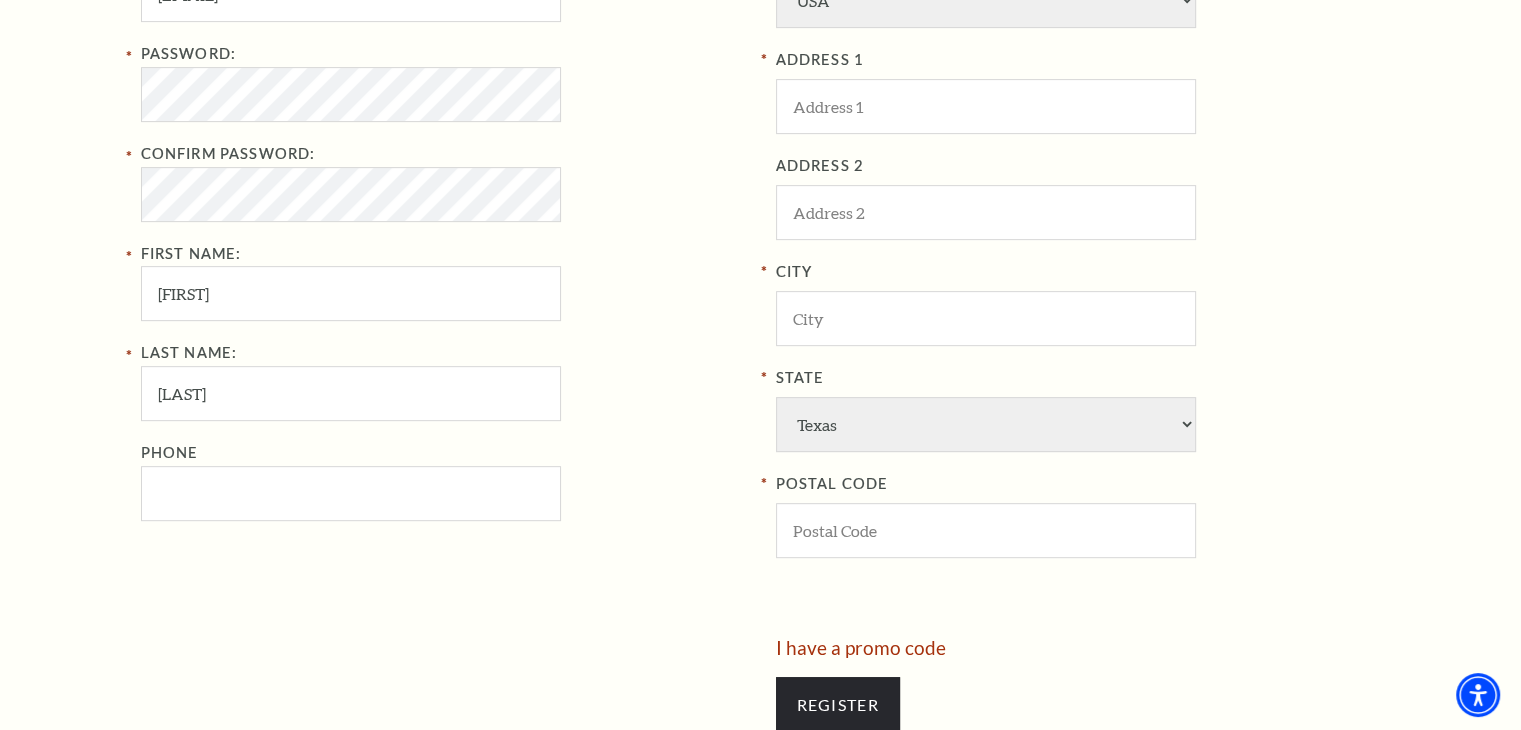 click on "Register
Your Information
Email Address:   brandonbashdd@outlook.com     Password:       Confirm Password:       First Name:   Brandon     Last Name:   Busch     Phone
New Address
COUNTRY   Afghanistan Albania Algeria Andorra Angola Antigua and Barbuda Argentina Aruba Australia Austria Azores Bahamas Bahrain Bangladesh Barbados Belgium Belize Benin Bermuda Bhutan Bolivia Botswana Brazil British Virgin Islnd Brunei Darussalam Bulgaria Burkina Faso Burma Burundi Cameroon Canada Canal Zone Canary Islands Cape Verde Cayman Islands Central African Rep Chad Channel Islands Chile Colombia Comoros Confed of Senegambia Congo Cook Islands Costa Rica Croatia Cuba Curacao Cyprus Czechoslovakia Dahomey Denmark Djibouti Dm People's Rp Korea Ecuador" at bounding box center (760, 272) 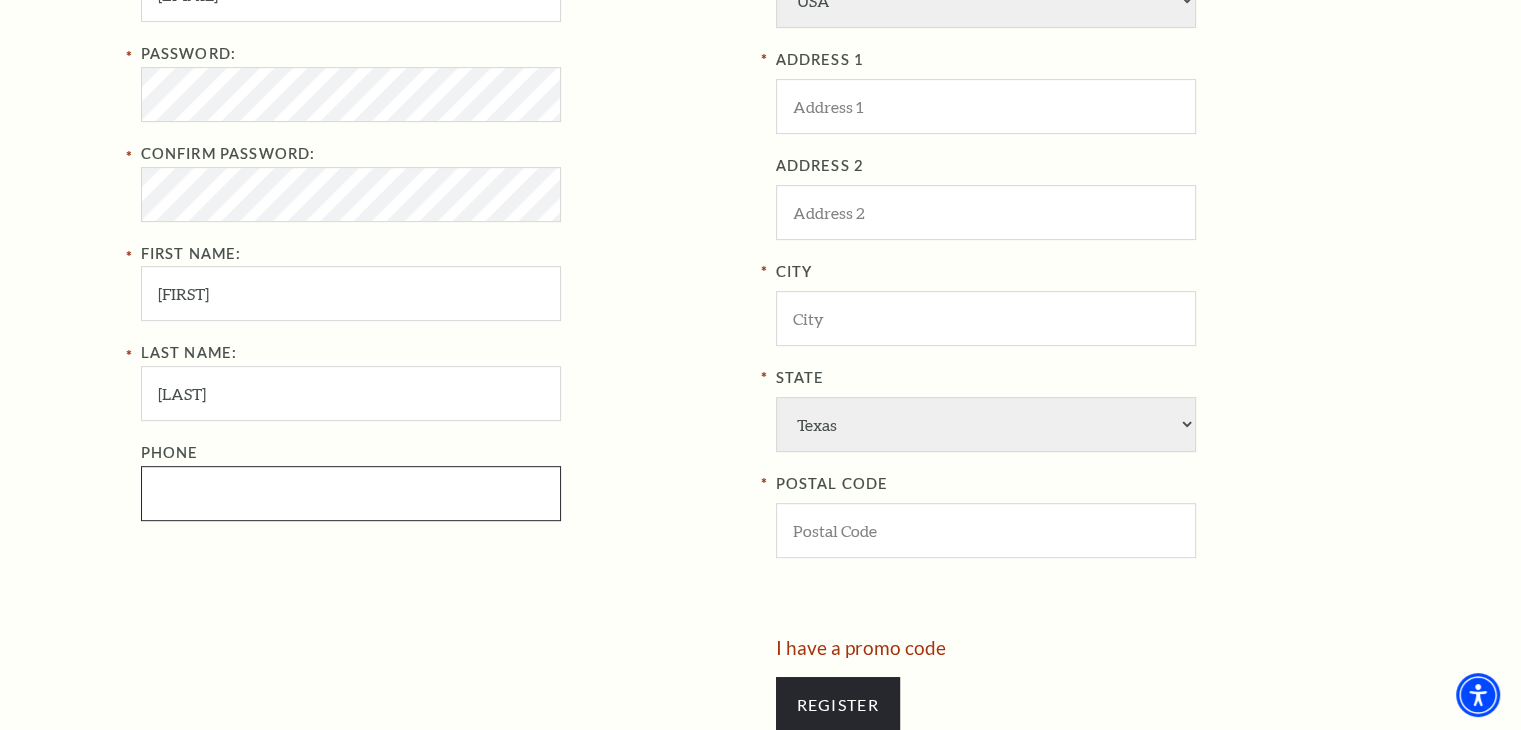 click on "Phone" at bounding box center [351, 493] 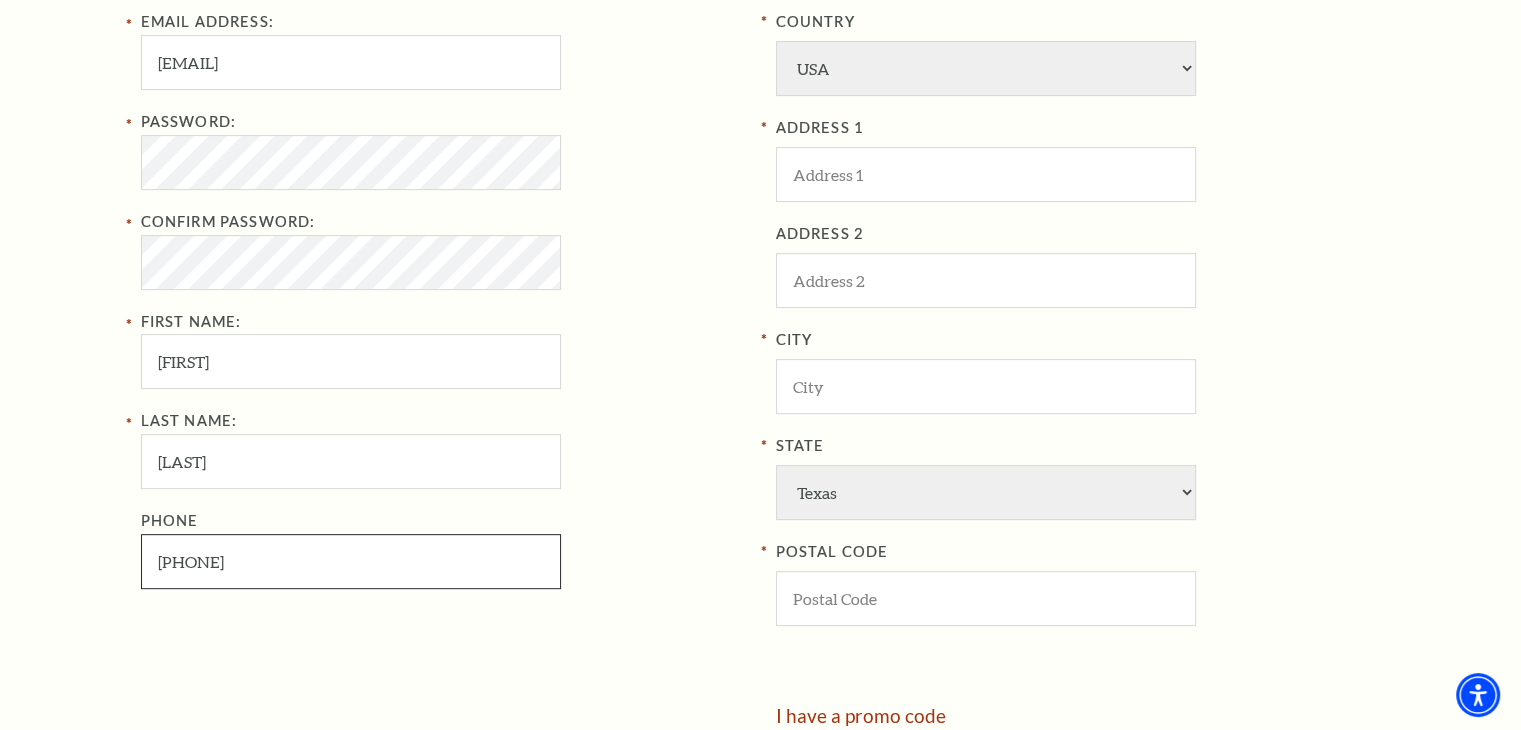 scroll, scrollTop: 600, scrollLeft: 0, axis: vertical 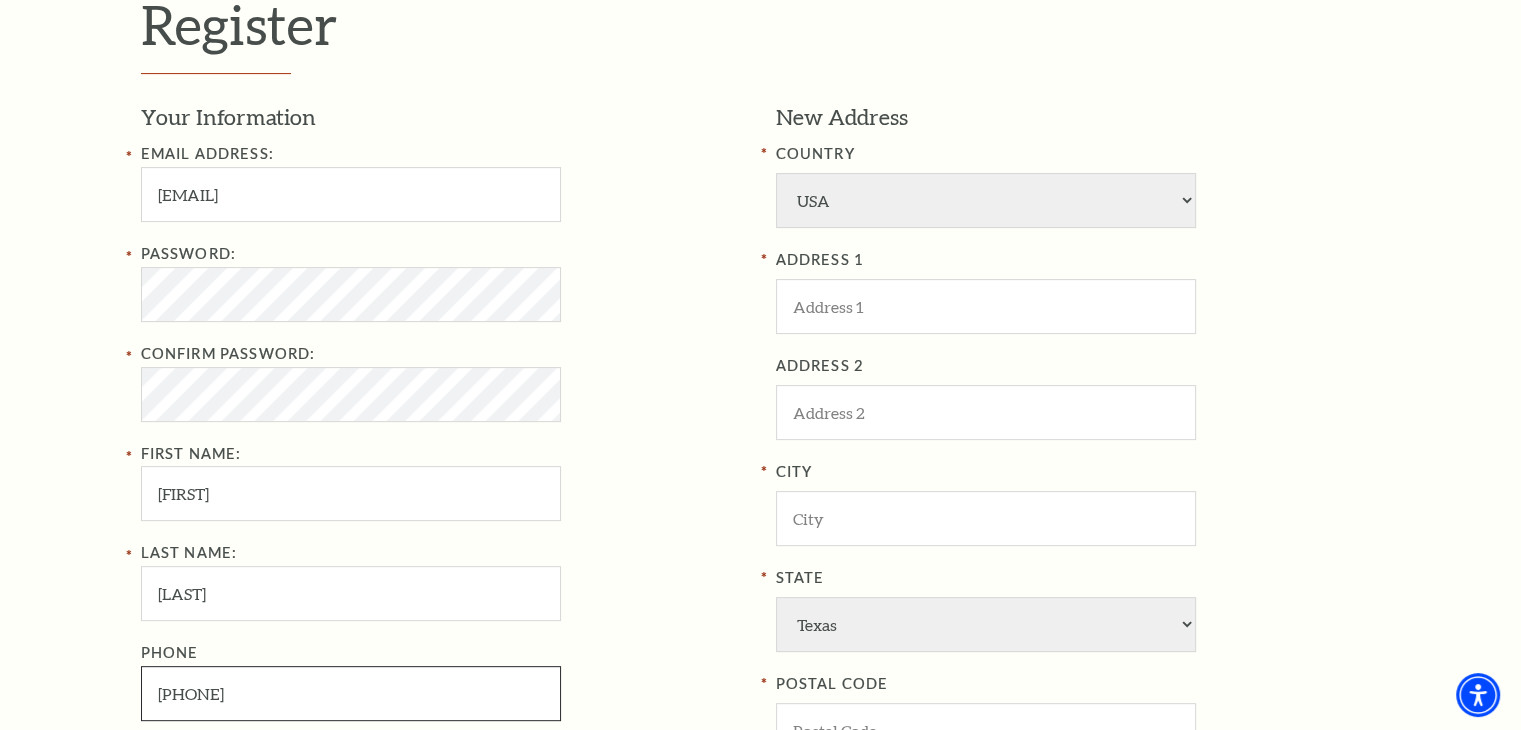 type on "863-279-7743" 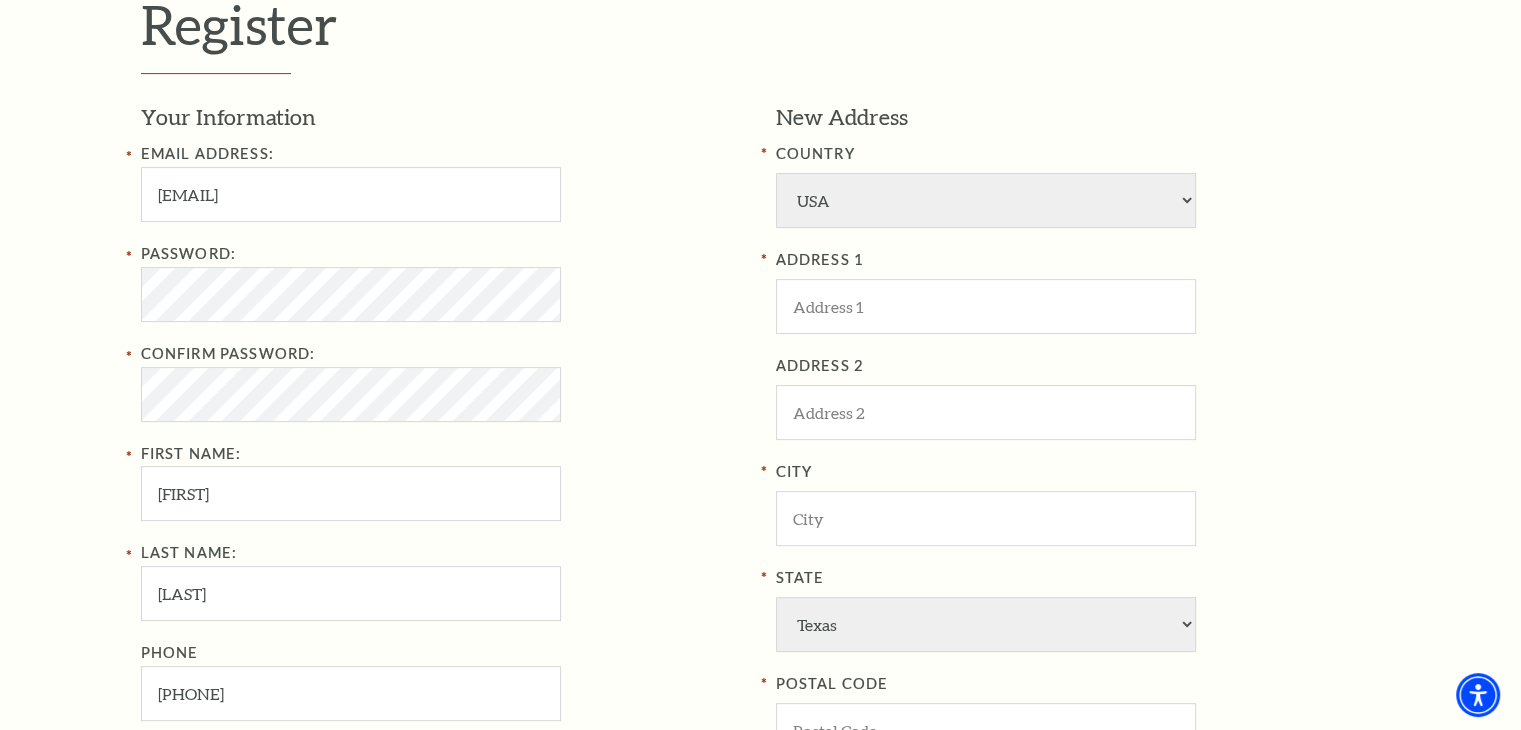click on "Register
Your Information
Email Address:   brandonbashdd@outlook.com     Password:       Confirm Password:       First Name:   Brandon     Last Name:   Busch     Phone   863-279-7743
New Address
COUNTRY   Afghanistan Albania Algeria Andorra Angola Antigua and Barbuda Argentina Aruba Australia Austria Azores Bahamas Bahrain Bangladesh Barbados Belgium Belize Benin Bermuda Bhutan Bolivia Botswana Brazil British Virgin Islnd Brunei Darussalam Bulgaria Burkina Faso Burma Burundi Cameroon Canada Canal Zone Canary Islands Cape Verde Cayman Islands Central African Rep Chad Channel Islands Chile Colombia Comoros Confed of Senegambia Congo Cook Islands Costa Rica Croatia Cuba Curacao Cyprus Czechoslovakia Dahomey Denmark Djibouti Dominica Egypt" at bounding box center (760, 472) 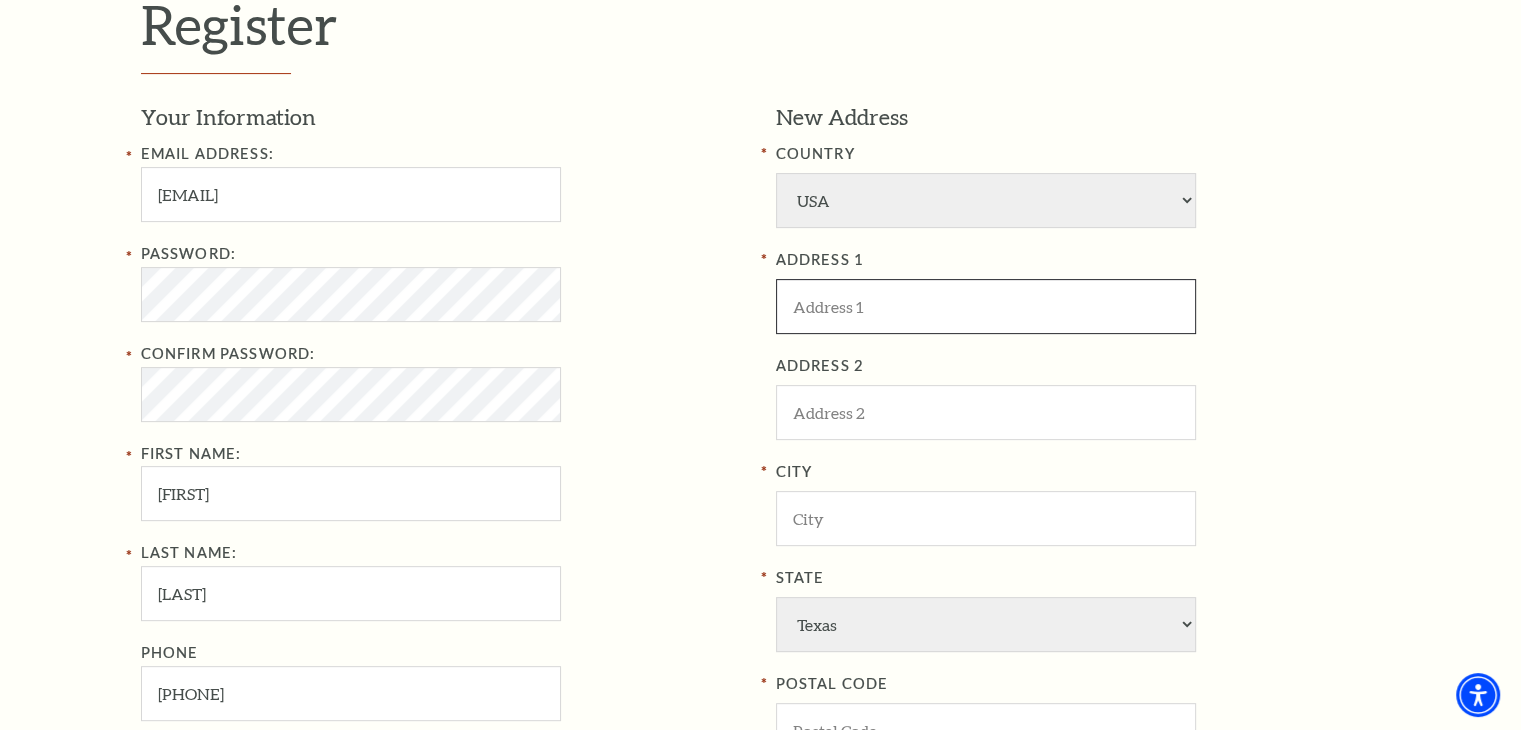 click at bounding box center [986, 306] 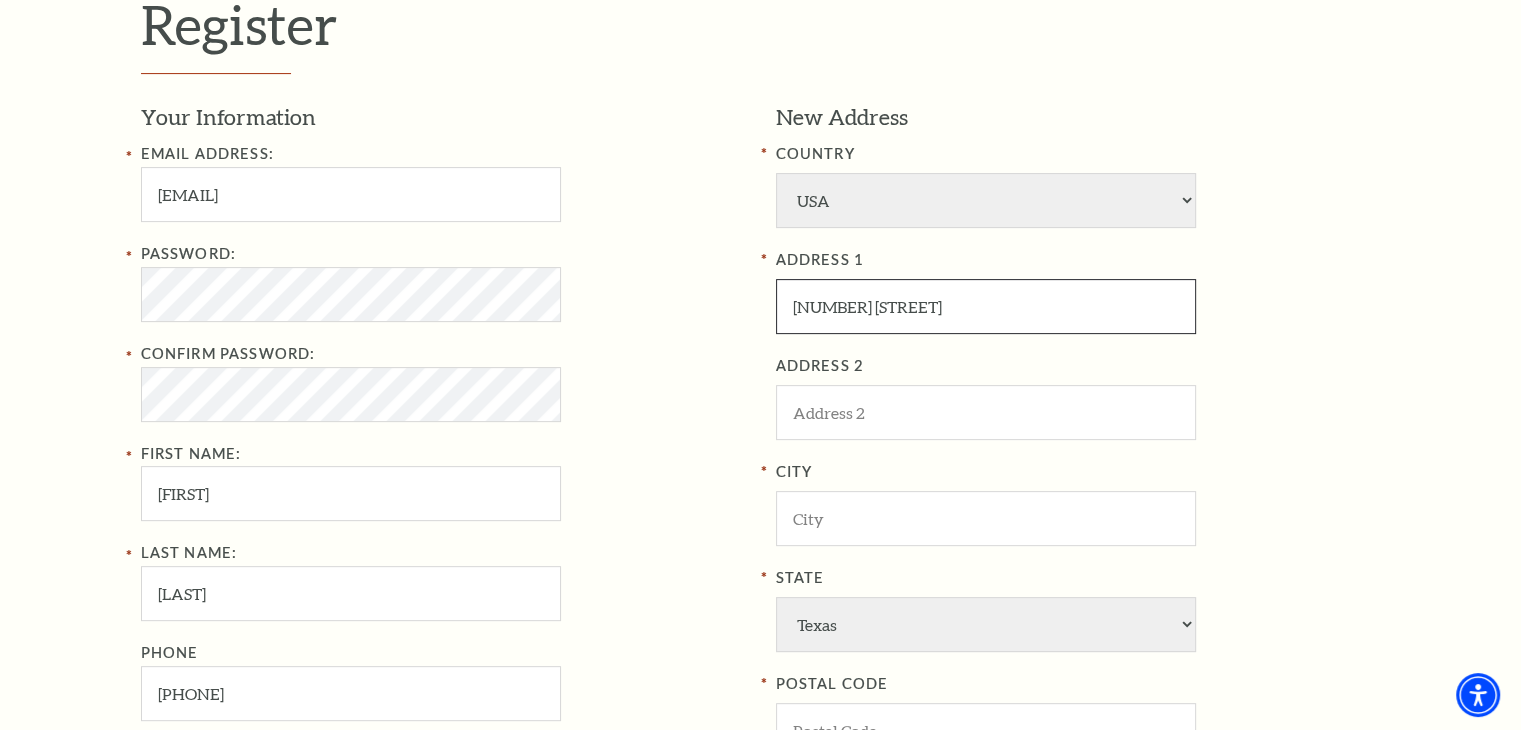 type on "[NUMBER] [STREET]" 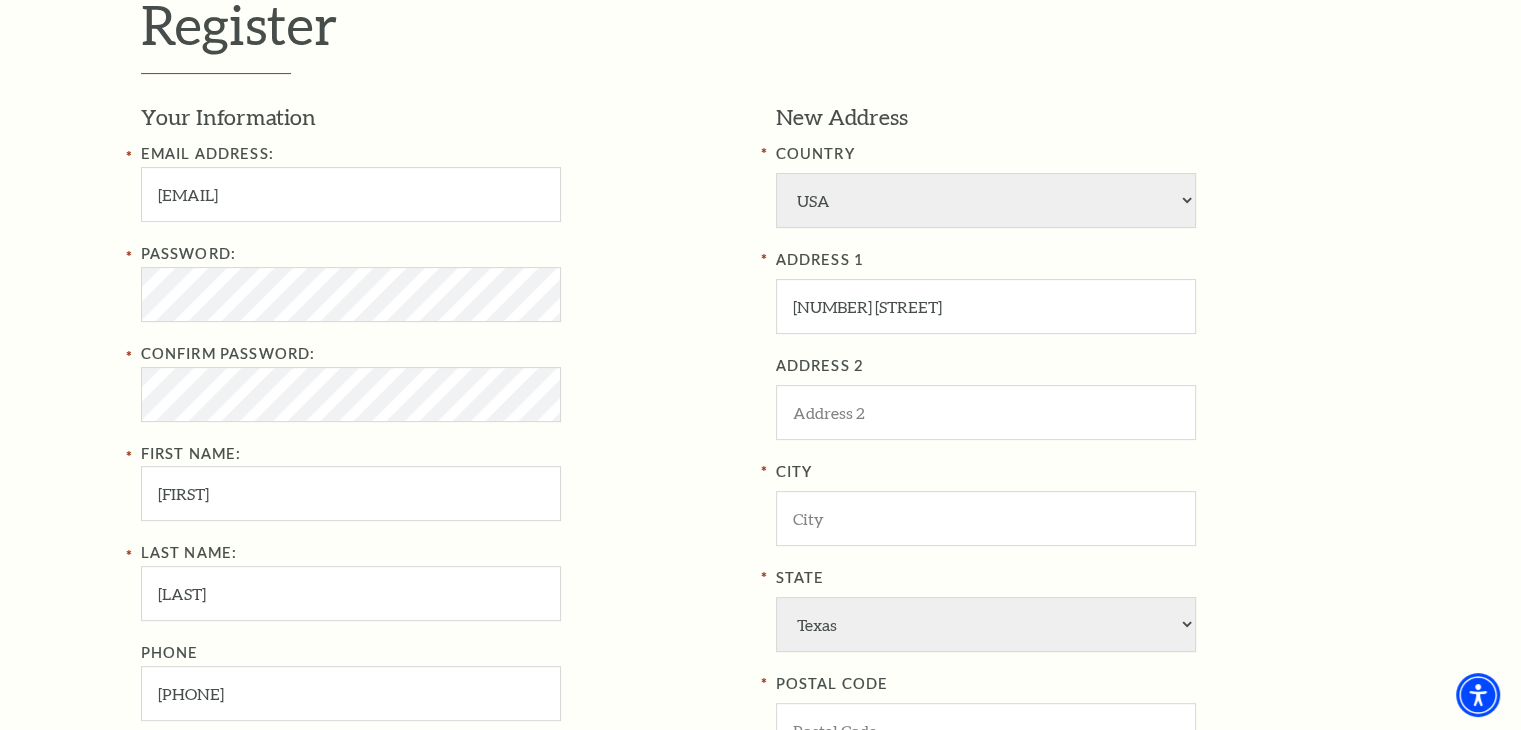 click on "ADDRESS 1   3602 Gladwyne LN" at bounding box center (1078, 291) 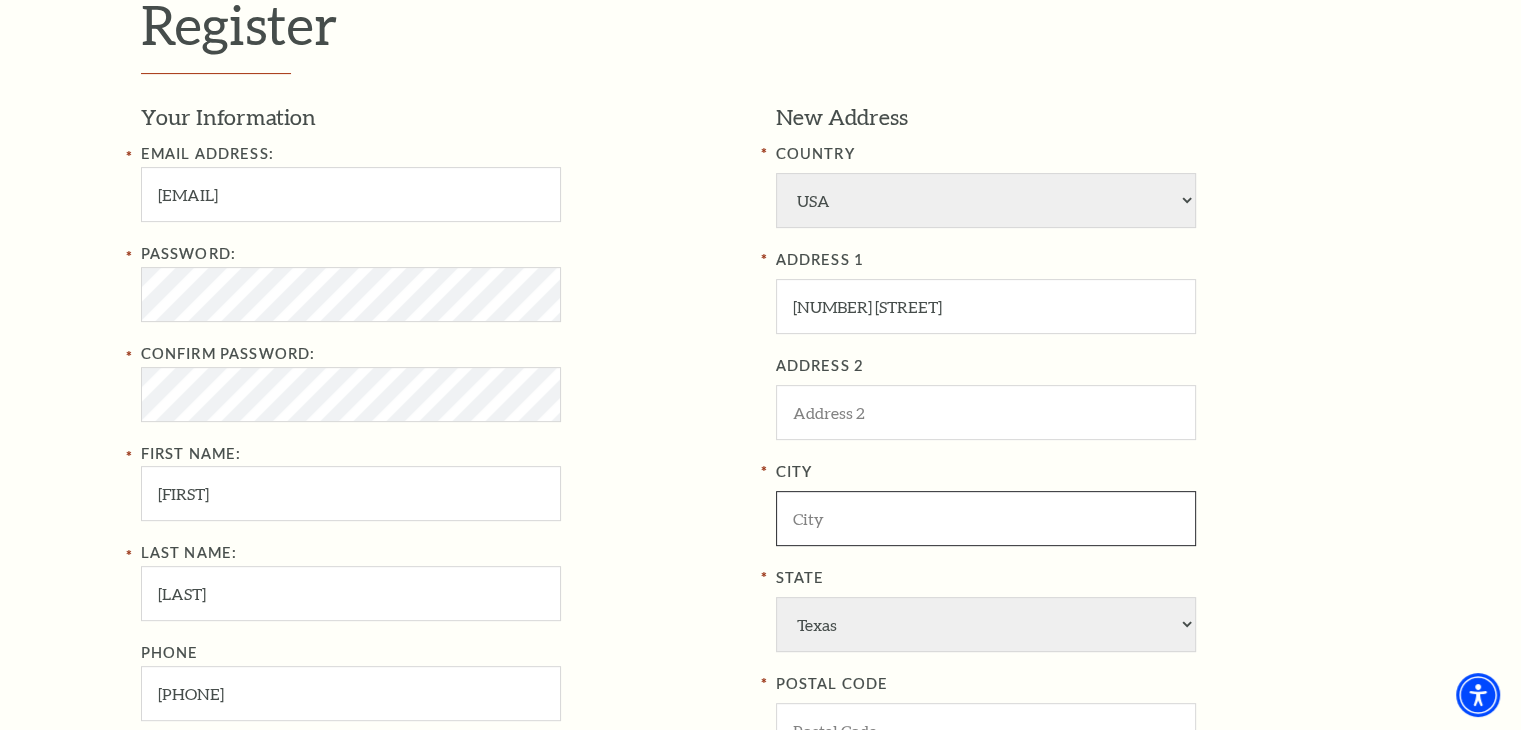 drag, startPoint x: 840, startPoint y: 508, endPoint x: 936, endPoint y: 475, distance: 101.51354 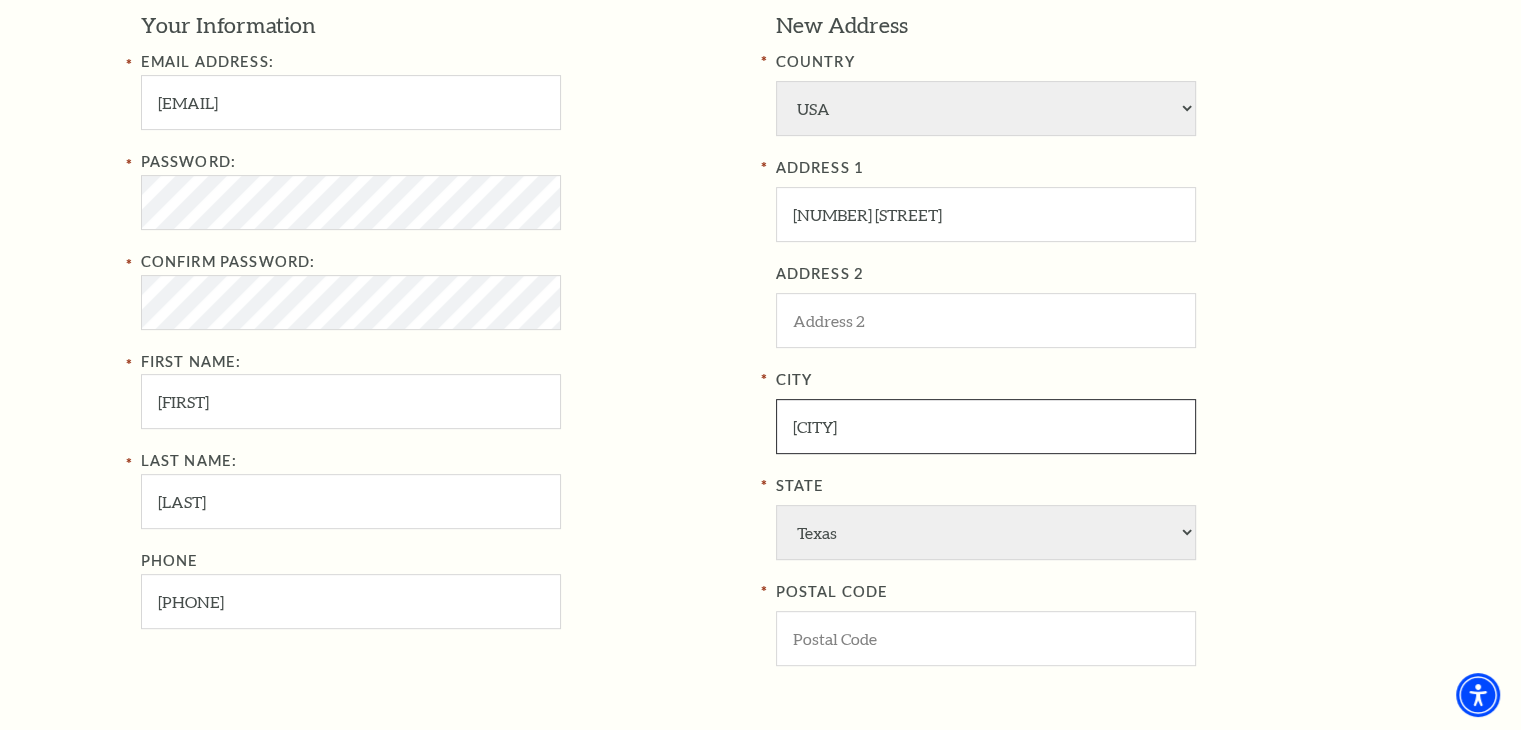 scroll, scrollTop: 700, scrollLeft: 0, axis: vertical 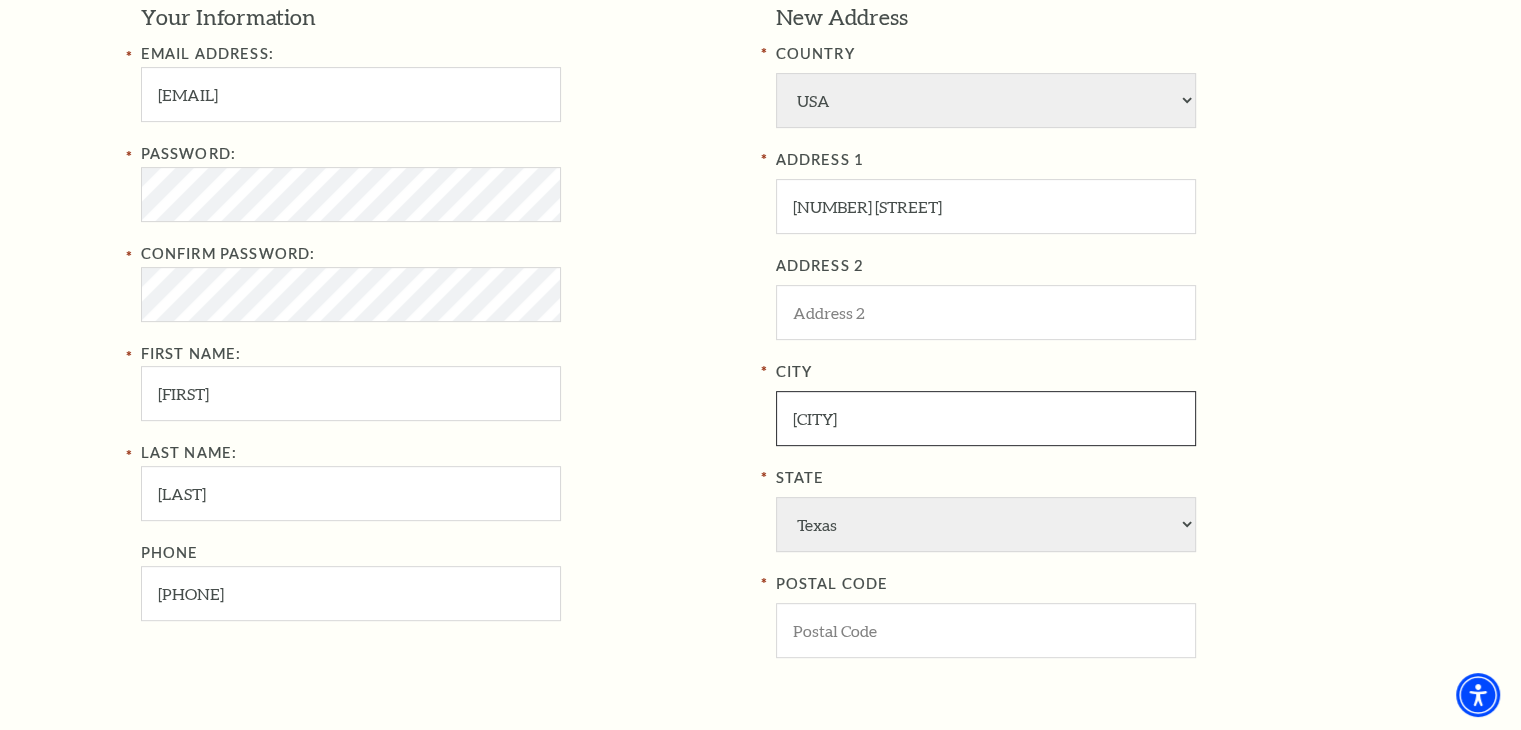 type on "[CITY]" 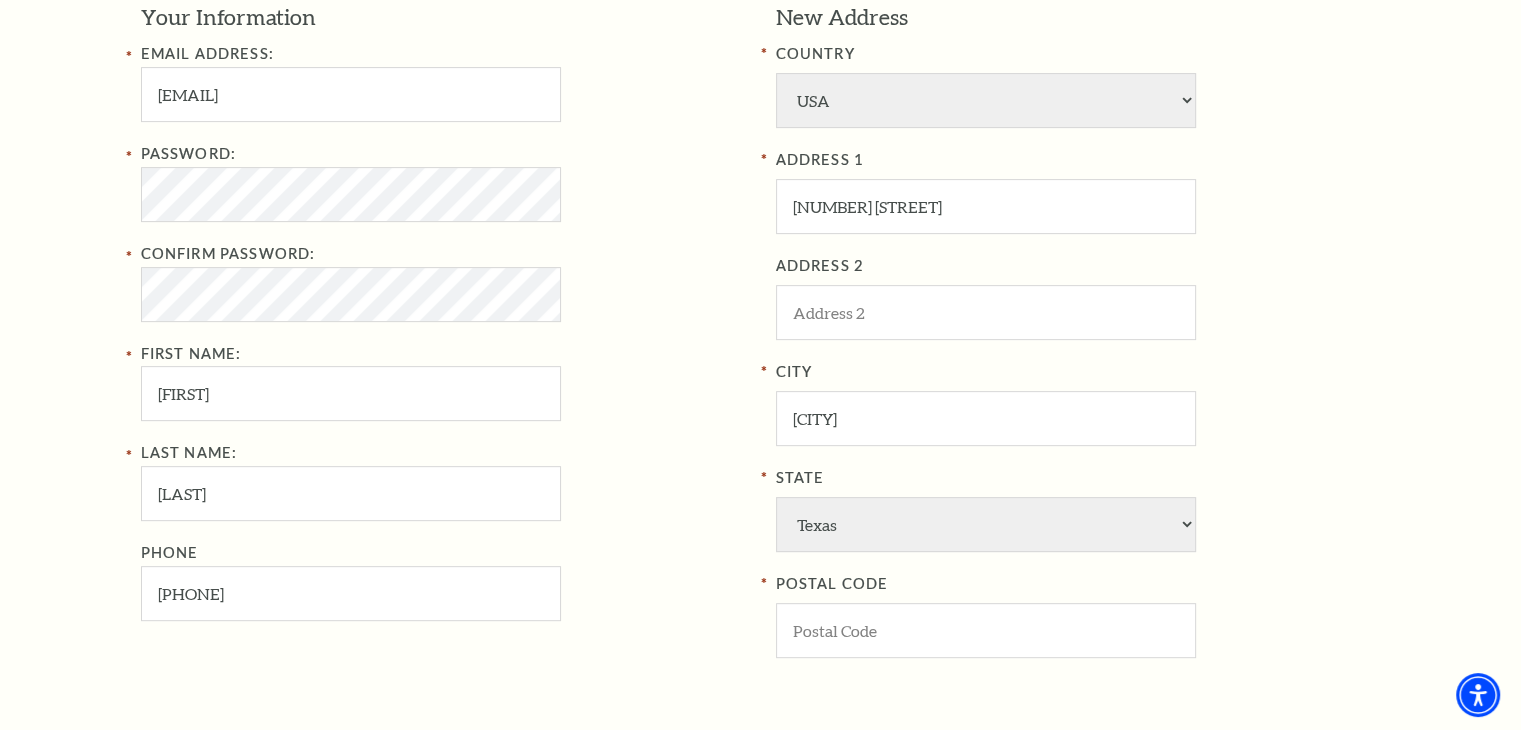 click on "Register
Your Information
Email Address:   brandonbashdd@outlook.com     Password:       Confirm Password:       First Name:   Brandon     Last Name:   Busch     Phone   863-279-7743
New Address
COUNTRY   Afghanistan Albania Algeria Andorra Angola Antigua and Barbuda Argentina Aruba Australia Austria Azores Bahamas Bahrain Bangladesh Barbados Belgium Belize Benin Bermuda Bhutan Bolivia Botswana Brazil British Virgin Islnd Brunei Darussalam Bulgaria Burkina Faso Burma Burundi Cameroon Canada Canal Zone Canary Islands Cape Verde Cayman Islands Central African Rep Chad Channel Islands Chile Colombia Comoros Confed of Senegambia Congo Cook Islands Costa Rica Croatia Cuba Curacao Cyprus Czechoslovakia Dahomey Denmark Djibouti Dominica Egypt" at bounding box center (760, 372) 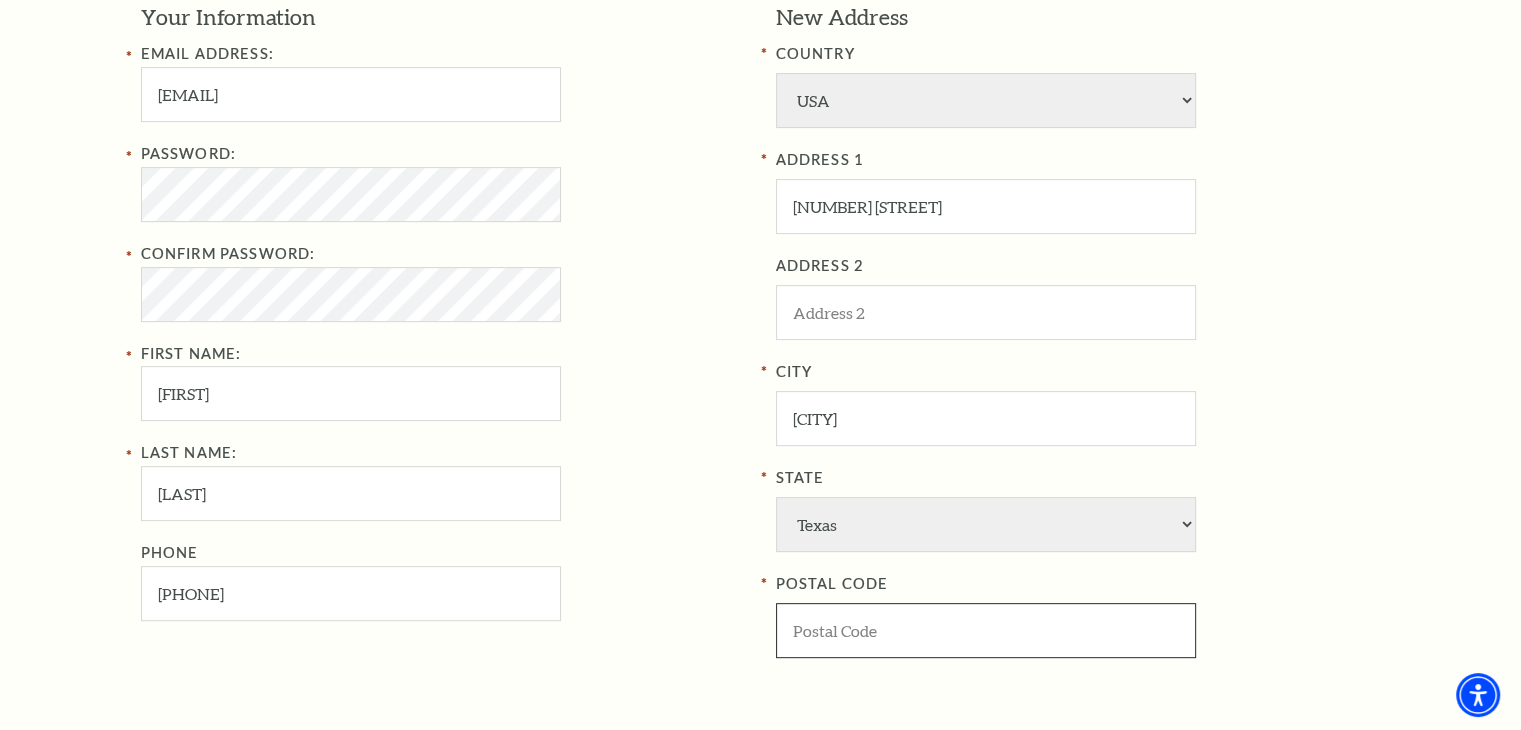 click at bounding box center (986, 630) 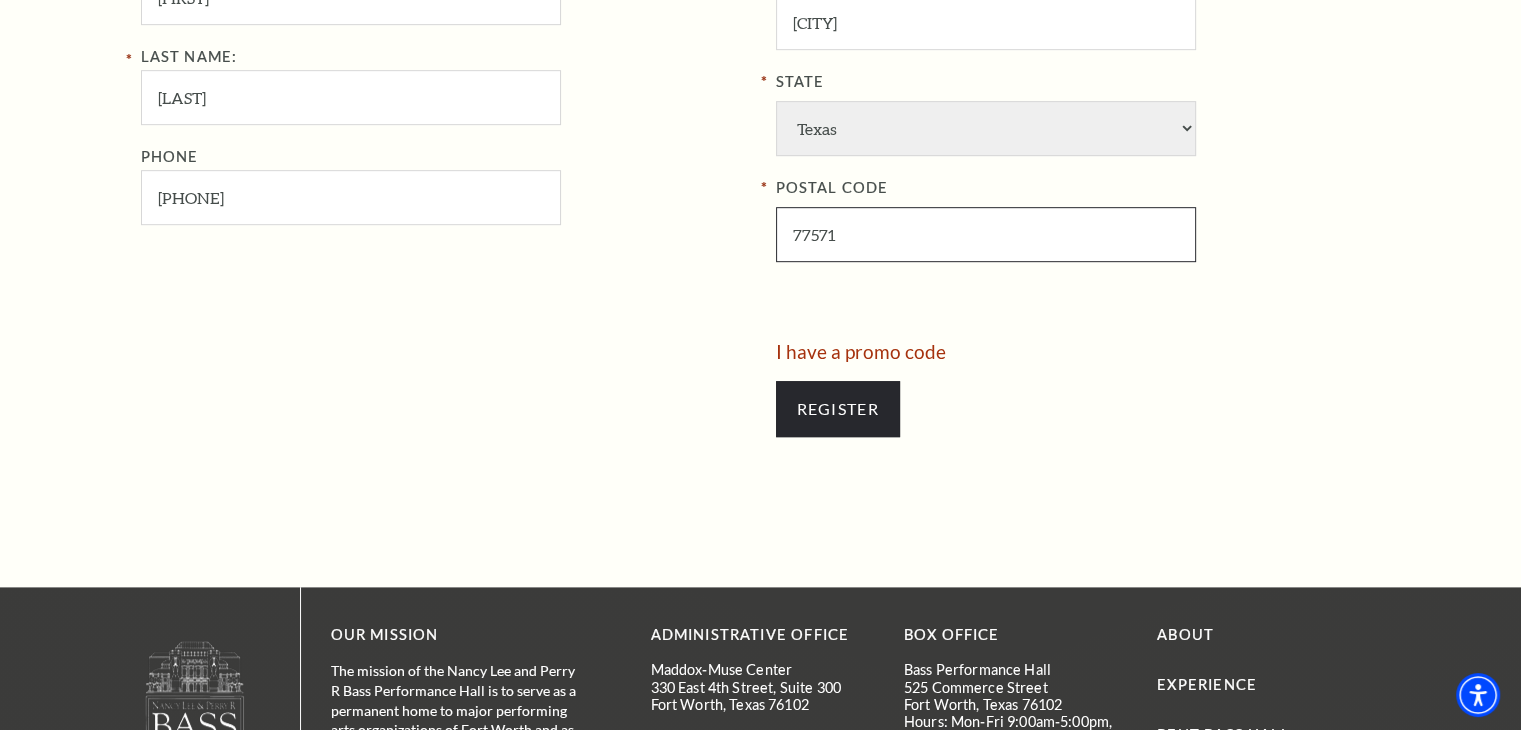scroll, scrollTop: 1100, scrollLeft: 0, axis: vertical 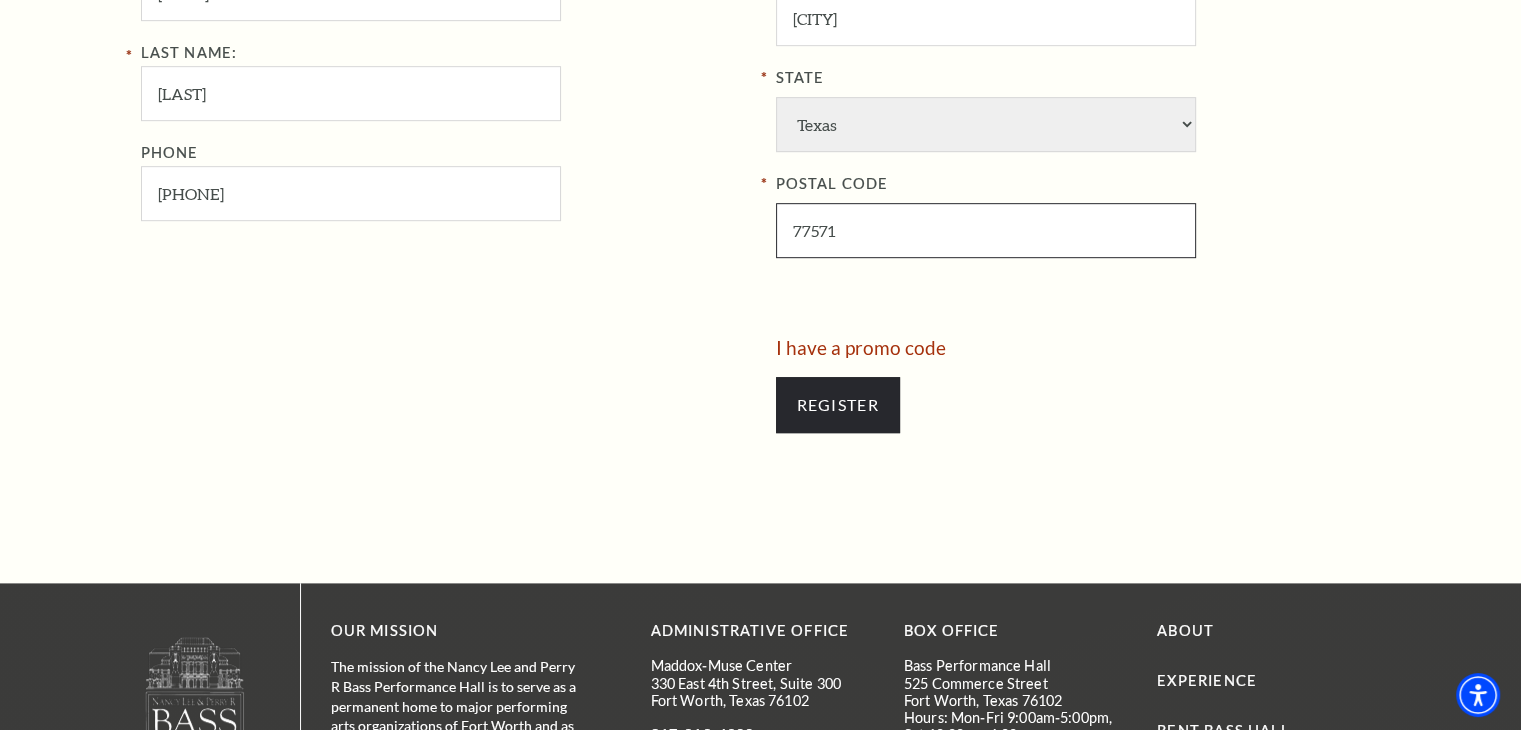 type on "[POSTAL_CODE]" 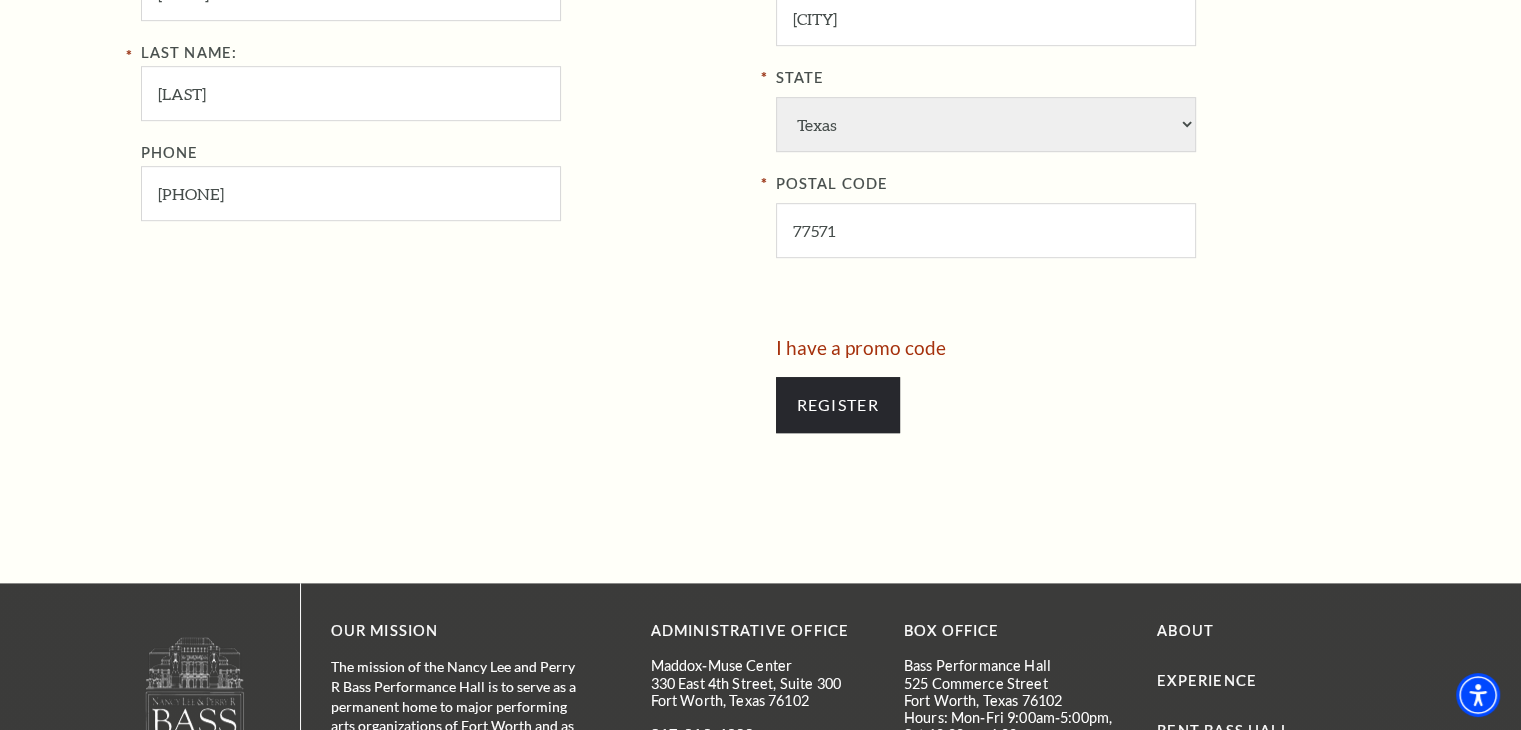 click on "Register" at bounding box center (1078, 405) 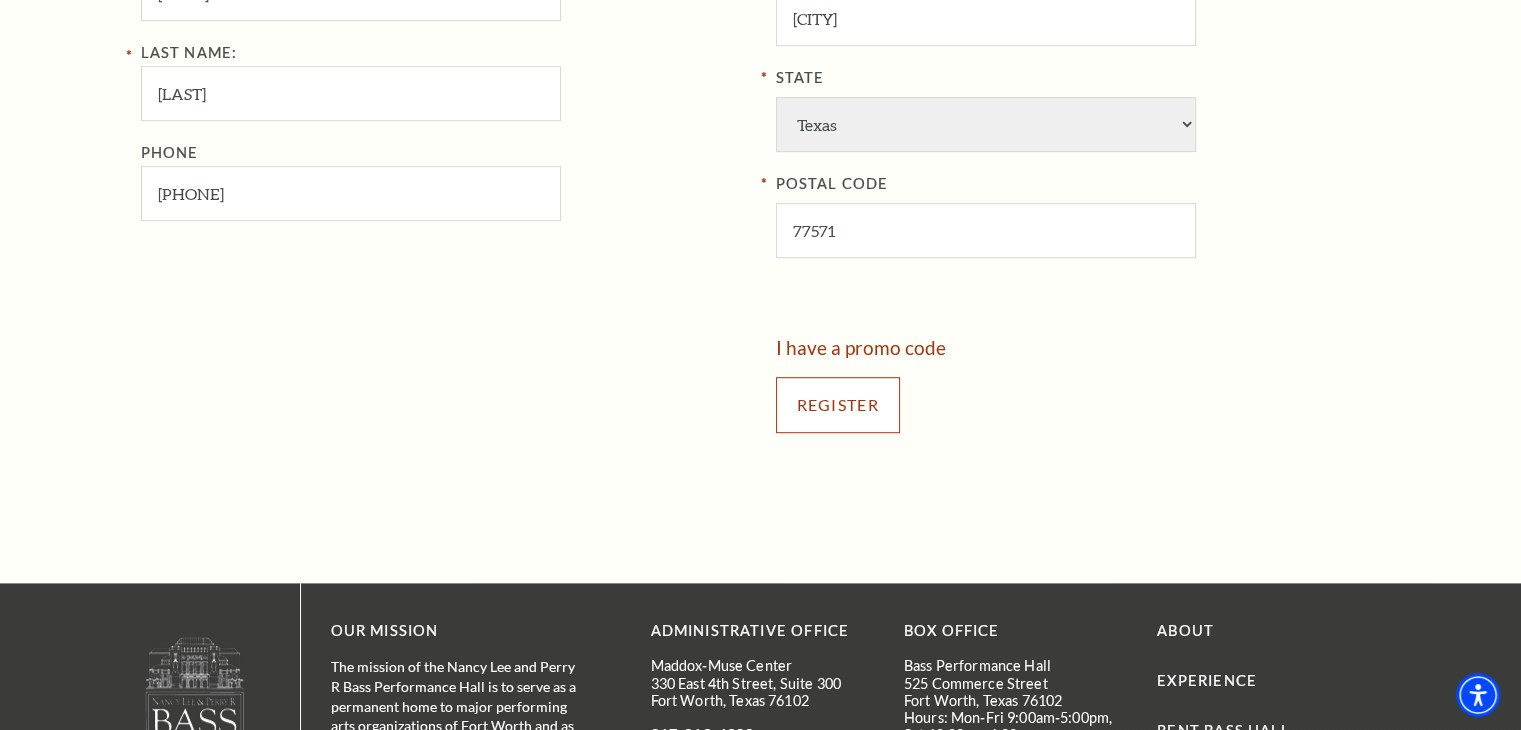 click on "Register" at bounding box center (838, 405) 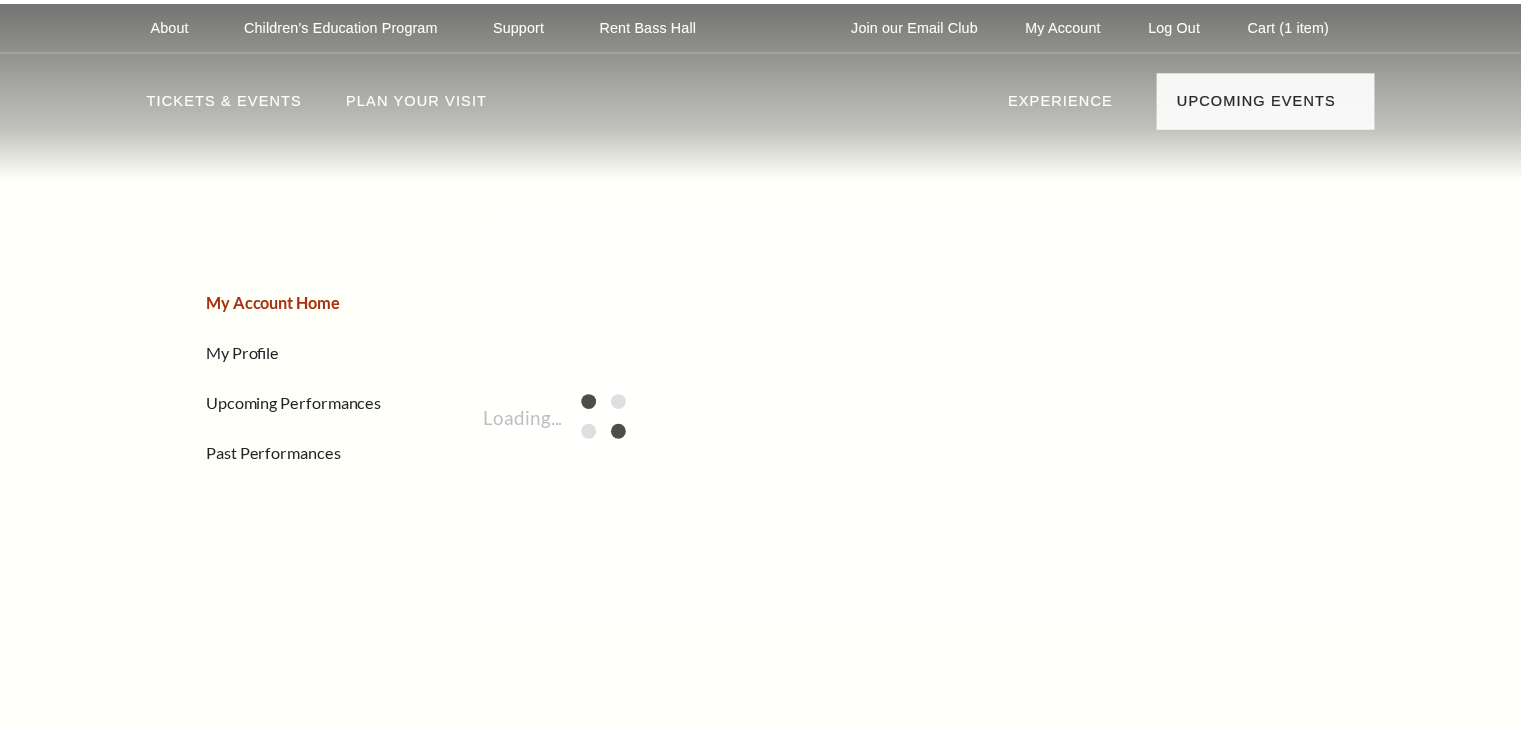scroll, scrollTop: 0, scrollLeft: 0, axis: both 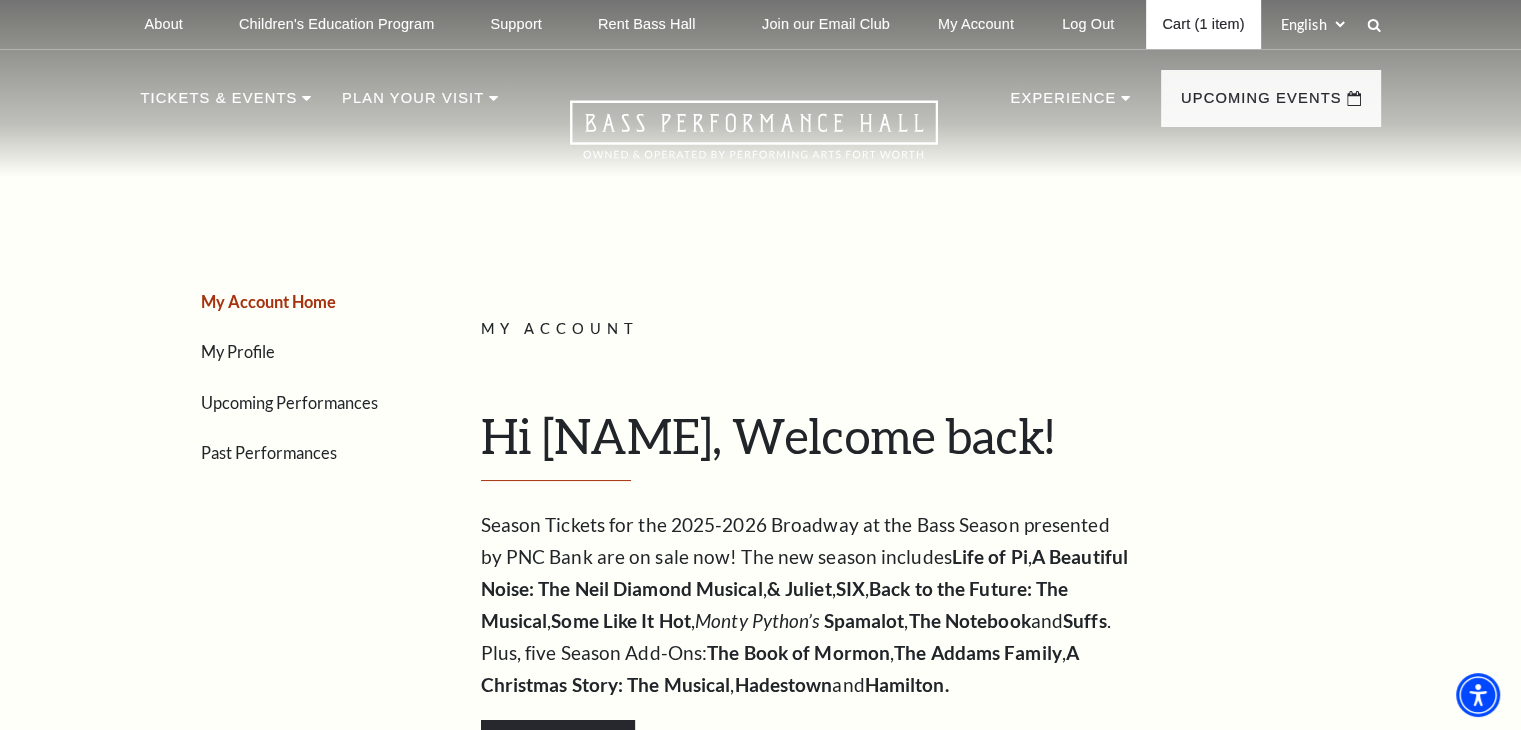 click on "Cart (1 item)" at bounding box center [1203, 24] 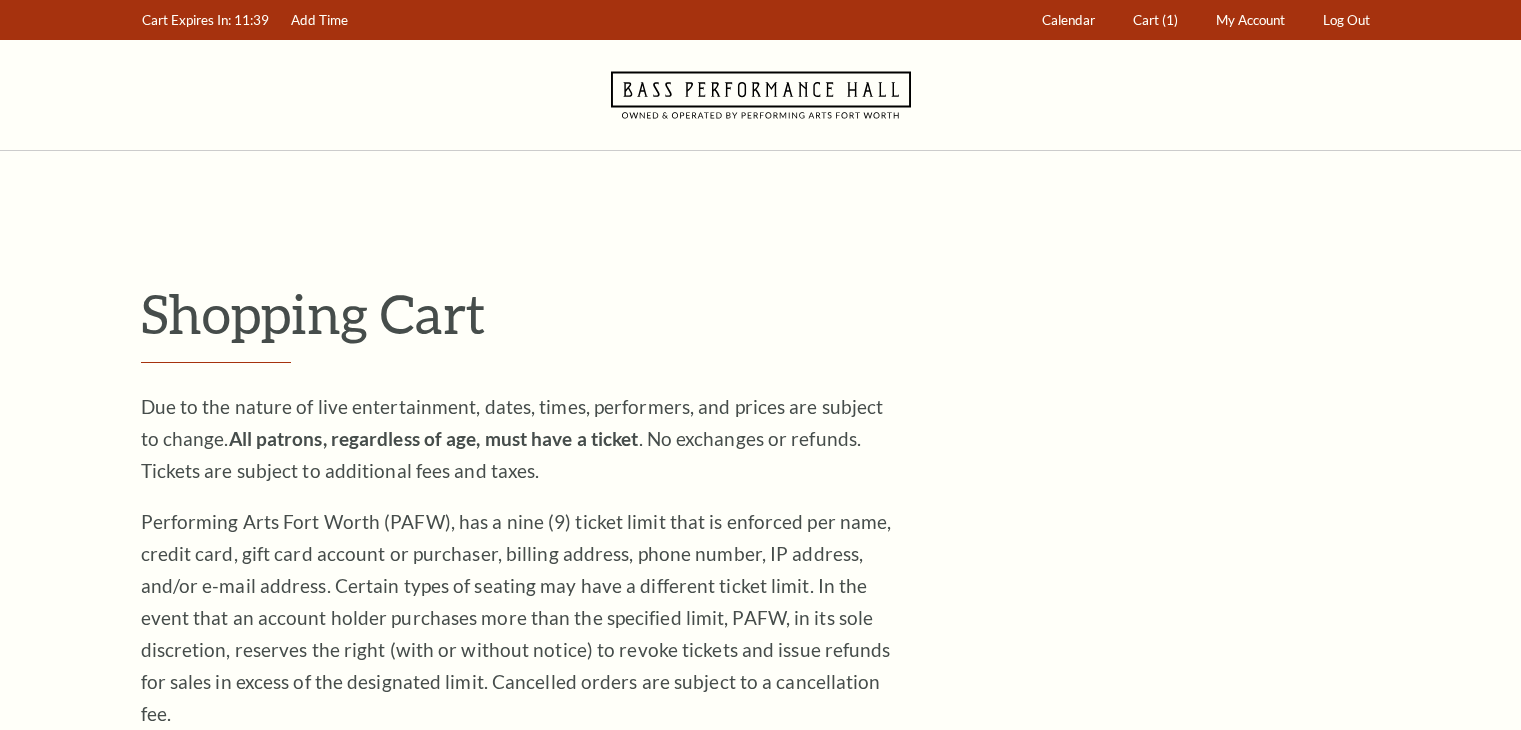 scroll, scrollTop: 0, scrollLeft: 0, axis: both 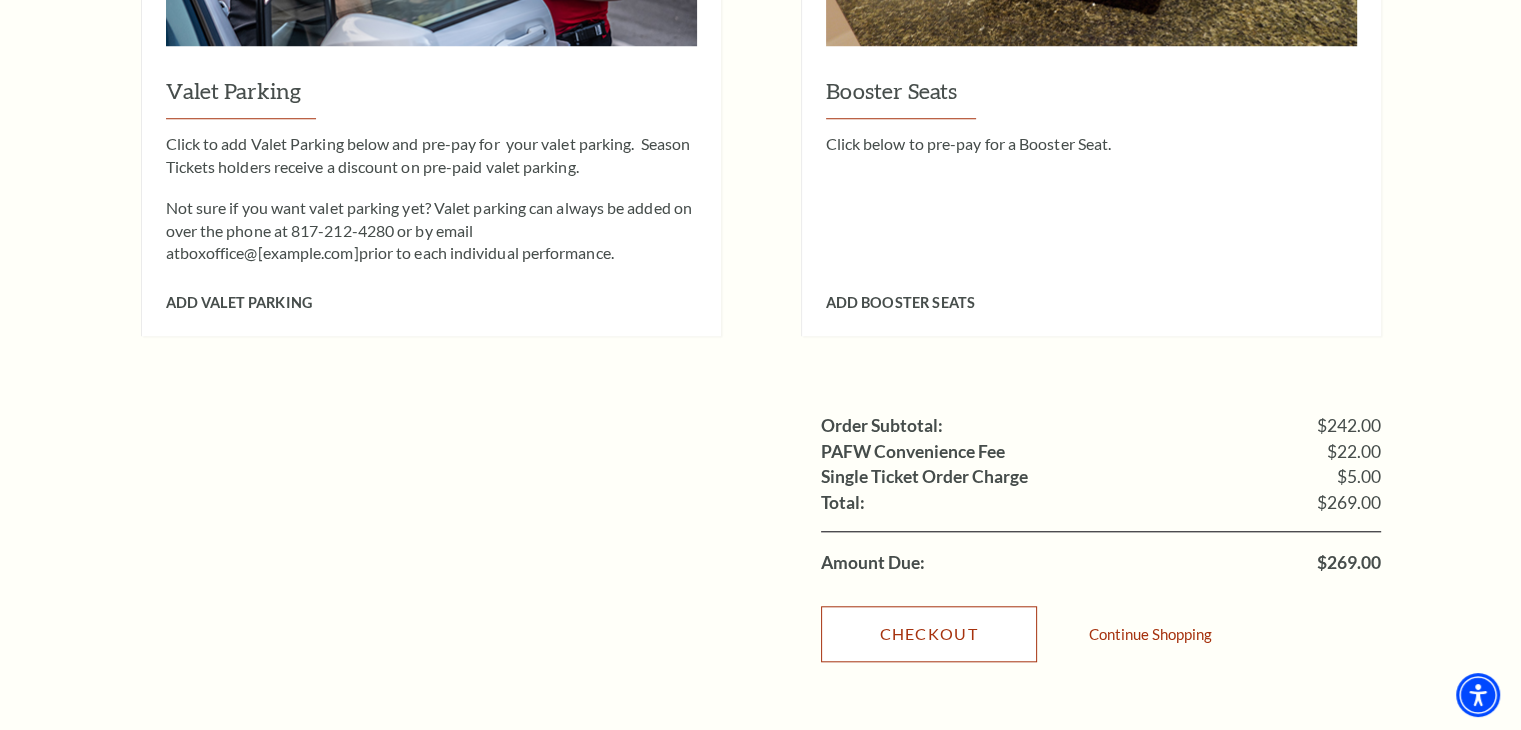 click on "Checkout" at bounding box center [929, 634] 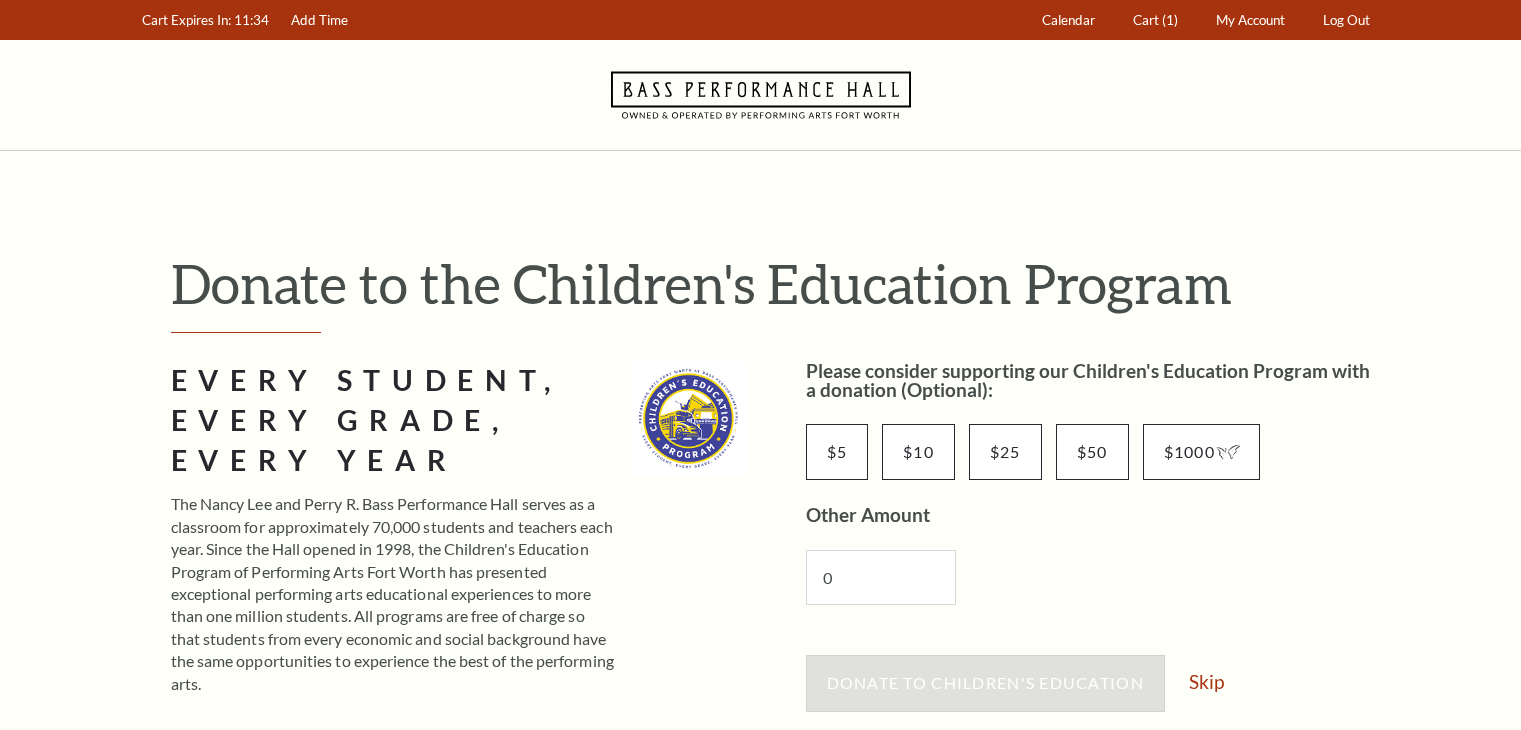 scroll, scrollTop: 0, scrollLeft: 0, axis: both 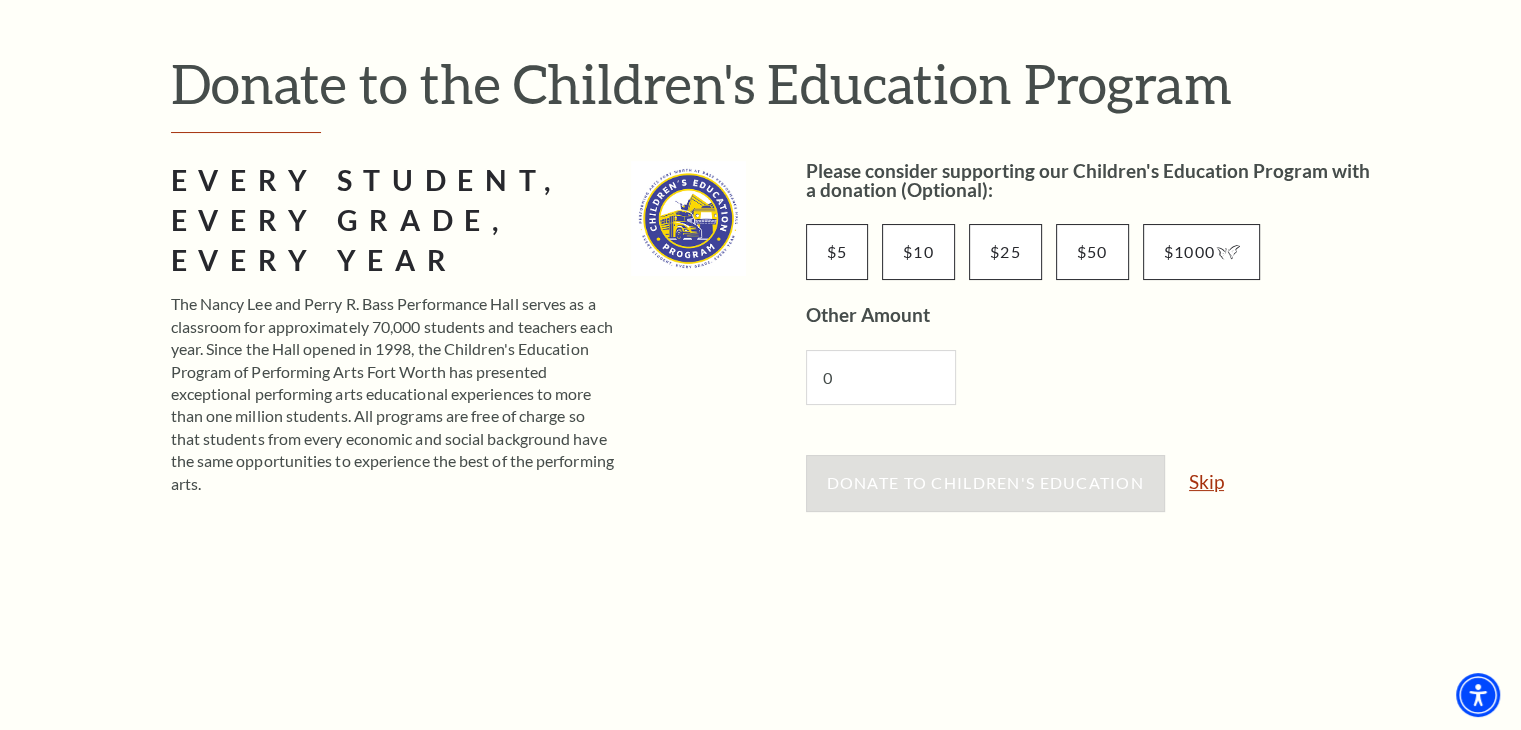 click on "Skip" at bounding box center (1206, 481) 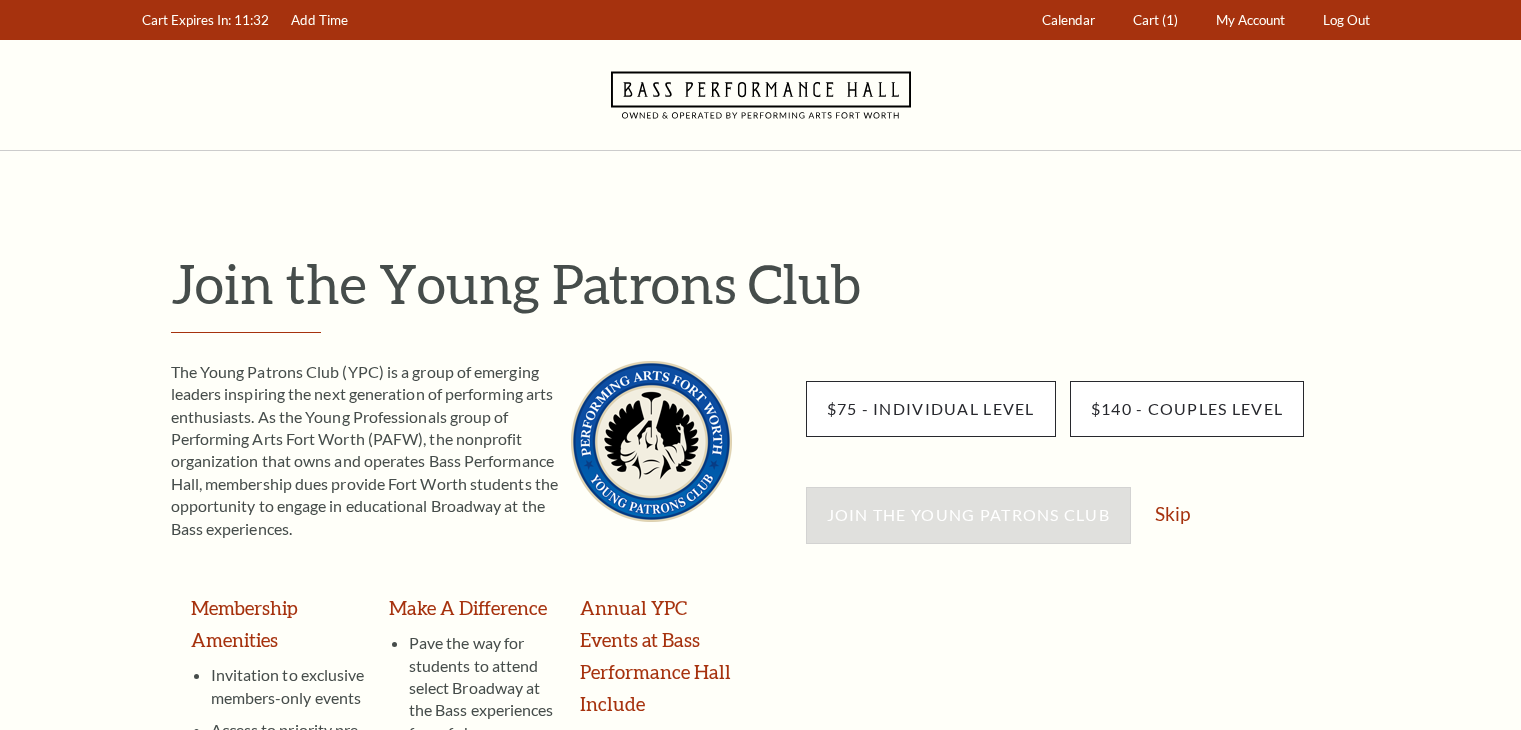 scroll, scrollTop: 0, scrollLeft: 0, axis: both 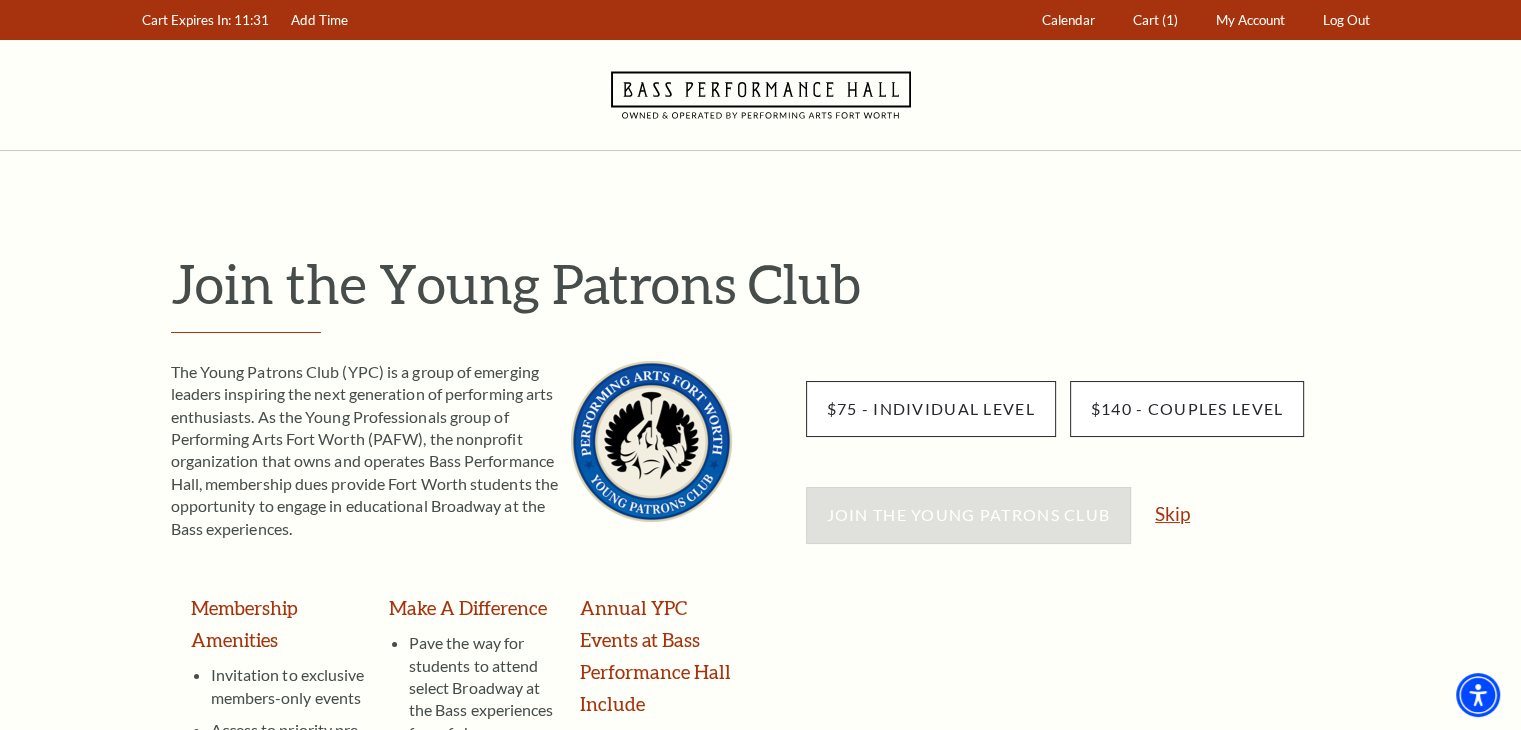 click on "Skip" at bounding box center (1172, 513) 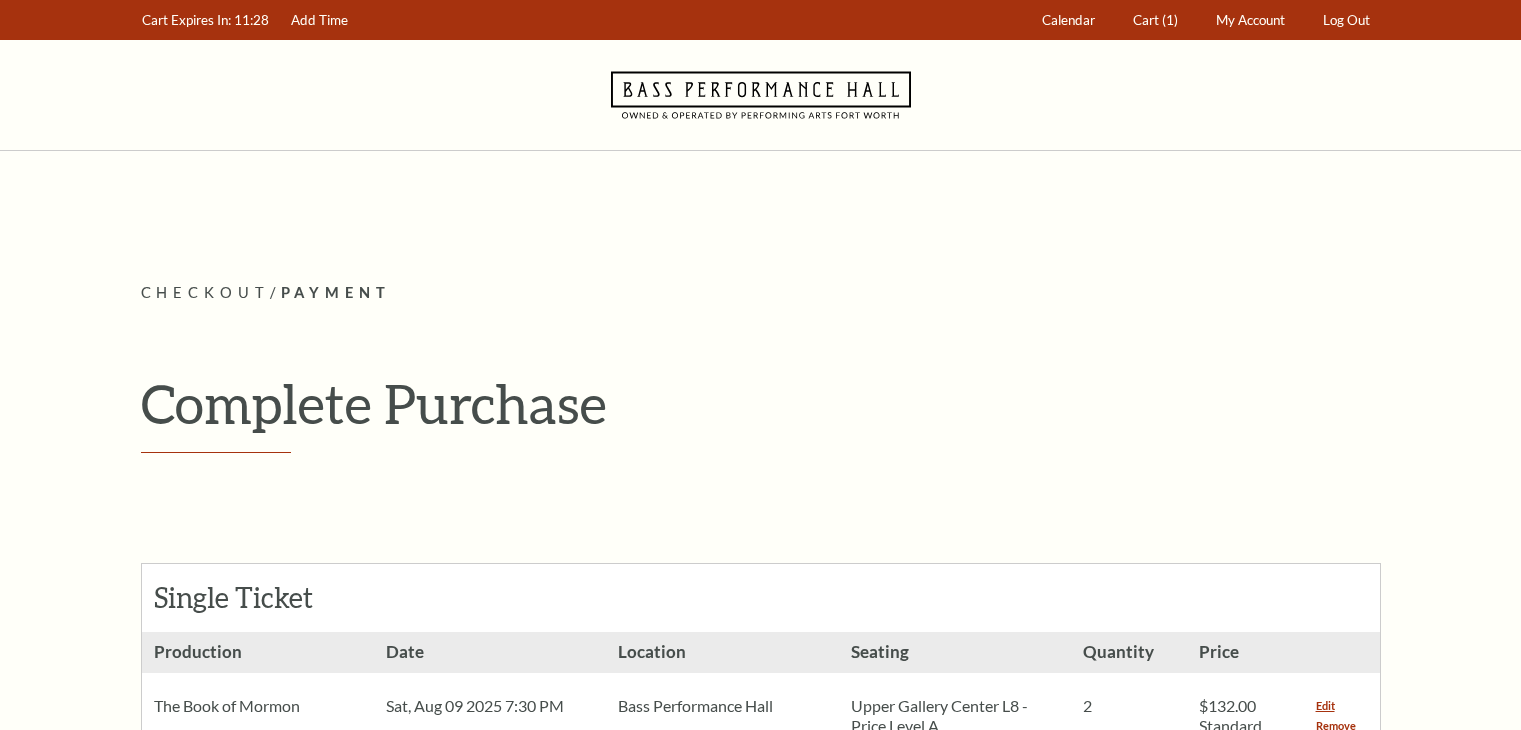 scroll, scrollTop: 0, scrollLeft: 0, axis: both 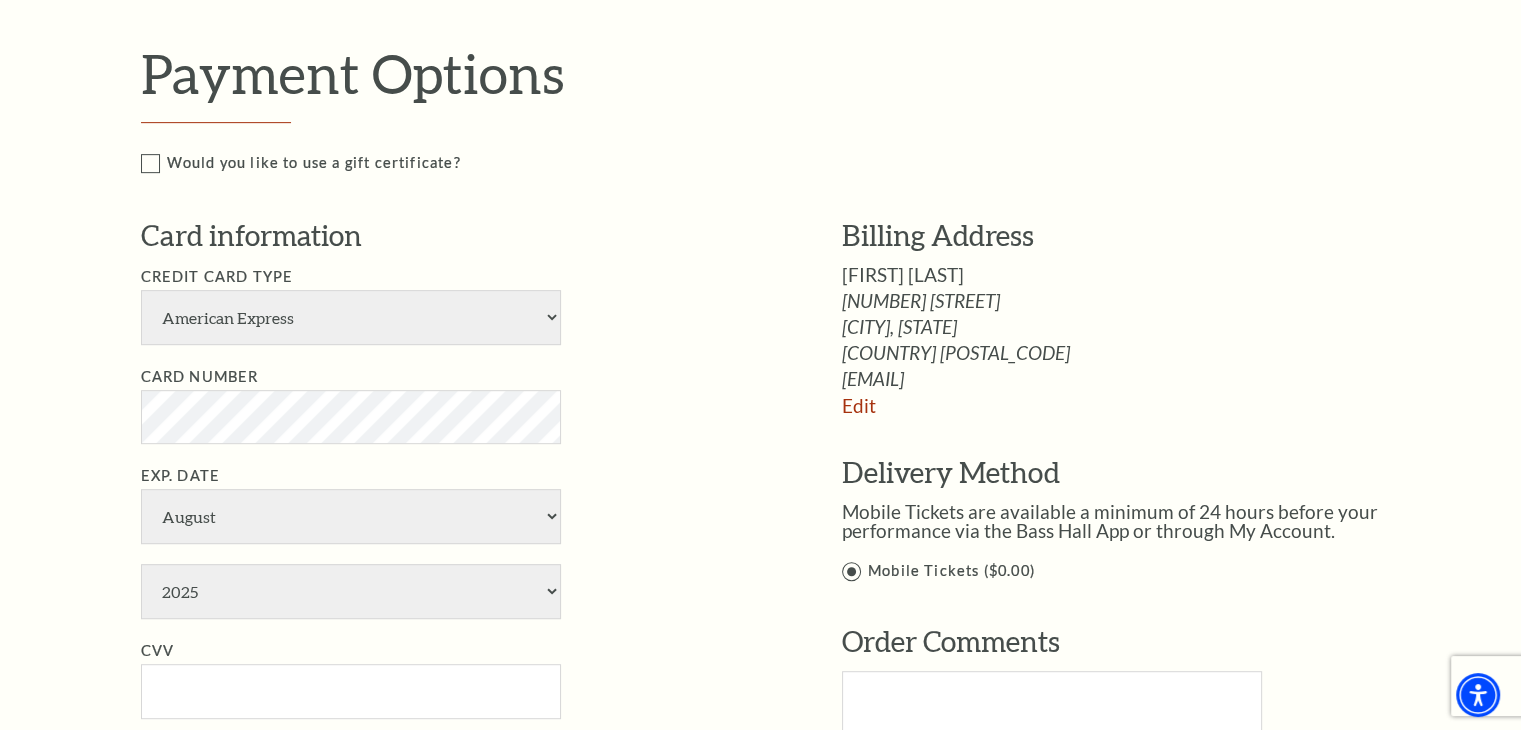 click on "Notice
×
Tickets cannot be removed during a Ticket Exchange. Choose Start Over to begin the Ticket Exchange Process again from the beginning, or close this dialogue to resume.
Close
Start Over
Notice
×
Subscriptions cannot be removed during a Renewal. Choose Start Over to begin the Renewal Process again from the beginning, or close this dialogue to resume.
Close
Start Over" at bounding box center (760, 386) 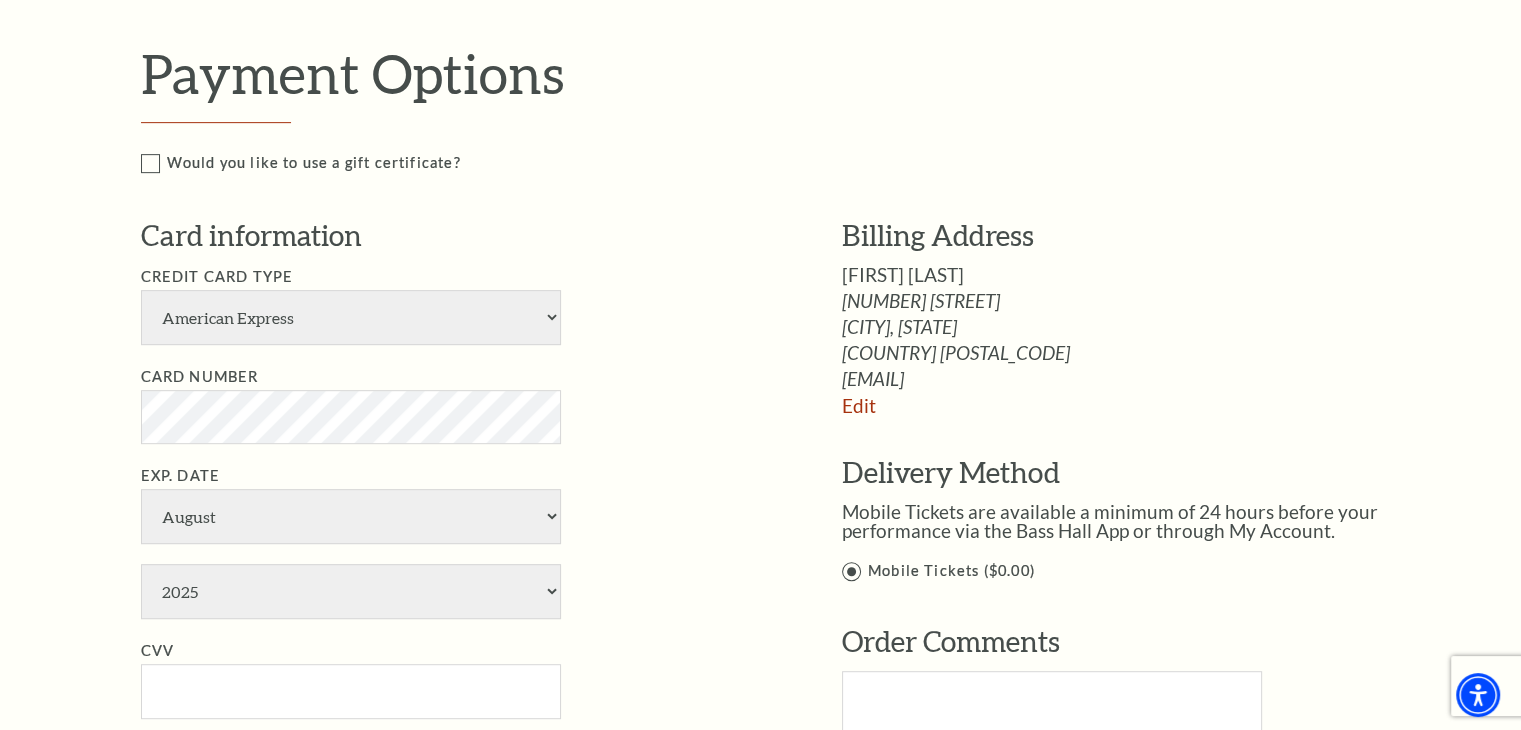 drag, startPoint x: 0, startPoint y: 438, endPoint x: 124, endPoint y: 436, distance: 124.01613 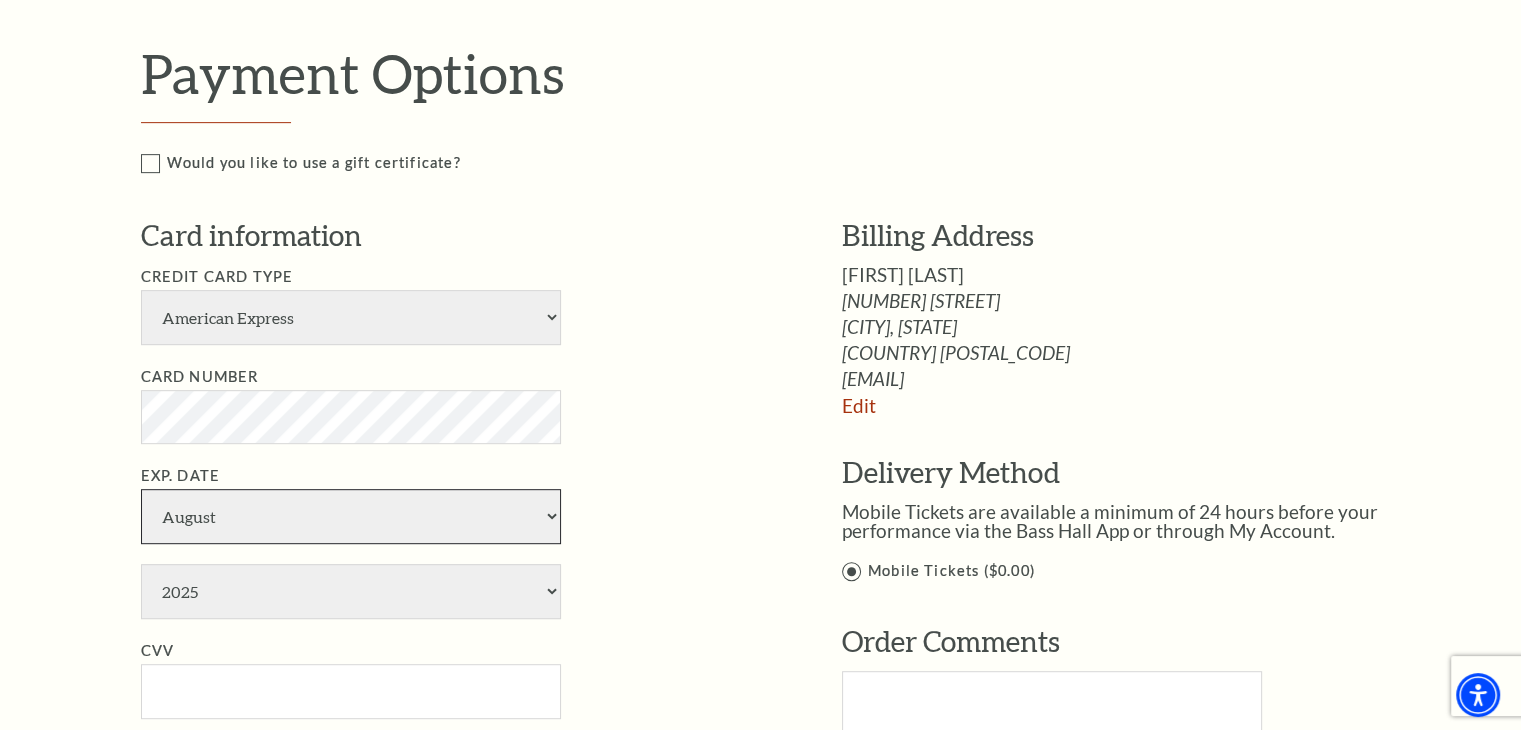 drag, startPoint x: 271, startPoint y: 514, endPoint x: 275, endPoint y: 492, distance: 22.36068 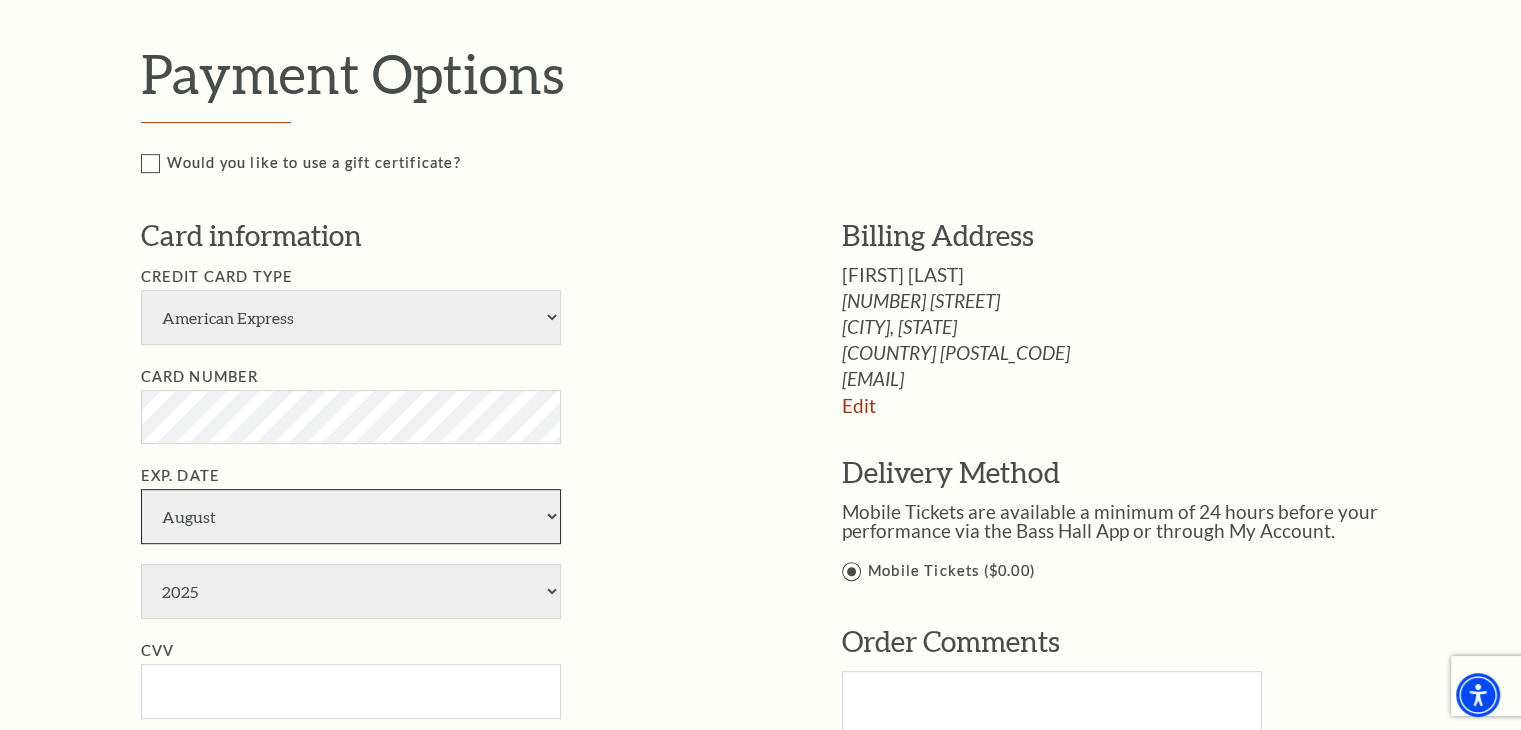 select on "2" 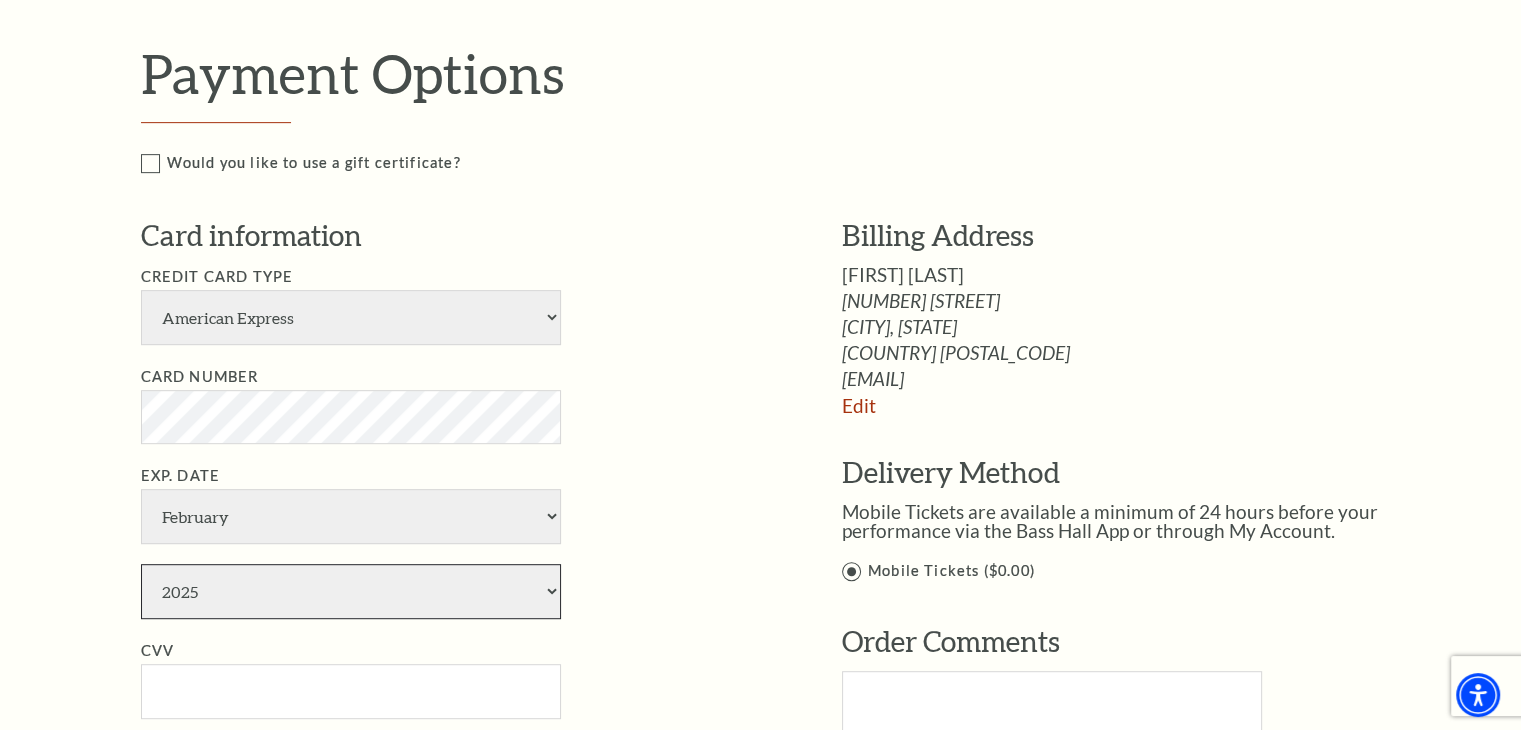 drag, startPoint x: 264, startPoint y: 596, endPoint x: 381, endPoint y: 577, distance: 118.5327 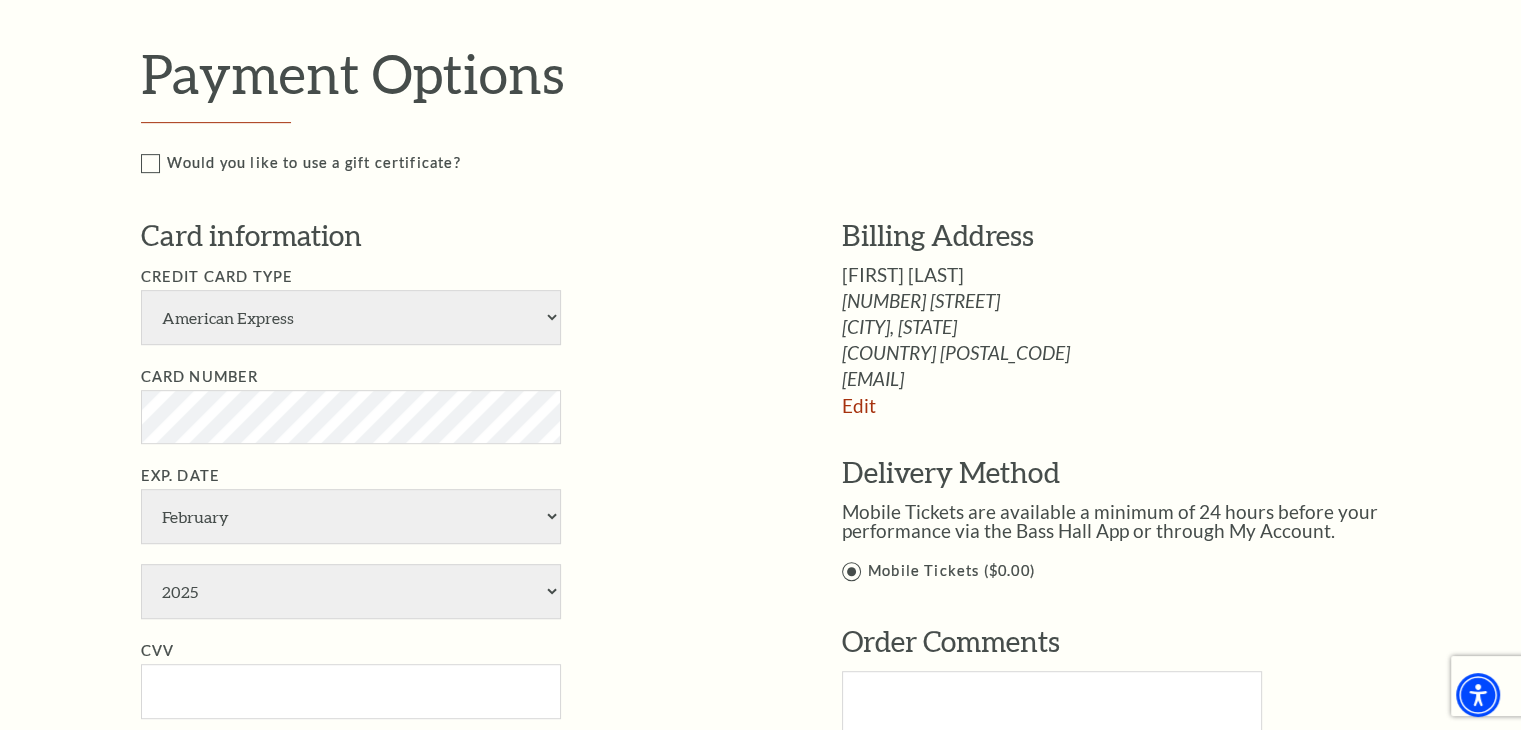drag, startPoint x: 74, startPoint y: 451, endPoint x: 217, endPoint y: 469, distance: 144.12842 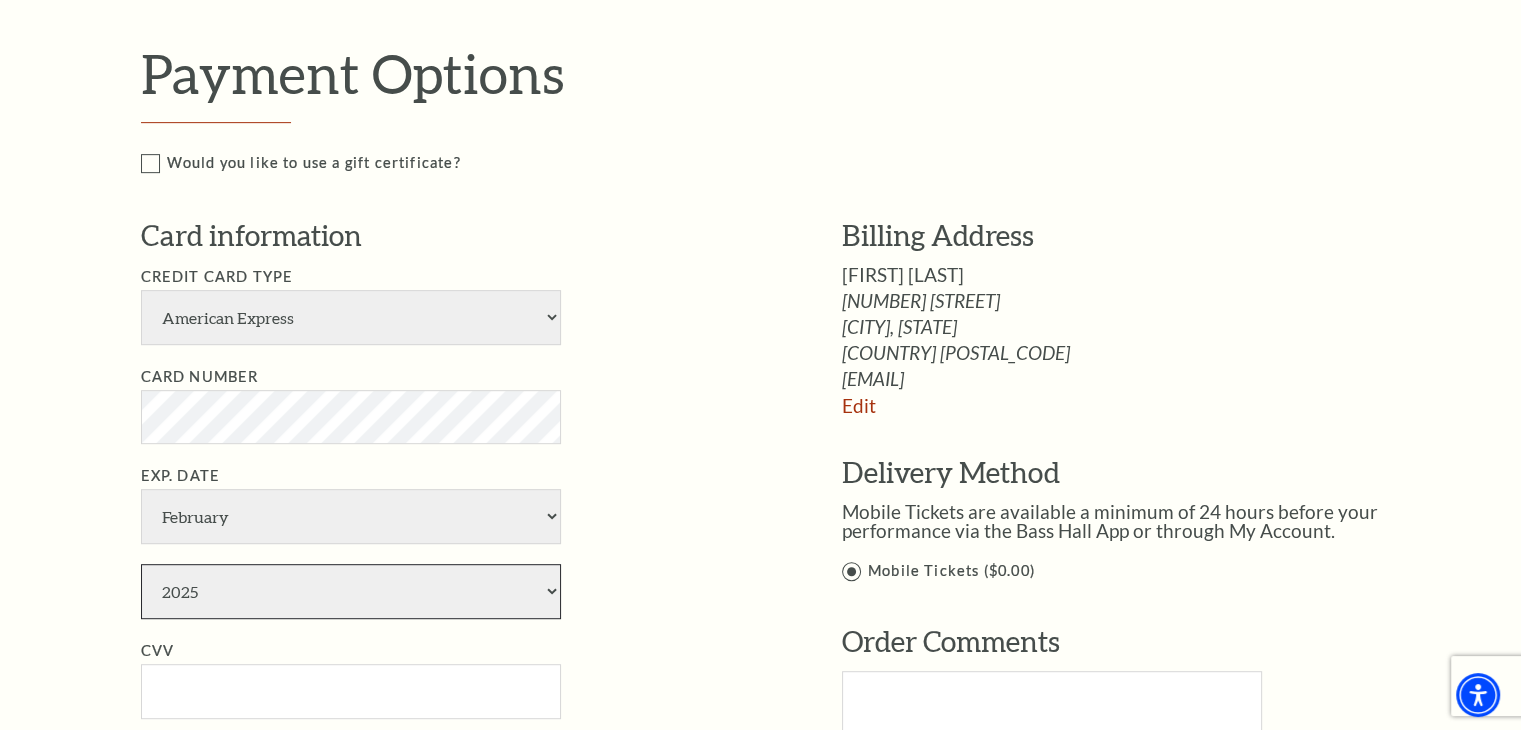 click on "2025
2026
2027
2028
2029
2030
2031
2032
2033
2034" at bounding box center (351, 591) 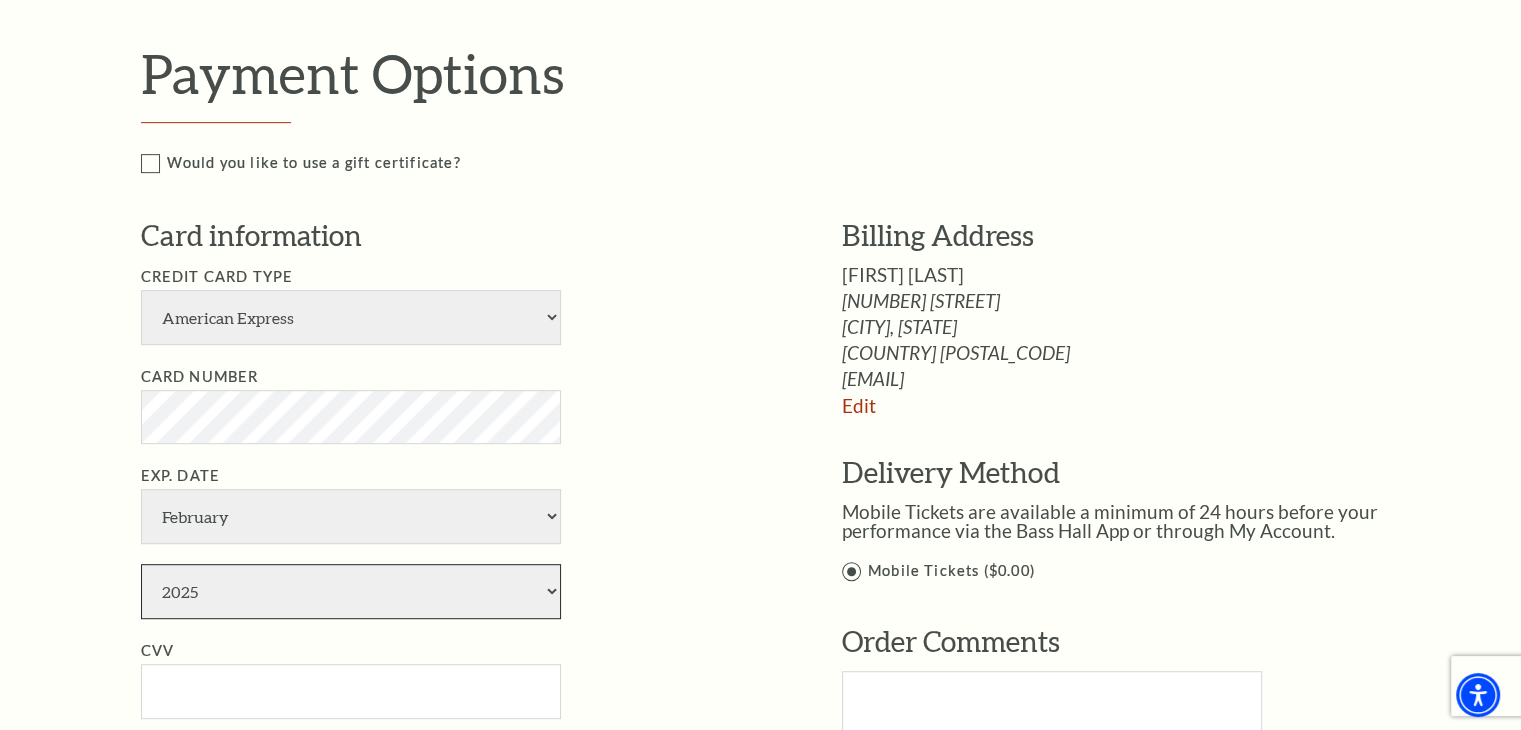 select on "2029" 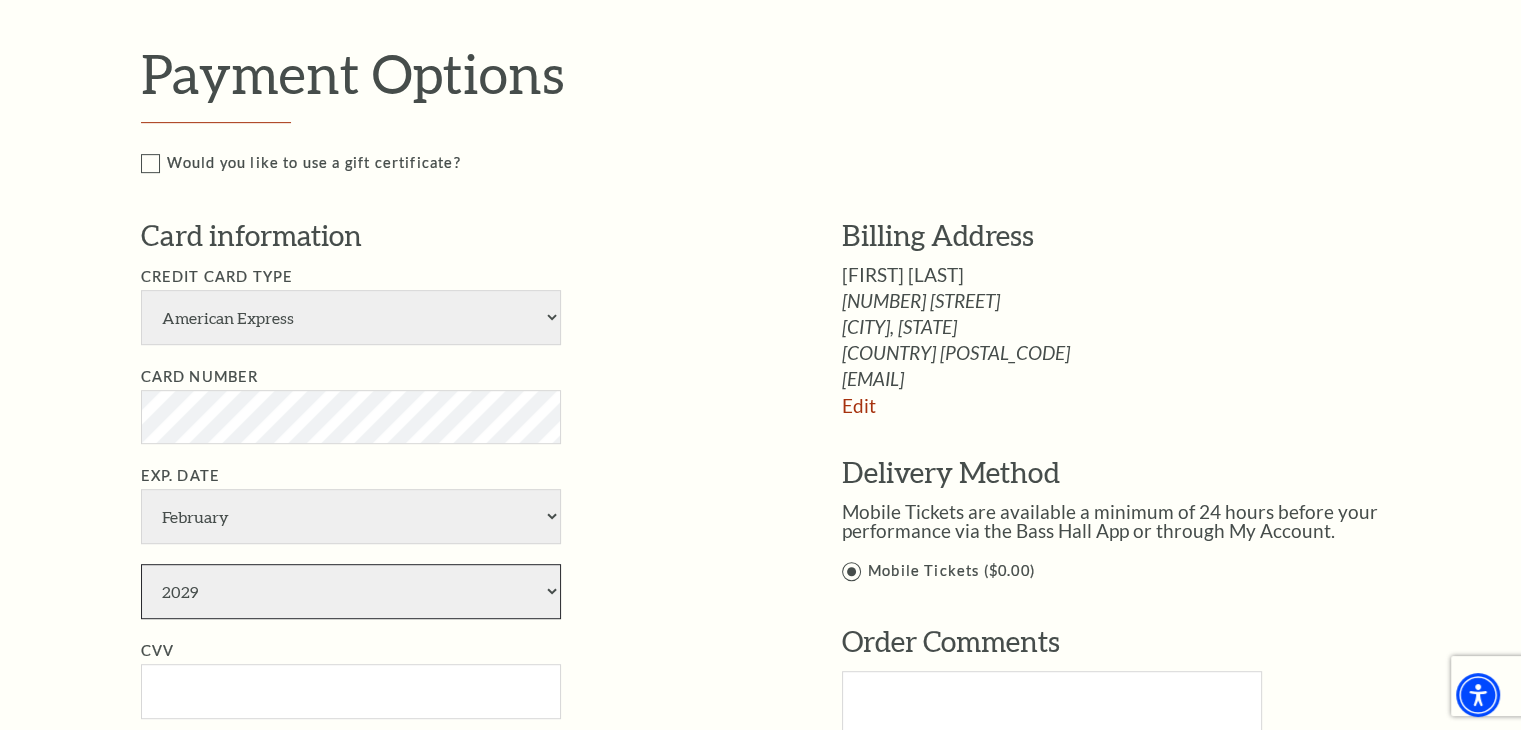 click on "2025
2026
2027
2028
2029
2030
2031
2032
2033
2034" at bounding box center [351, 591] 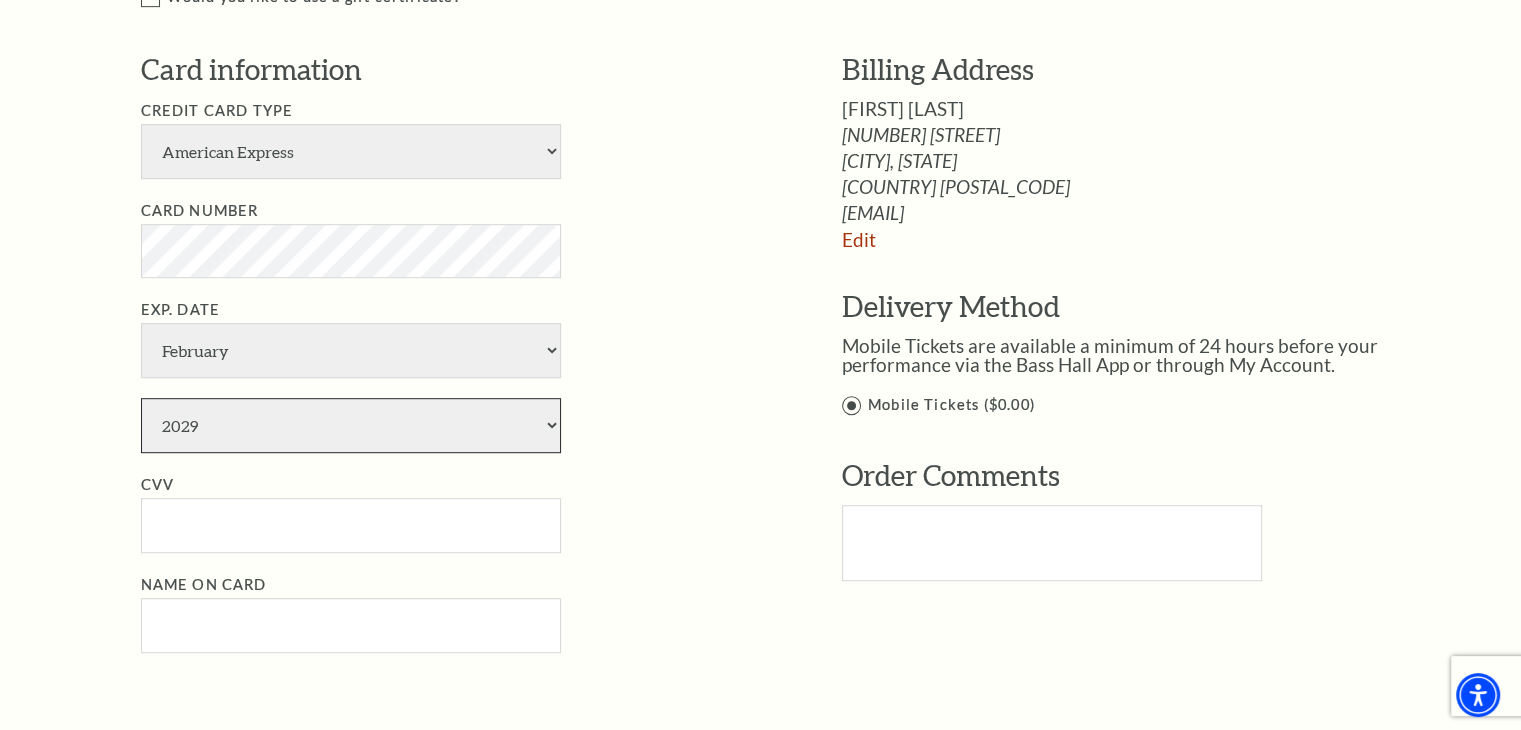 scroll, scrollTop: 1100, scrollLeft: 0, axis: vertical 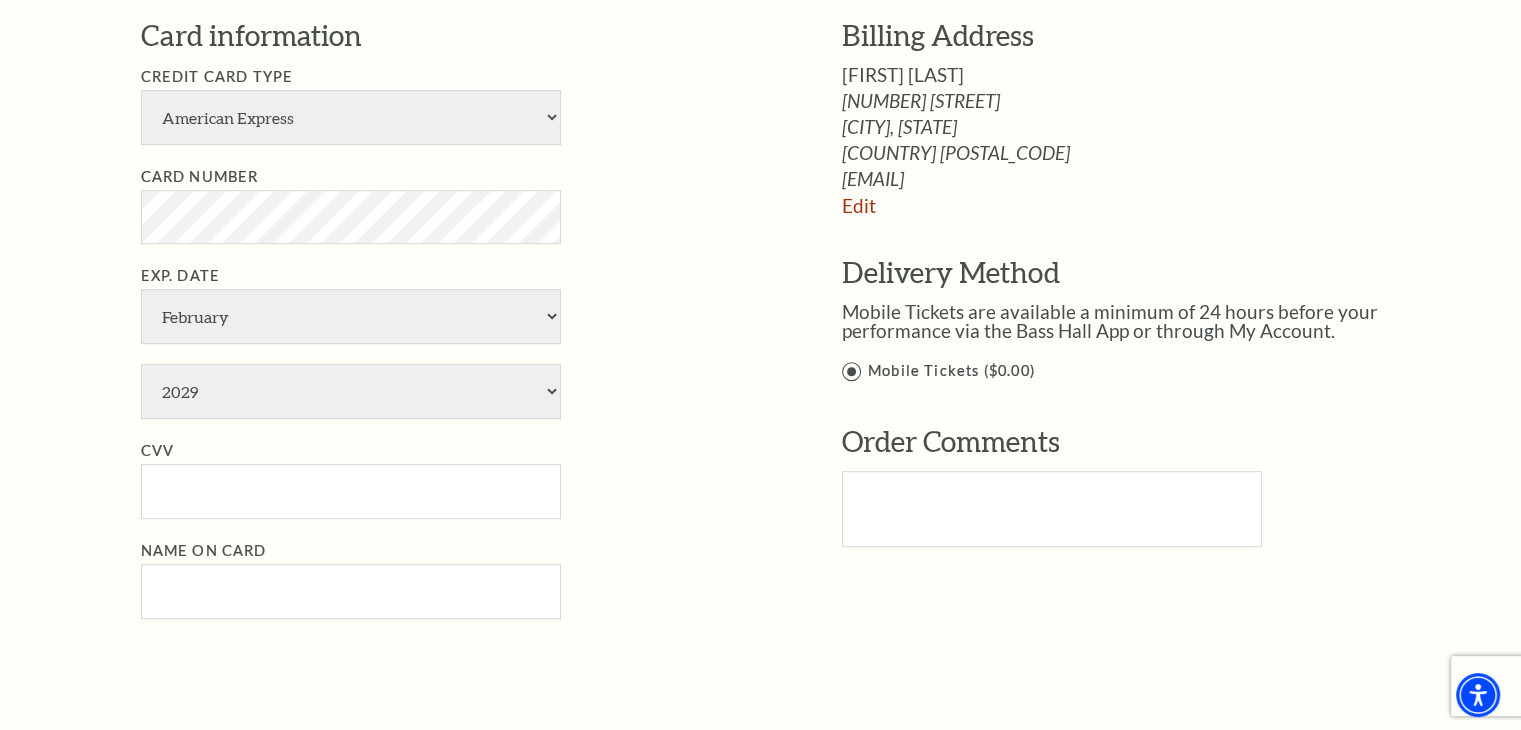 click on "Notice
×
Tickets cannot be removed during a Ticket Exchange. Choose Start Over to begin the Ticket Exchange Process again from the beginning, or close this dialogue to resume.
Close
Start Over
Notice
×
Subscriptions cannot be removed during a Renewal. Choose Start Over to begin the Renewal Process again from the beginning, or close this dialogue to resume.
Close
Start Over" at bounding box center [760, 186] 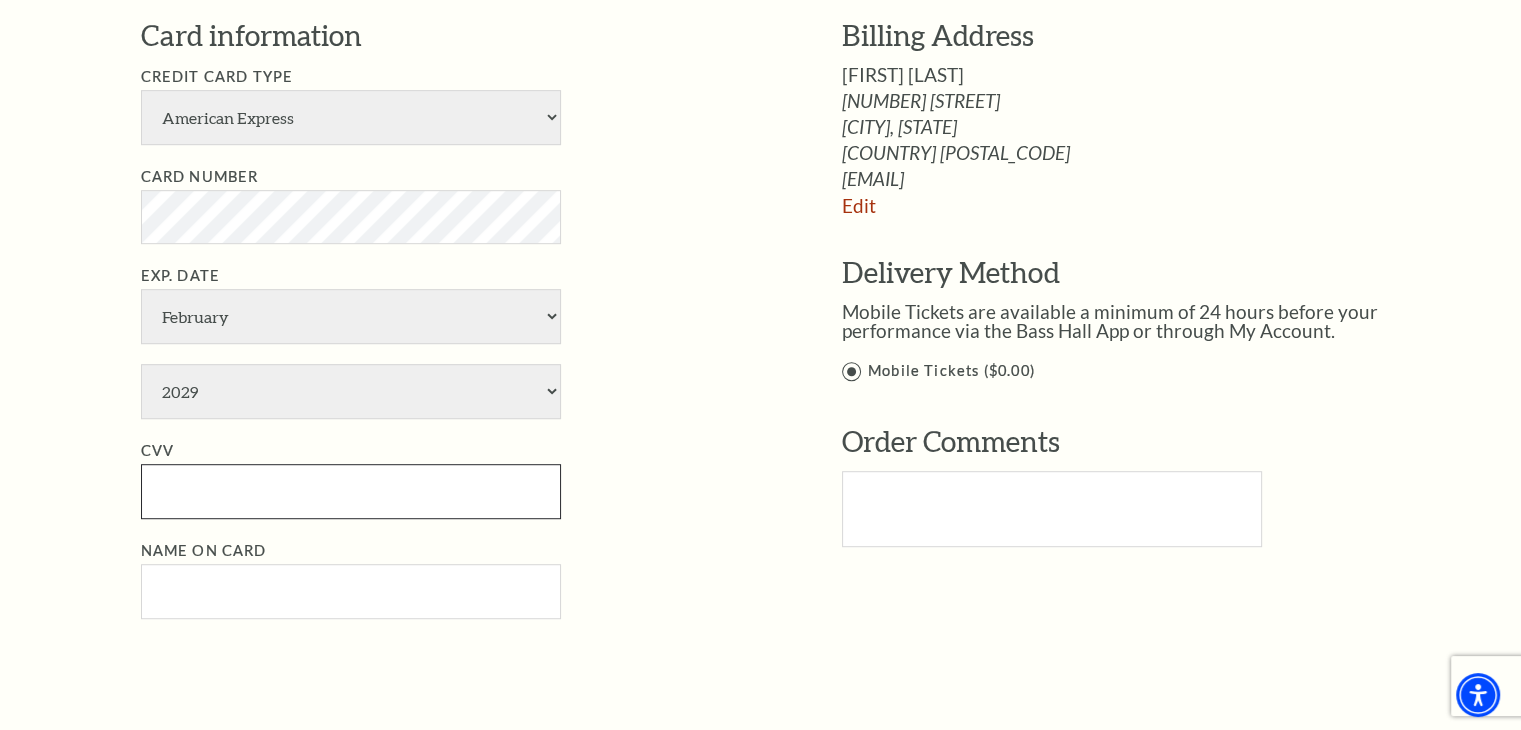 click on "CVV" at bounding box center (351, 491) 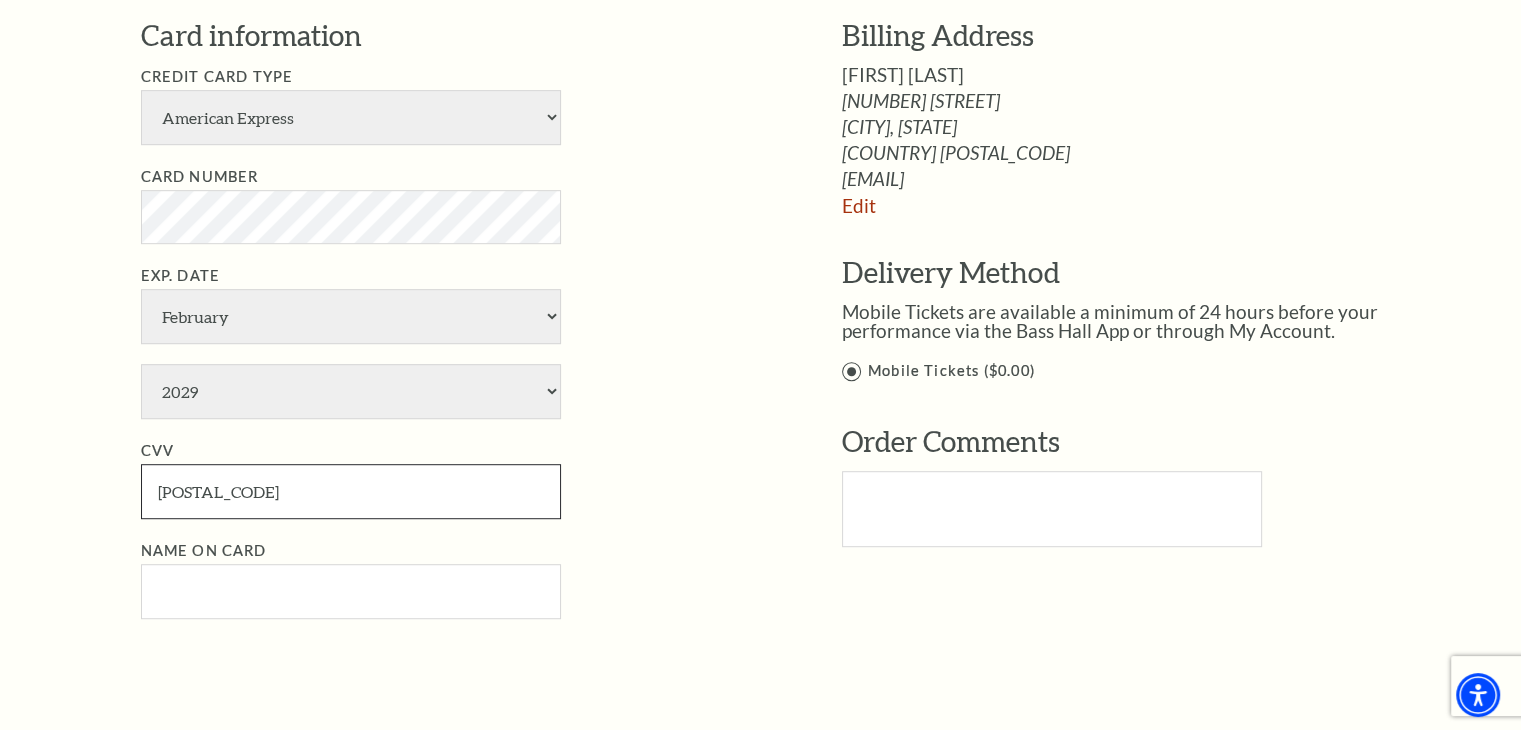 type on "[POSTAL_CODE]" 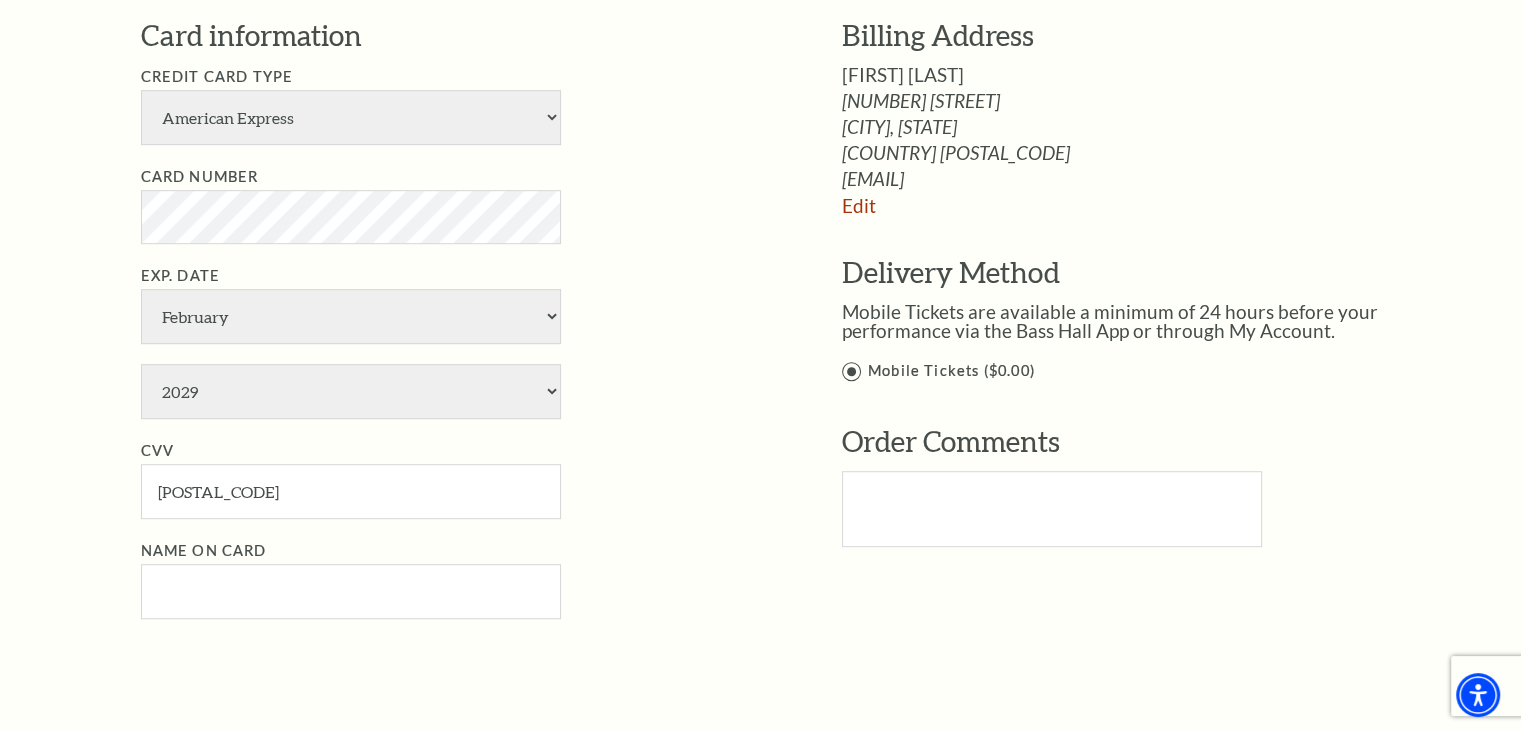 click on "Notice
×
Tickets cannot be removed during a Ticket Exchange. Choose Start Over to begin the Ticket Exchange Process again from the beginning, or close this dialogue to resume.
Close
Start Over
Notice
×
Subscriptions cannot be removed during a Renewal. Choose Start Over to begin the Renewal Process again from the beginning, or close this dialogue to resume.
Close
Start Over" at bounding box center (760, 186) 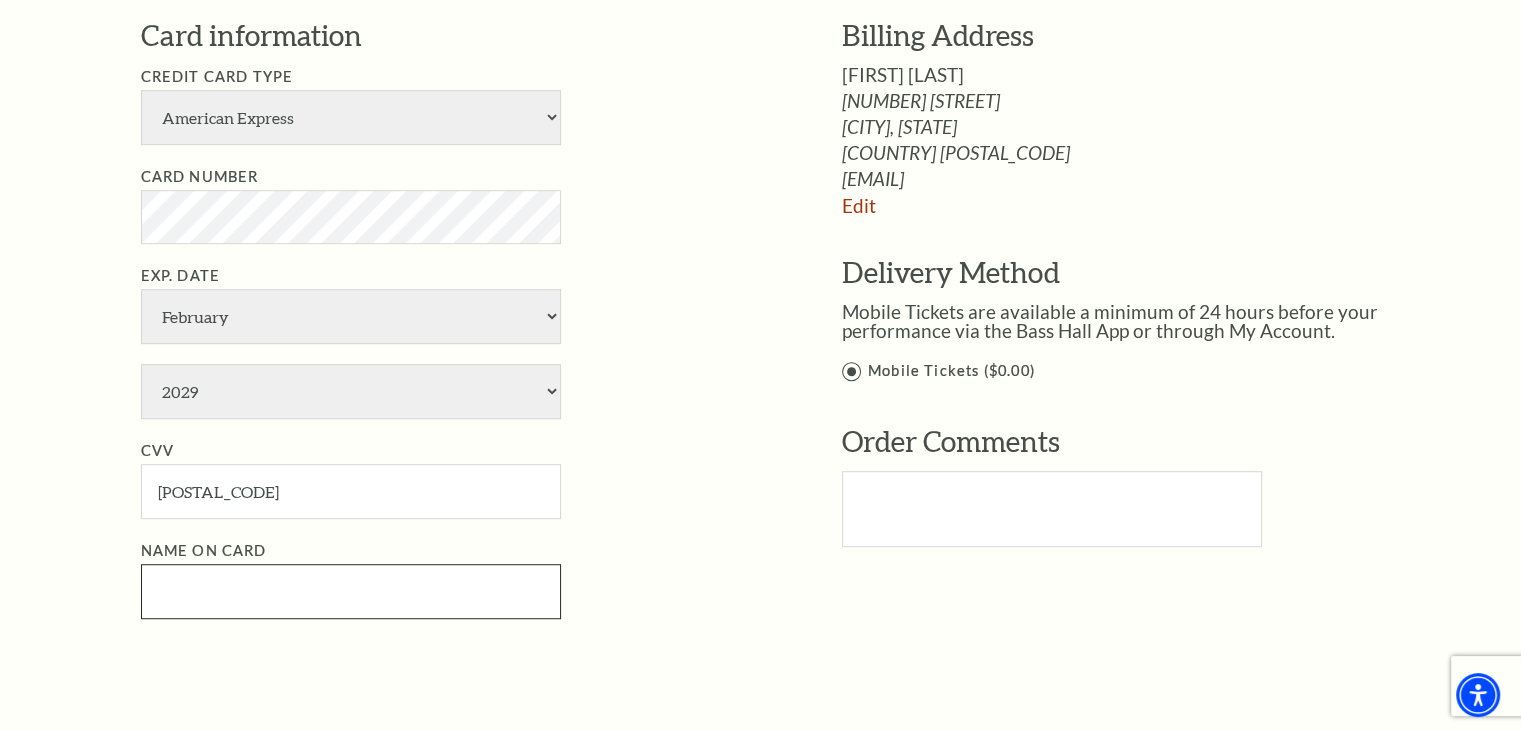 click on "Name on Card" at bounding box center [351, 591] 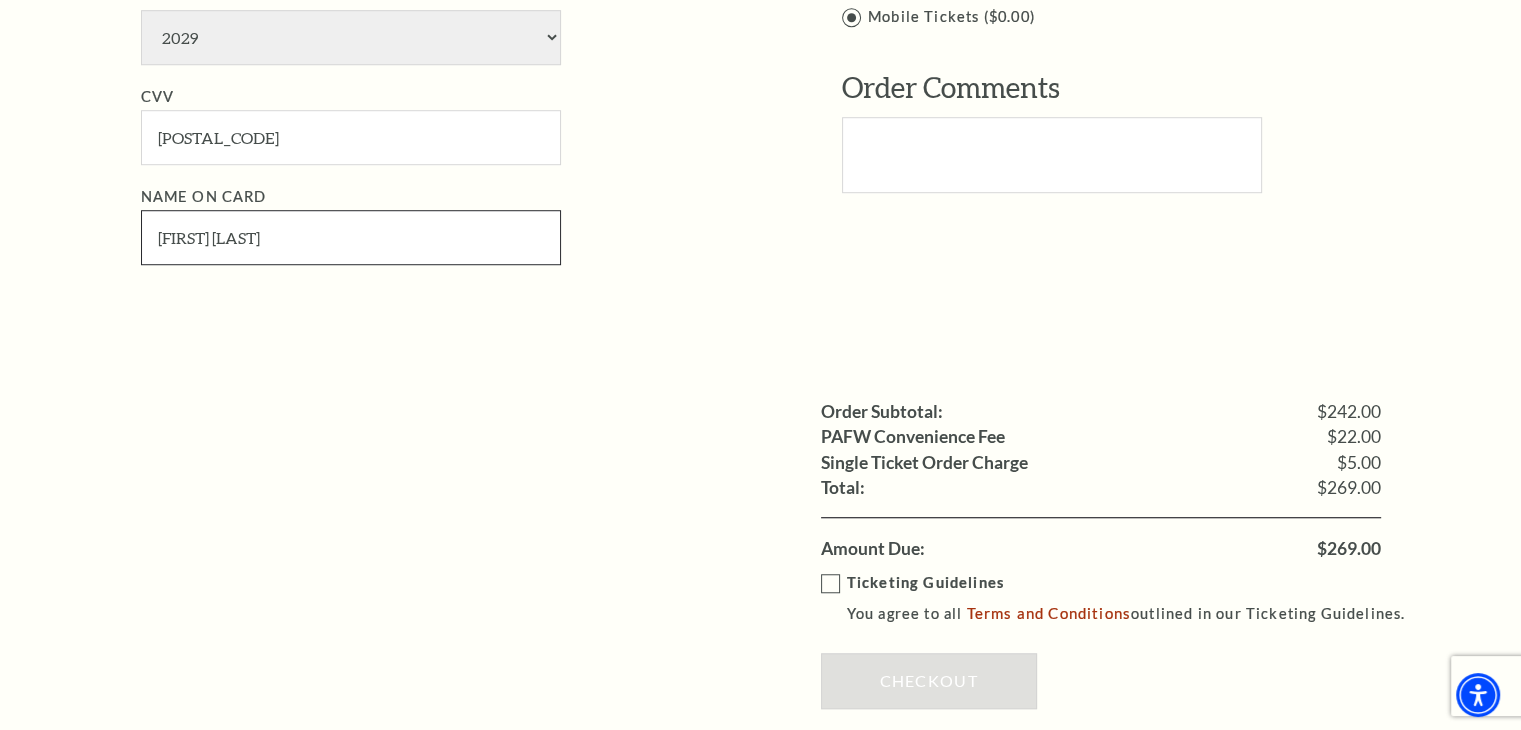 scroll, scrollTop: 1600, scrollLeft: 0, axis: vertical 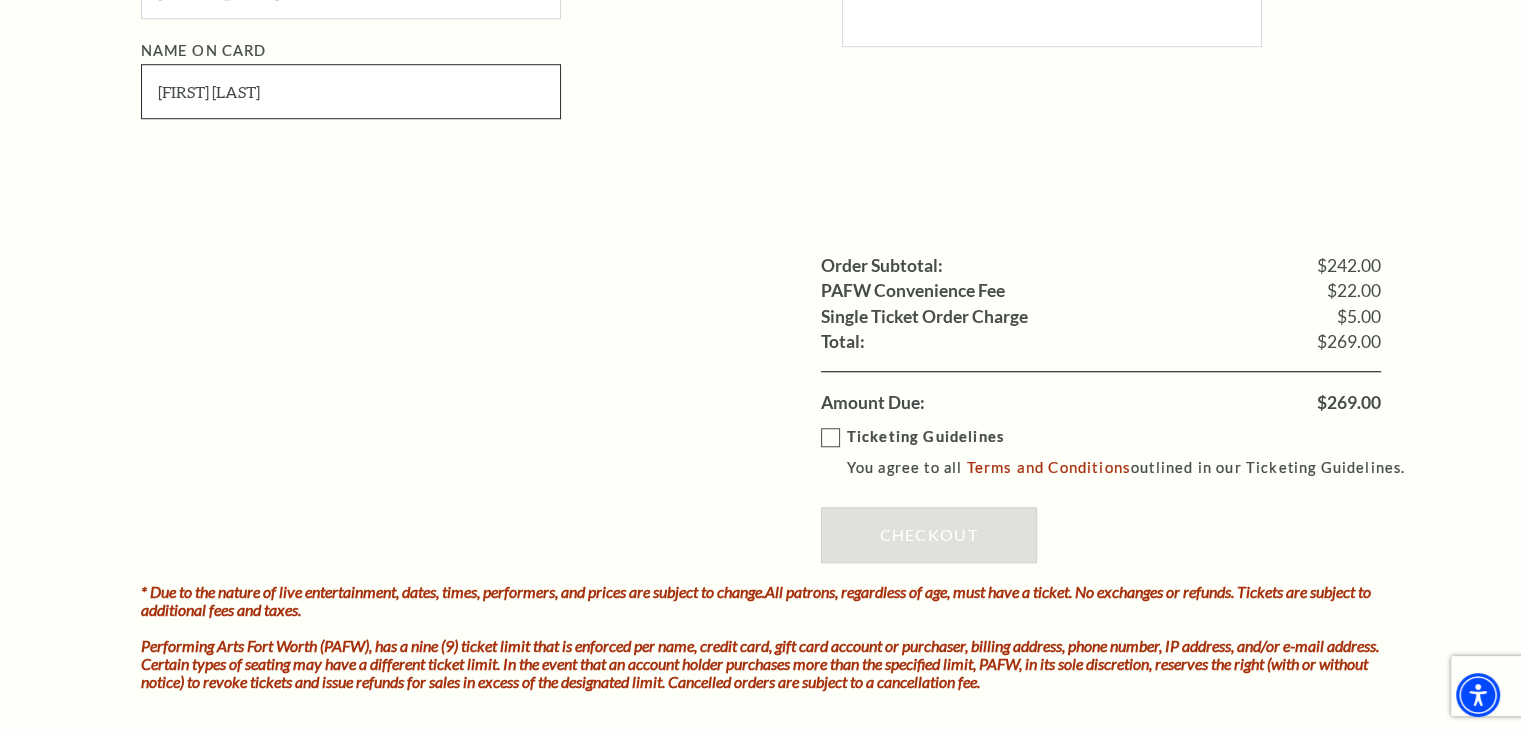 type on "[FIRST] [LAST]" 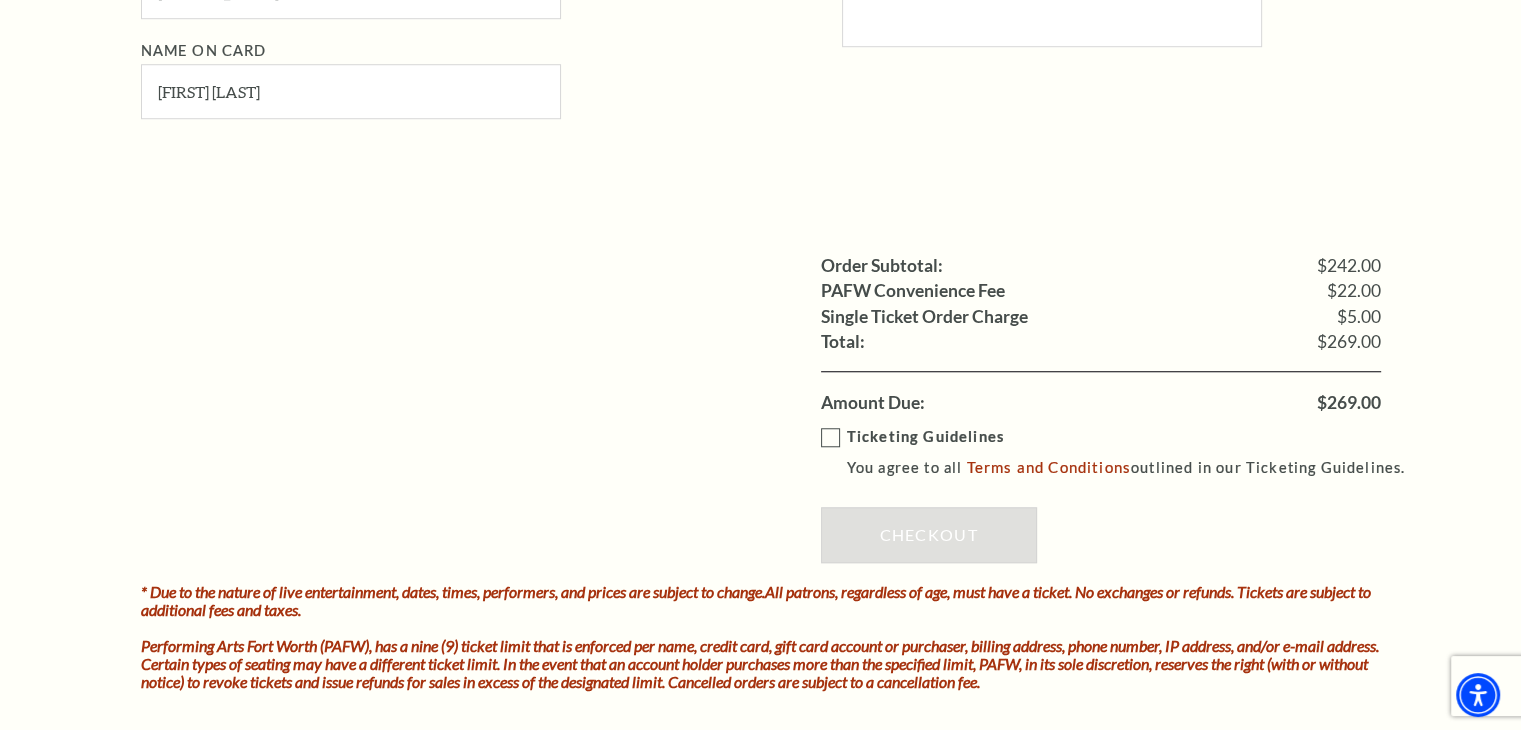 click on "Ticketing Guidelines
You agree to all   Terms and Conditions  outlined in our Ticketing Guidelines." at bounding box center (1122, 452) 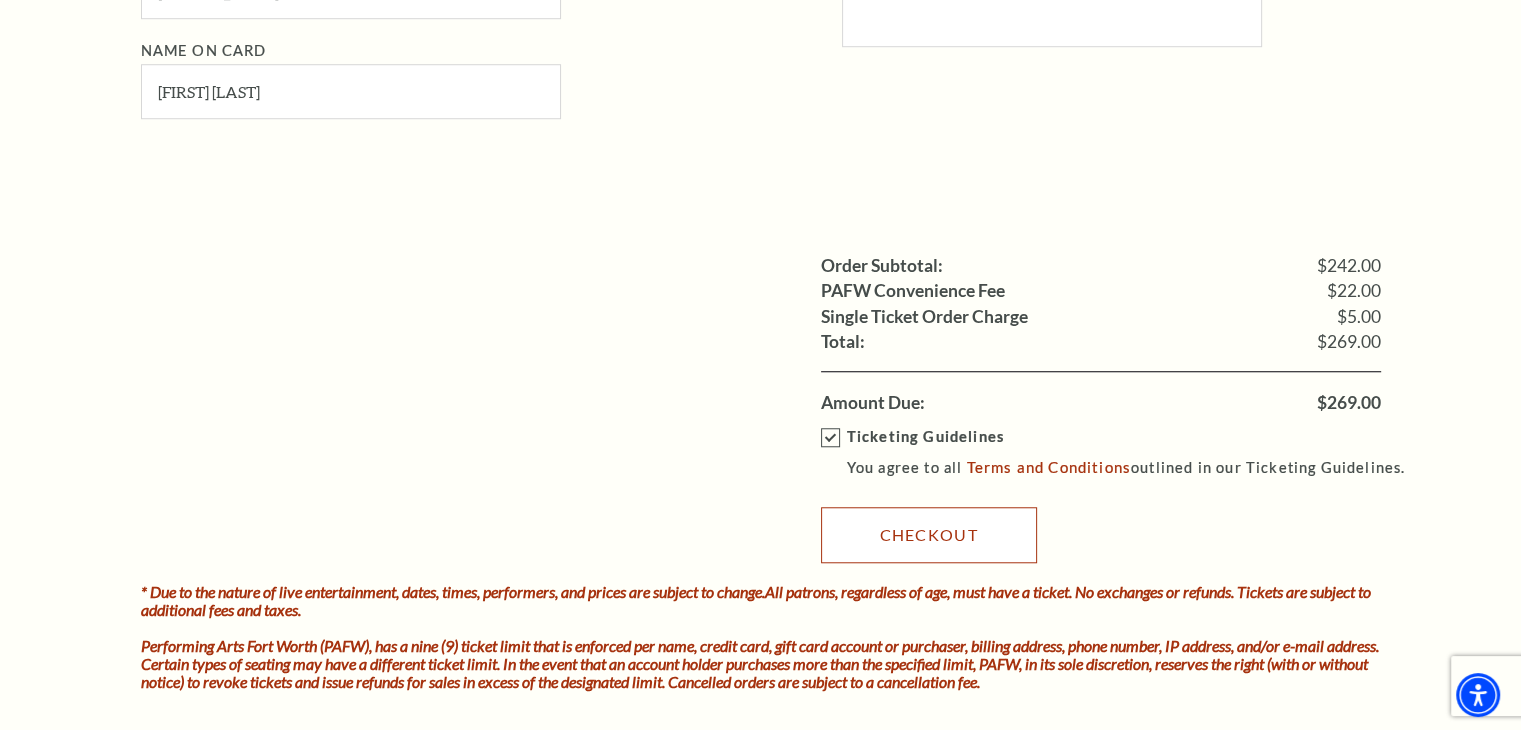 click on "Checkout" at bounding box center [929, 535] 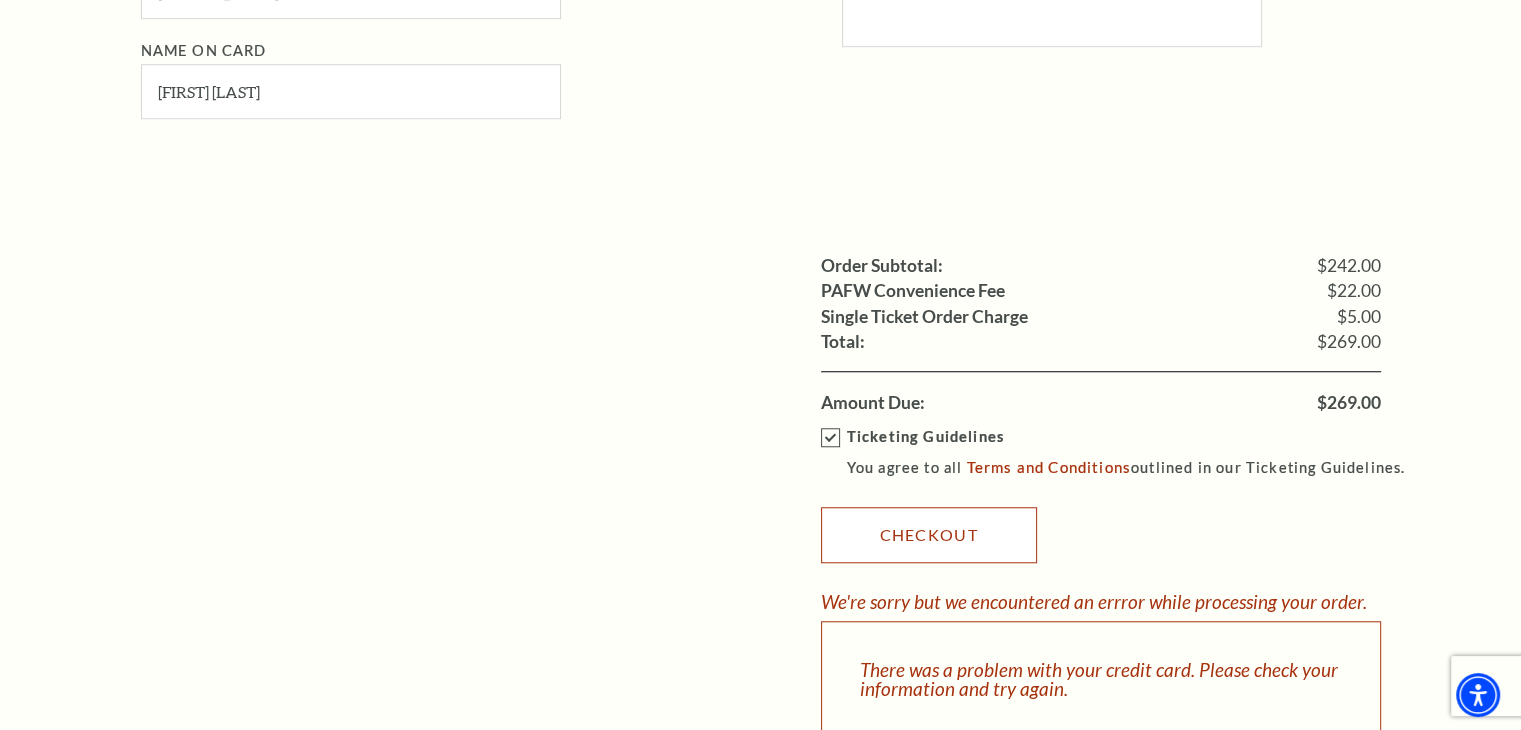 click on "Checkout" at bounding box center [929, 535] 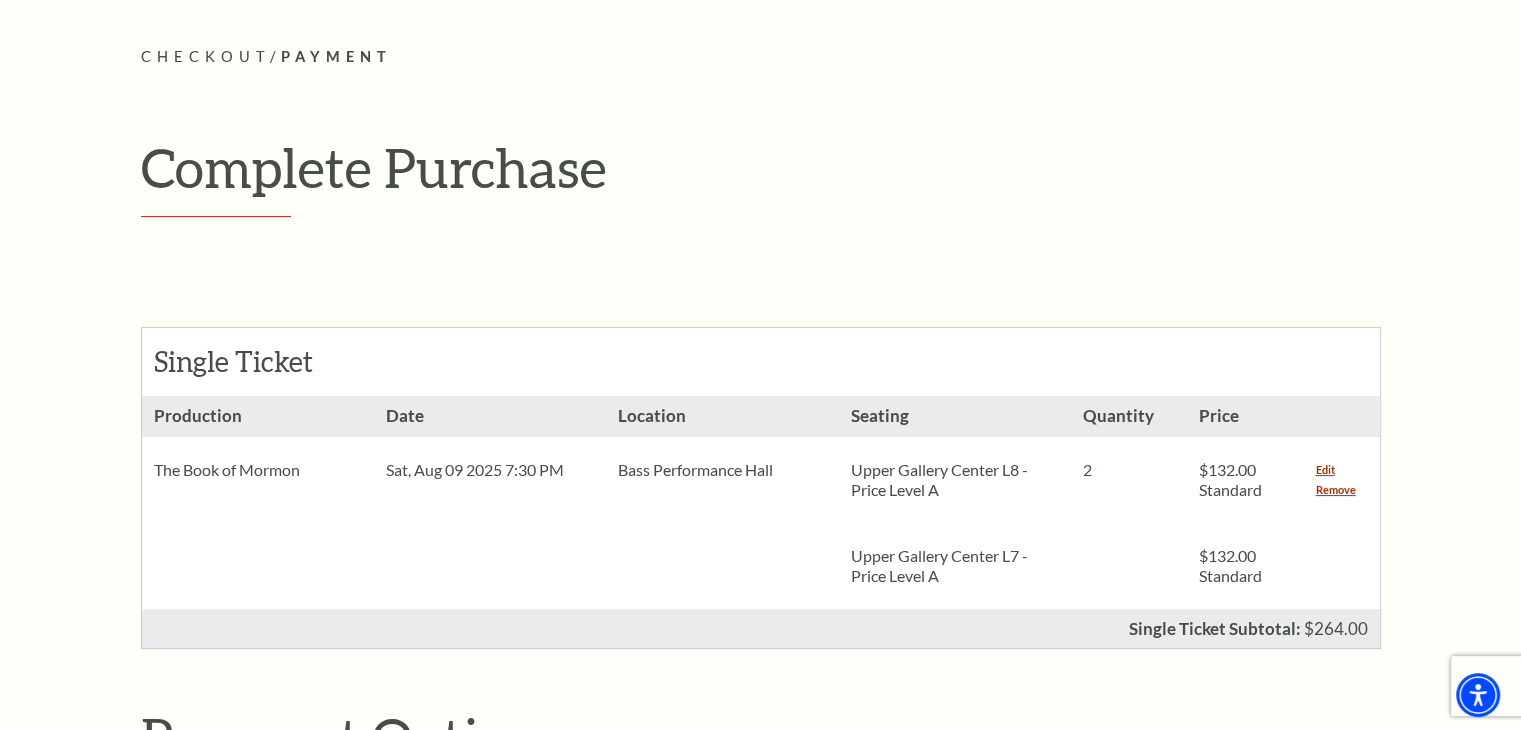 scroll, scrollTop: 0, scrollLeft: 0, axis: both 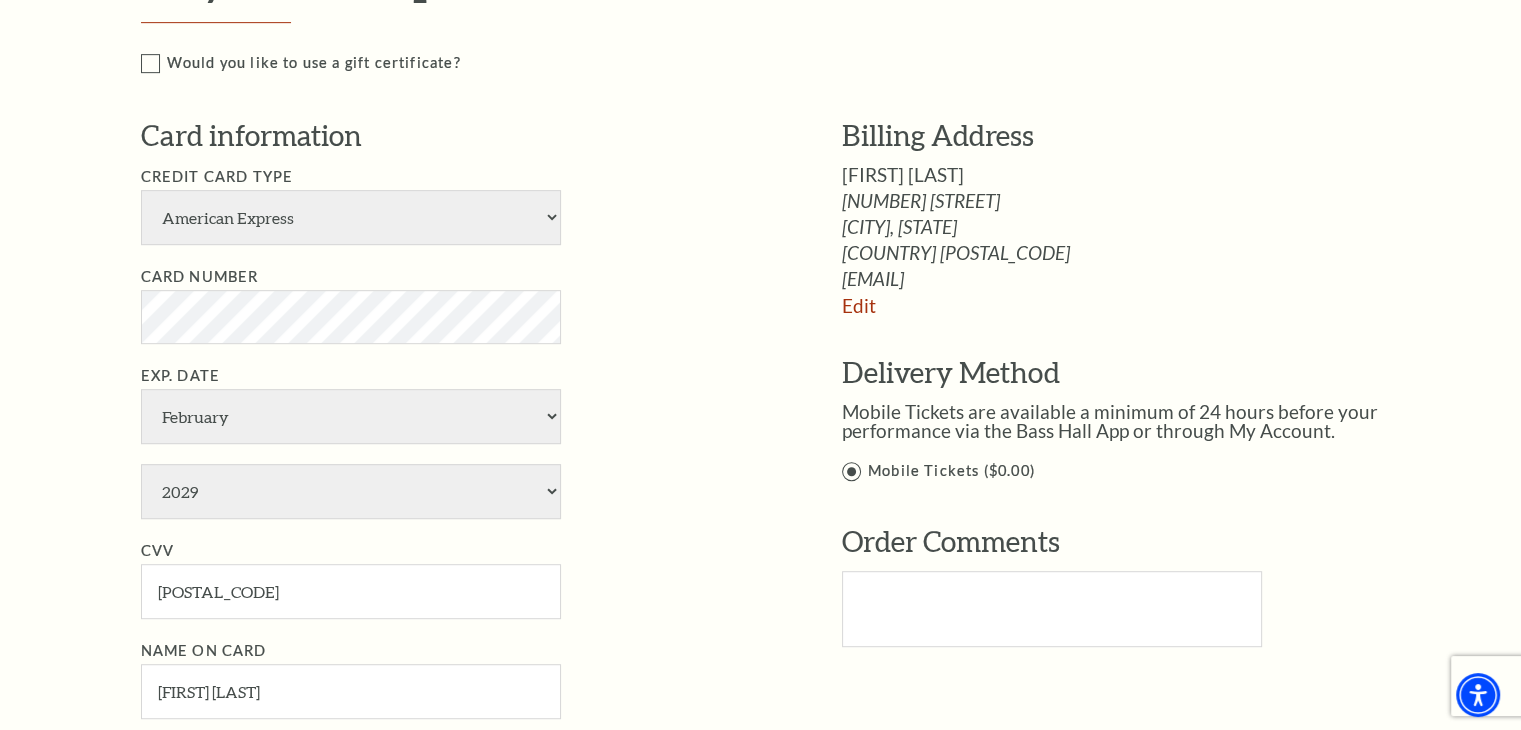 drag, startPoint x: 0, startPoint y: 393, endPoint x: 61, endPoint y: 375, distance: 63.600315 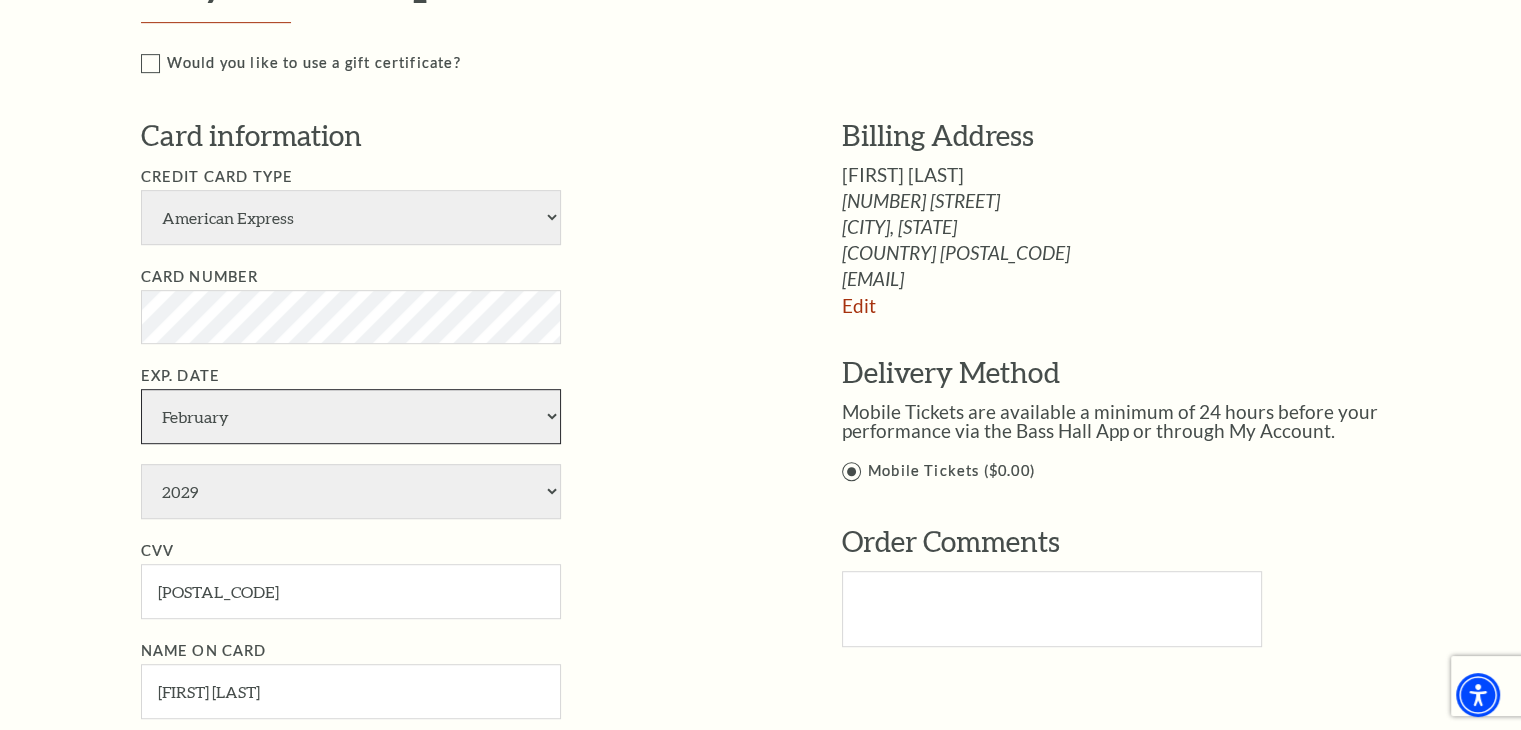 click on "January
February
March
April
May
June
July
August
September
October
November
December" at bounding box center (351, 416) 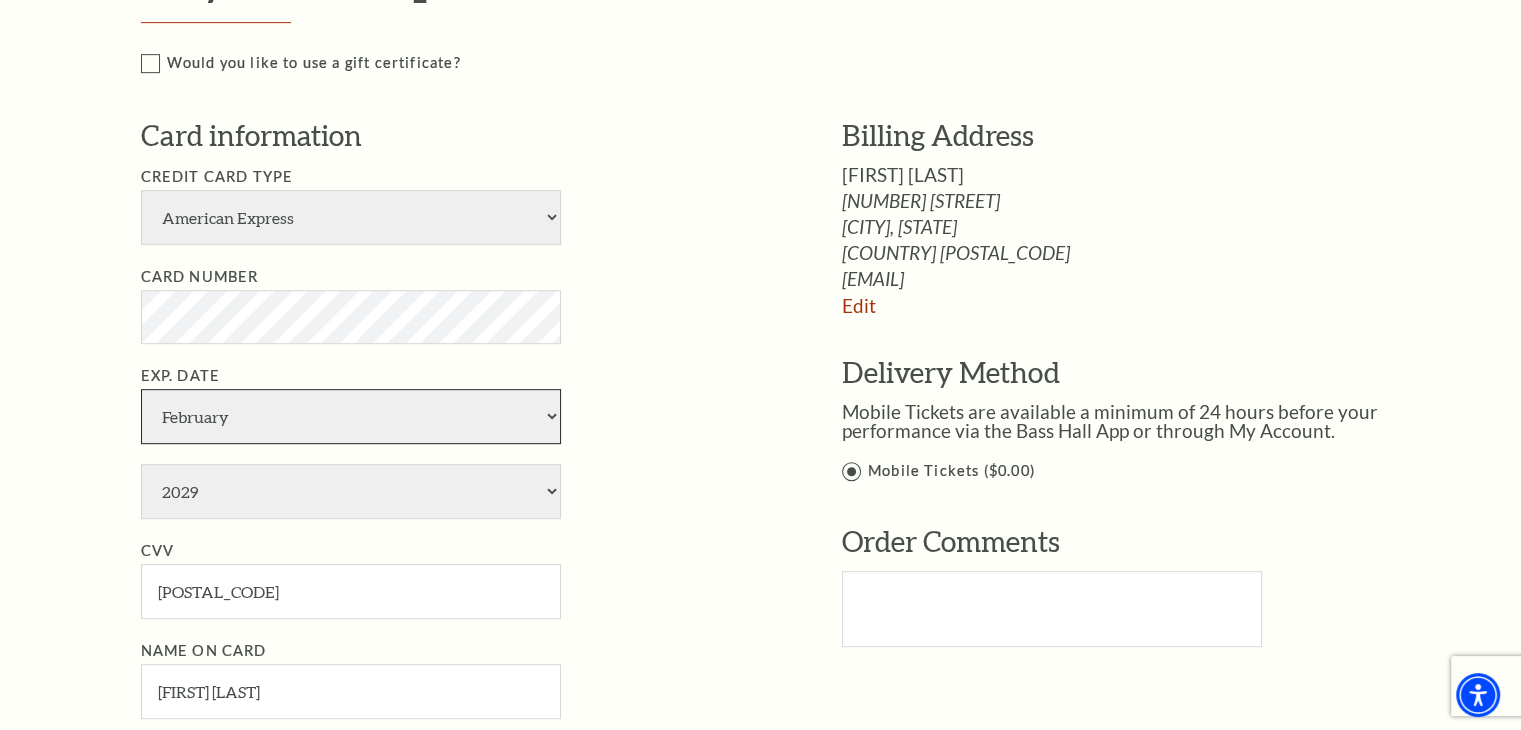 click on "January
February
March
April
May
June
July
August
September
October
November
December" at bounding box center (351, 416) 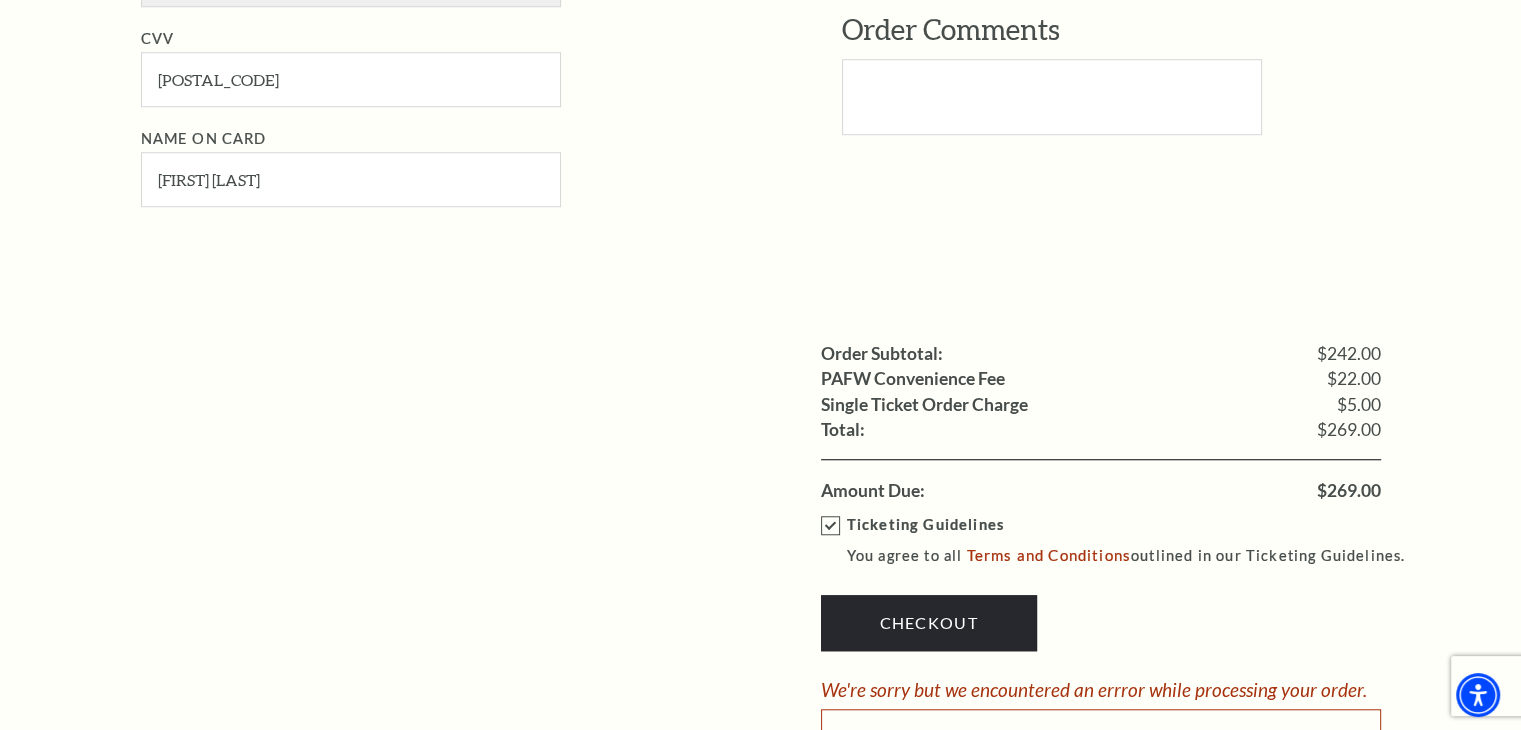 scroll, scrollTop: 1800, scrollLeft: 0, axis: vertical 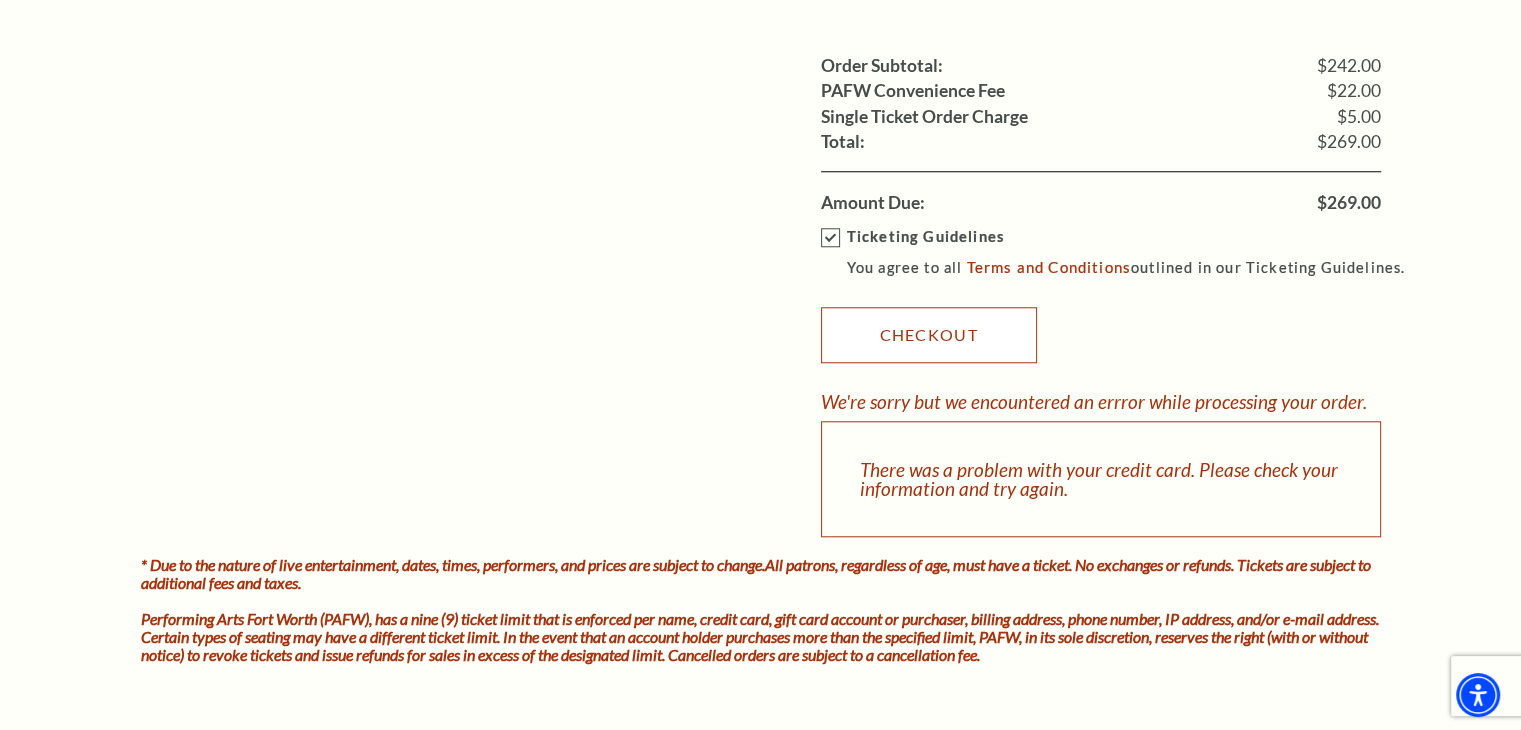 click on "Checkout" at bounding box center [929, 335] 